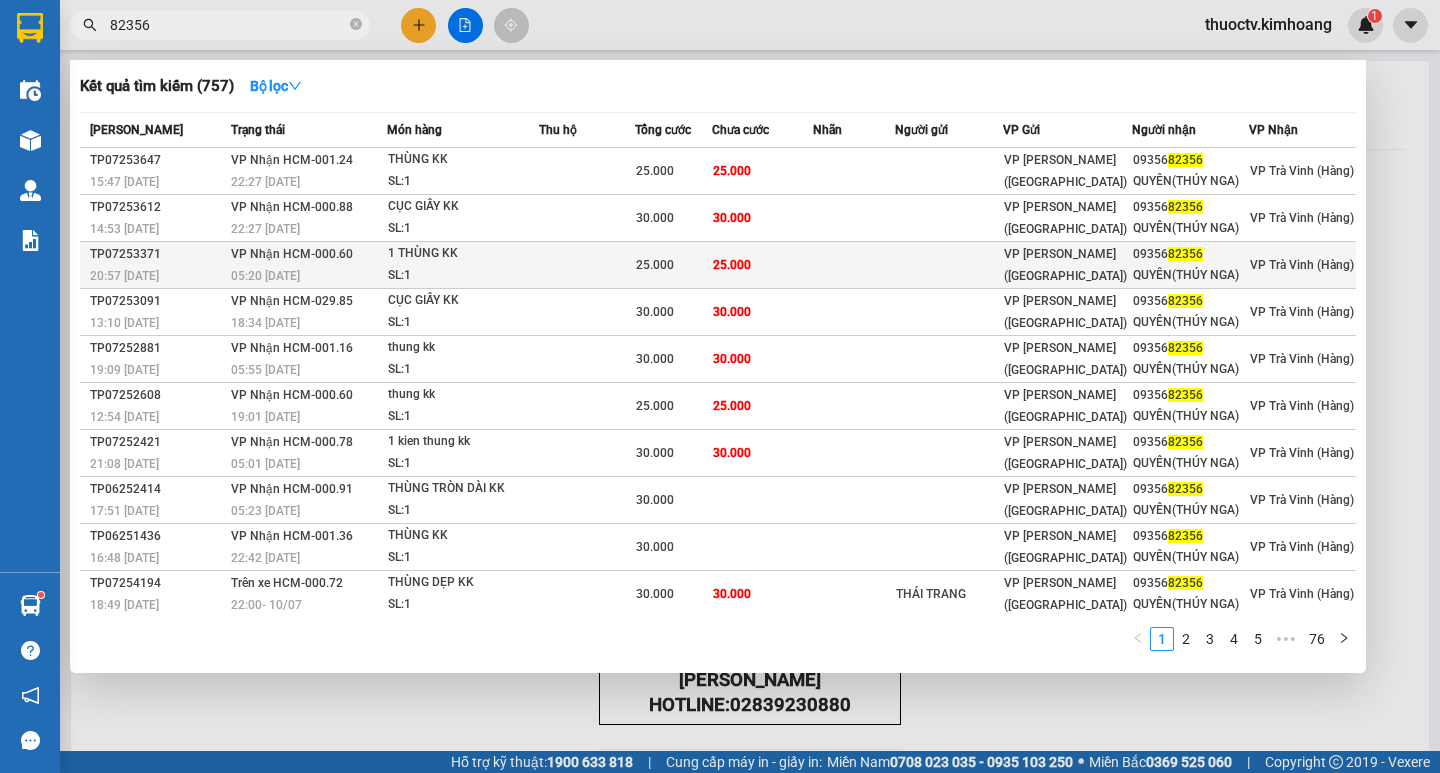 scroll, scrollTop: 0, scrollLeft: 0, axis: both 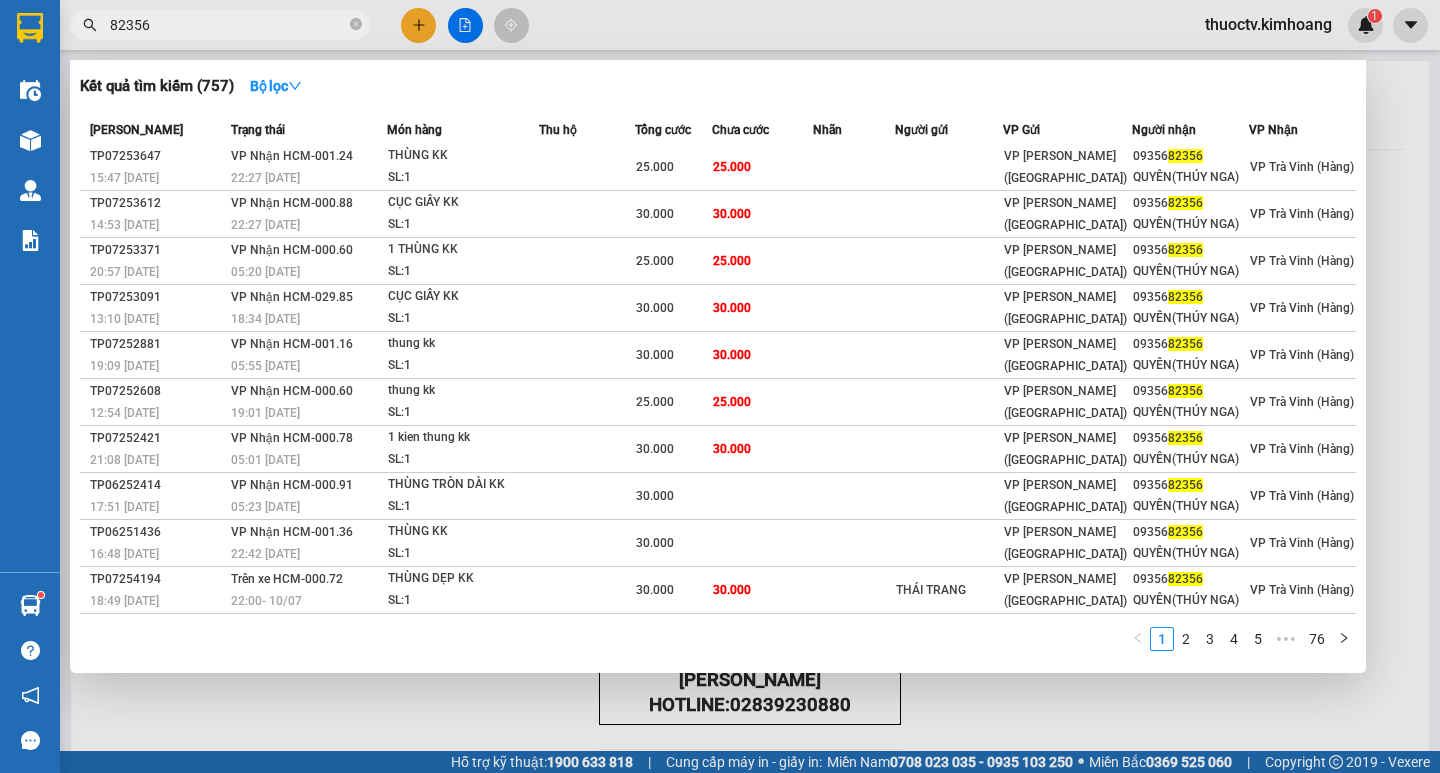 click on "82356" at bounding box center (228, 25) 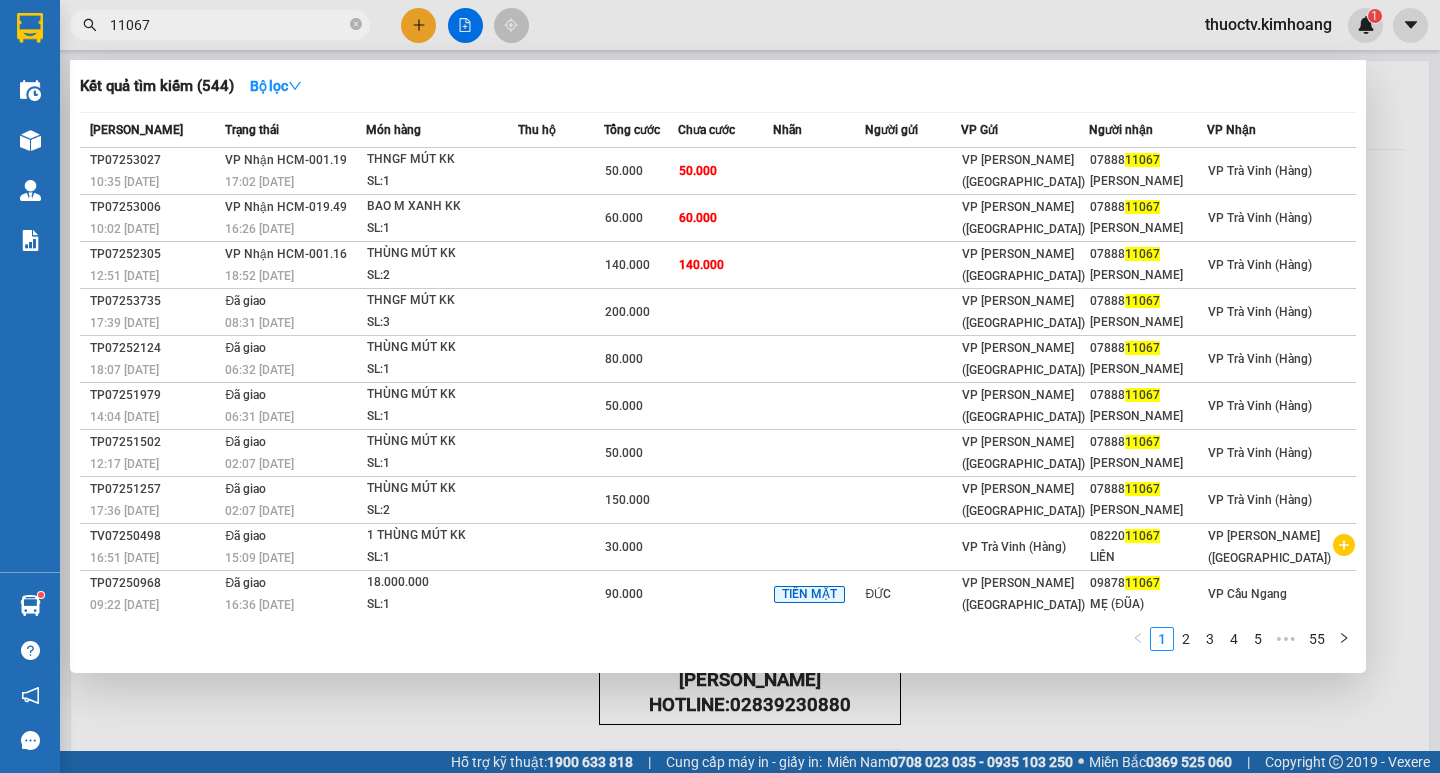 click on "11067" at bounding box center [228, 25] 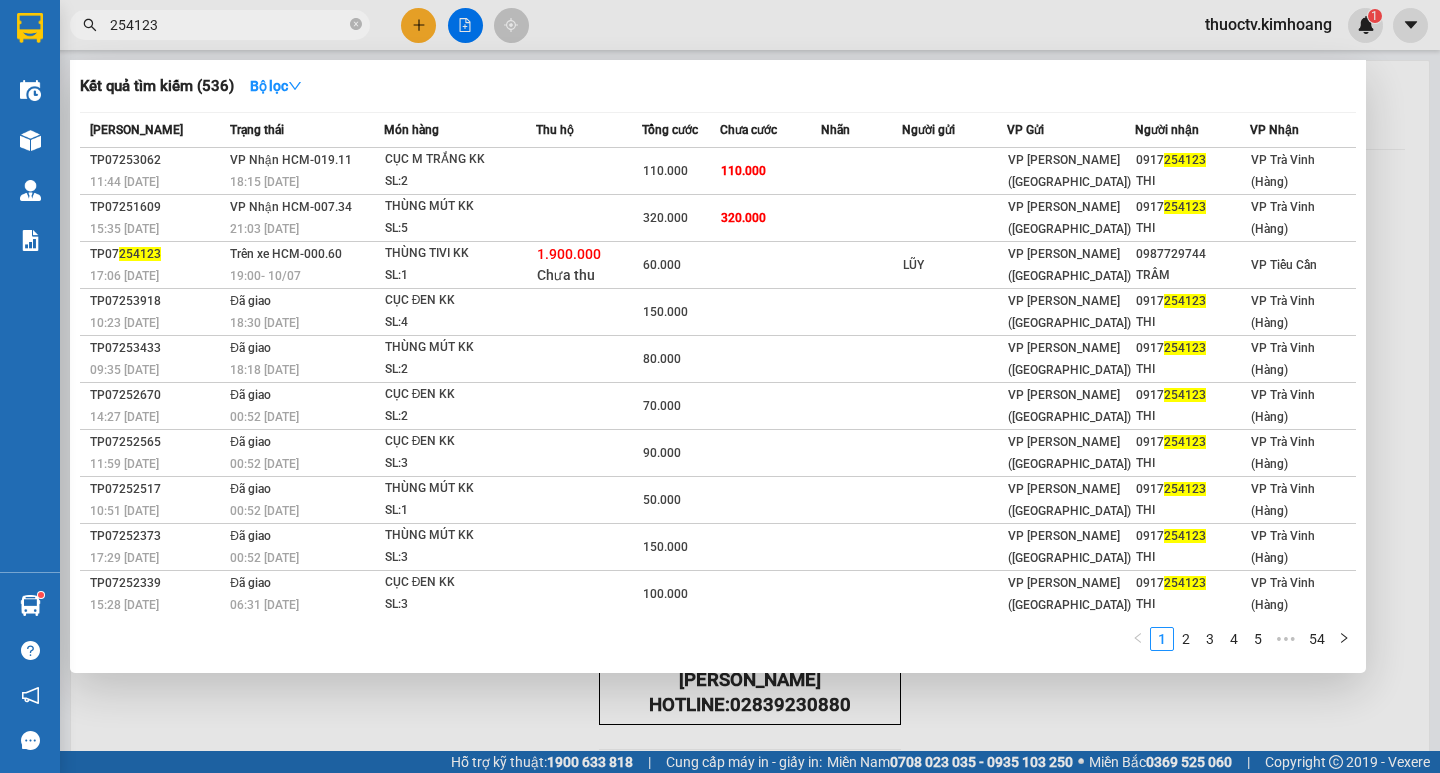 click on "254123" at bounding box center [228, 25] 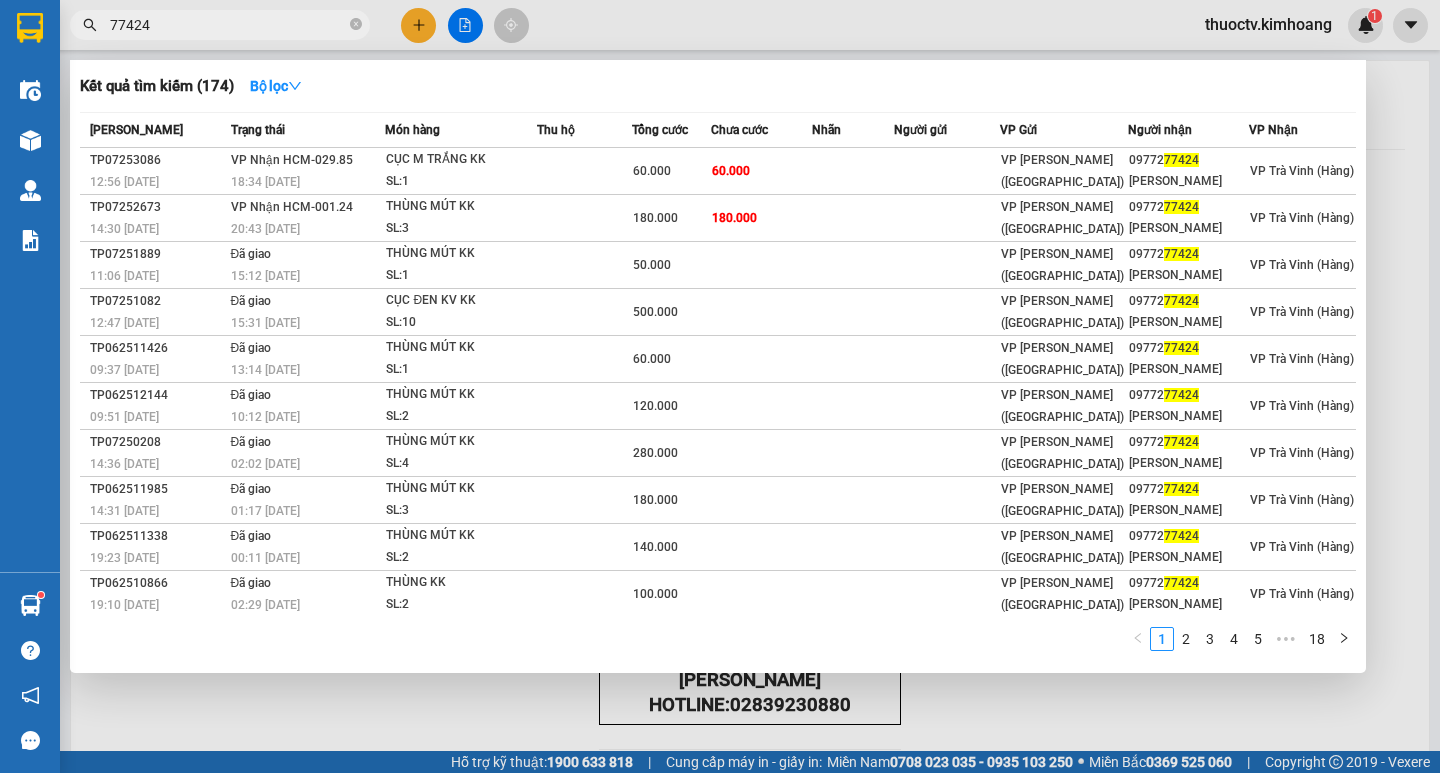 type on "77424" 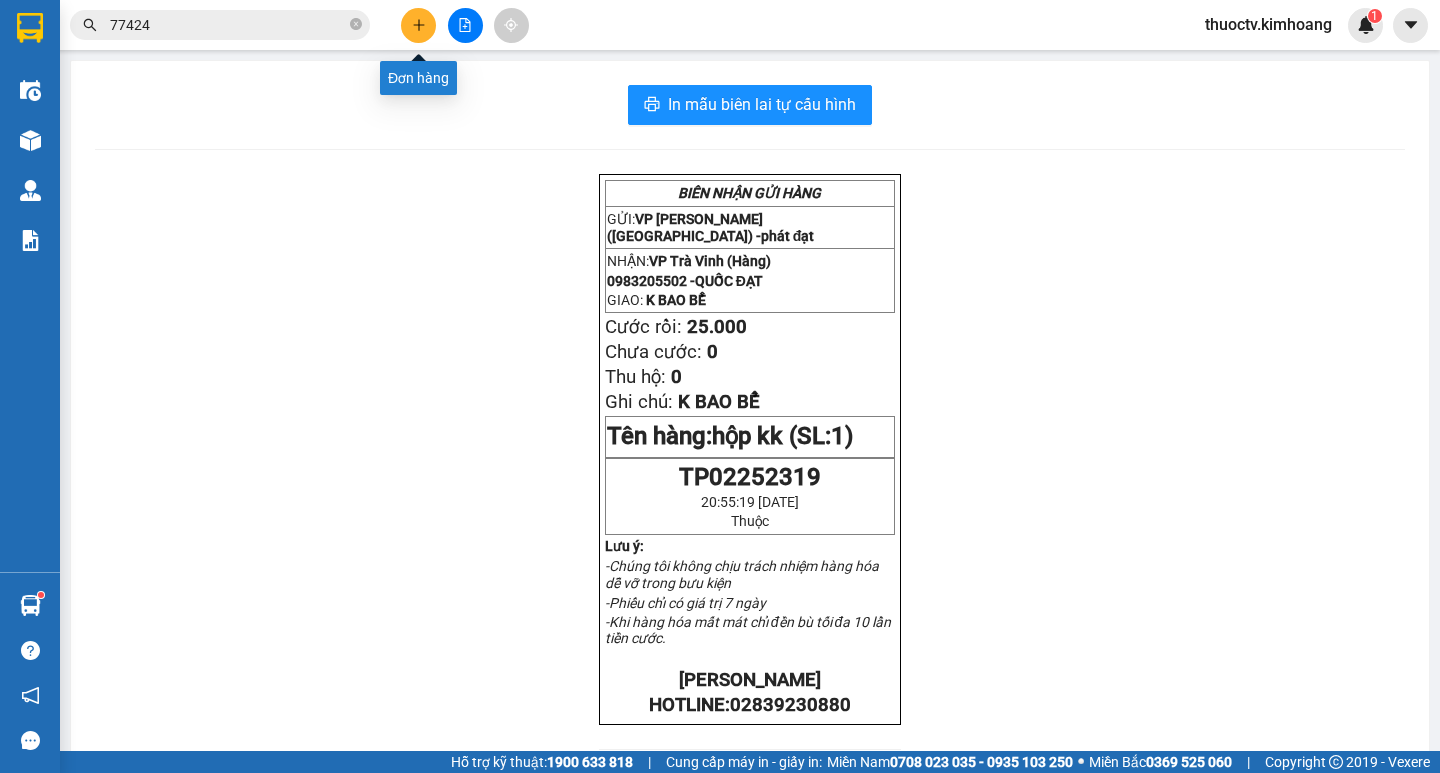 click at bounding box center [418, 25] 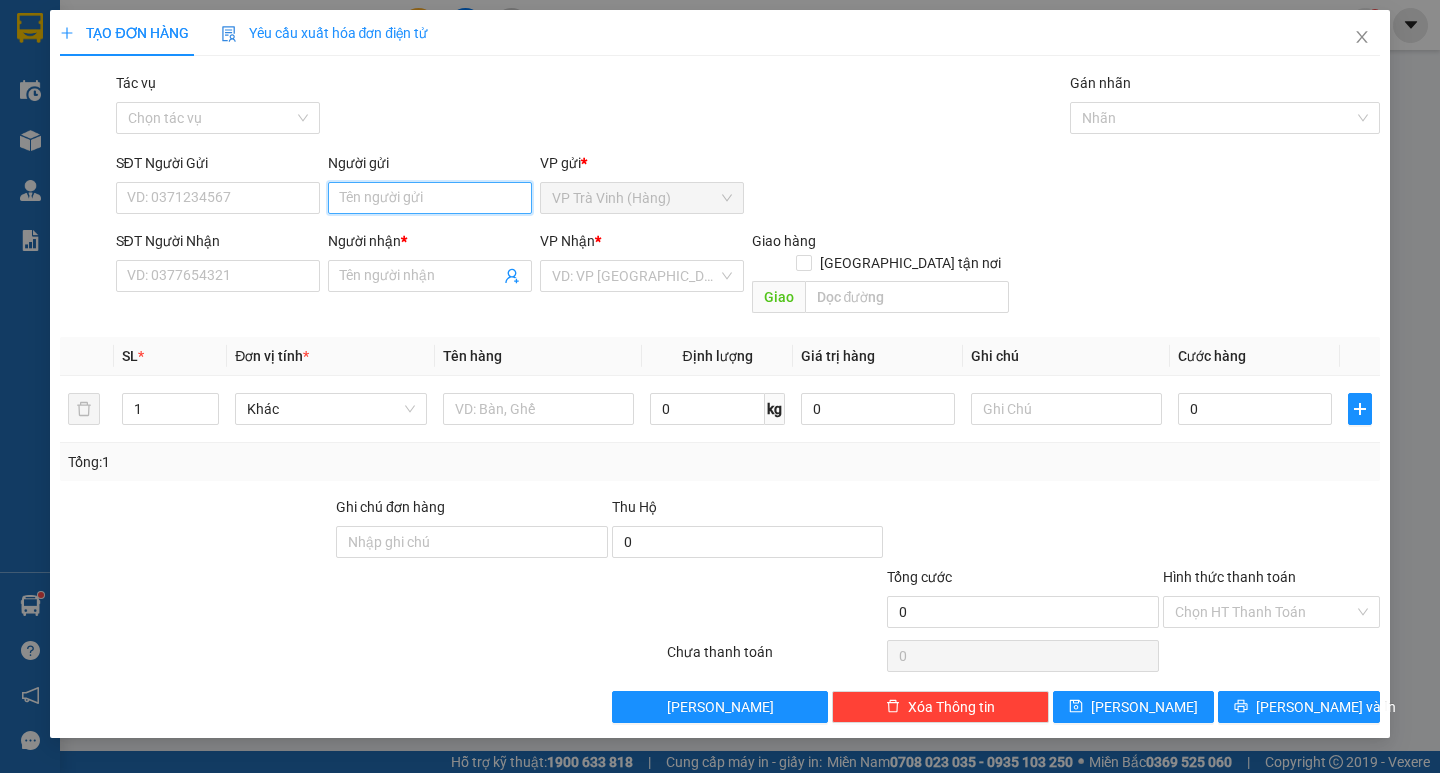 click on "Người gửi" at bounding box center [430, 198] 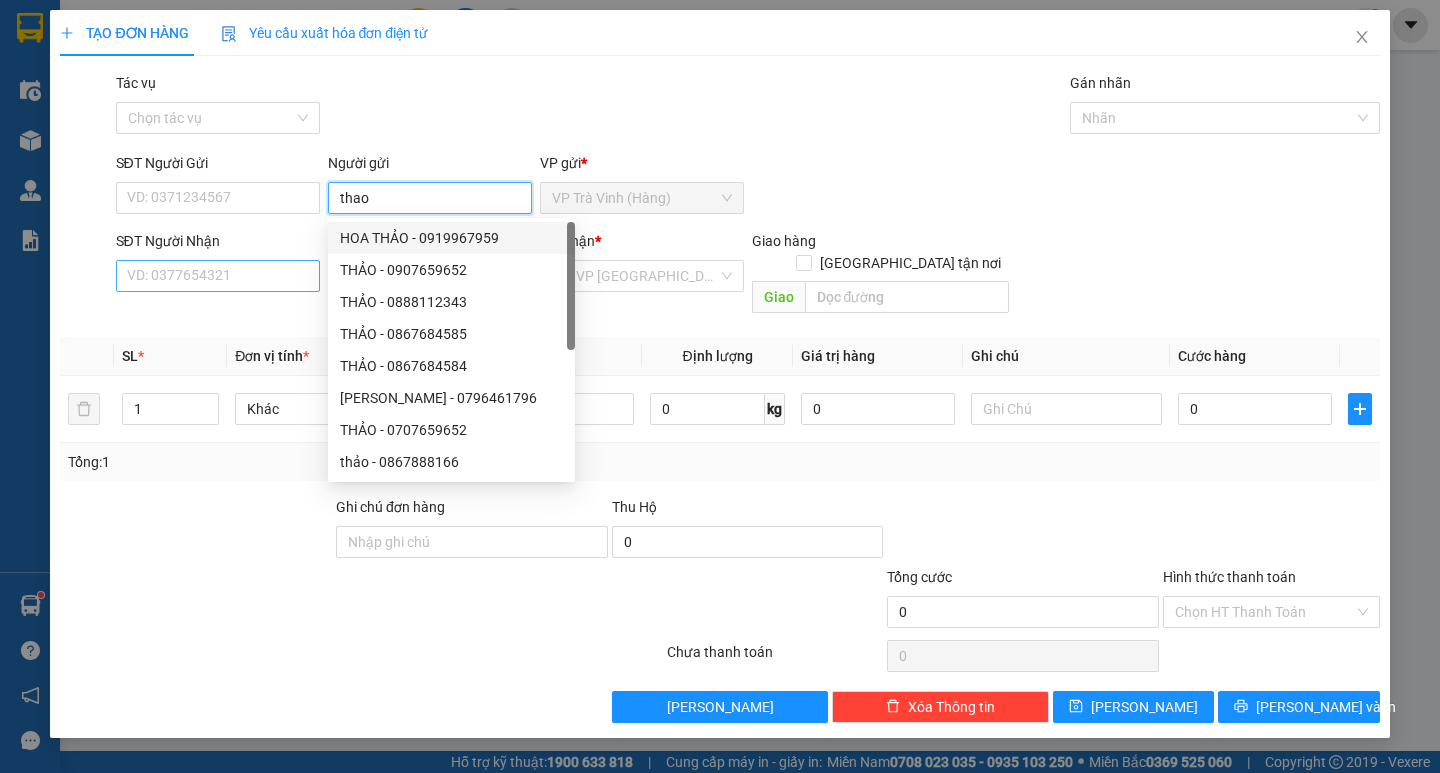 type on "thao" 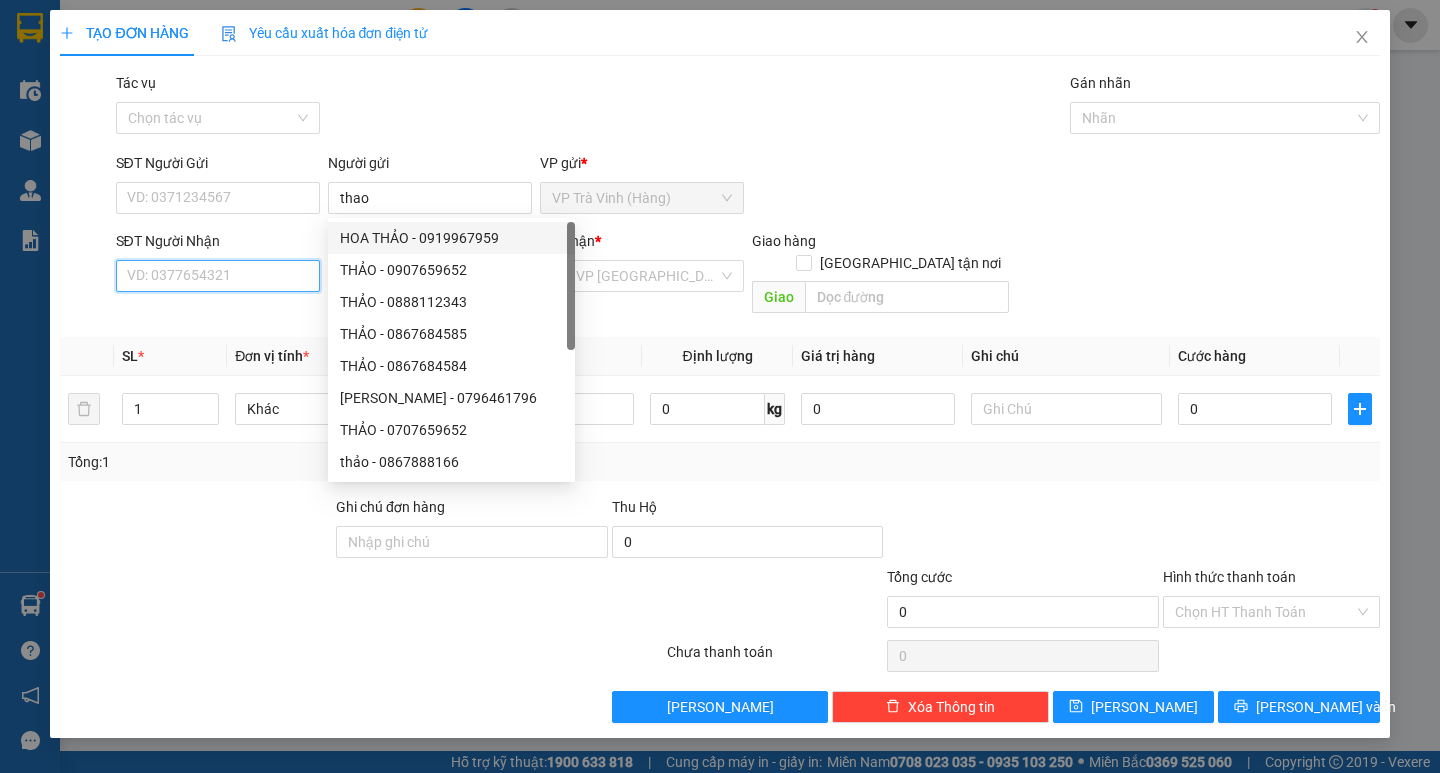 click on "SĐT Người Nhận" at bounding box center (218, 276) 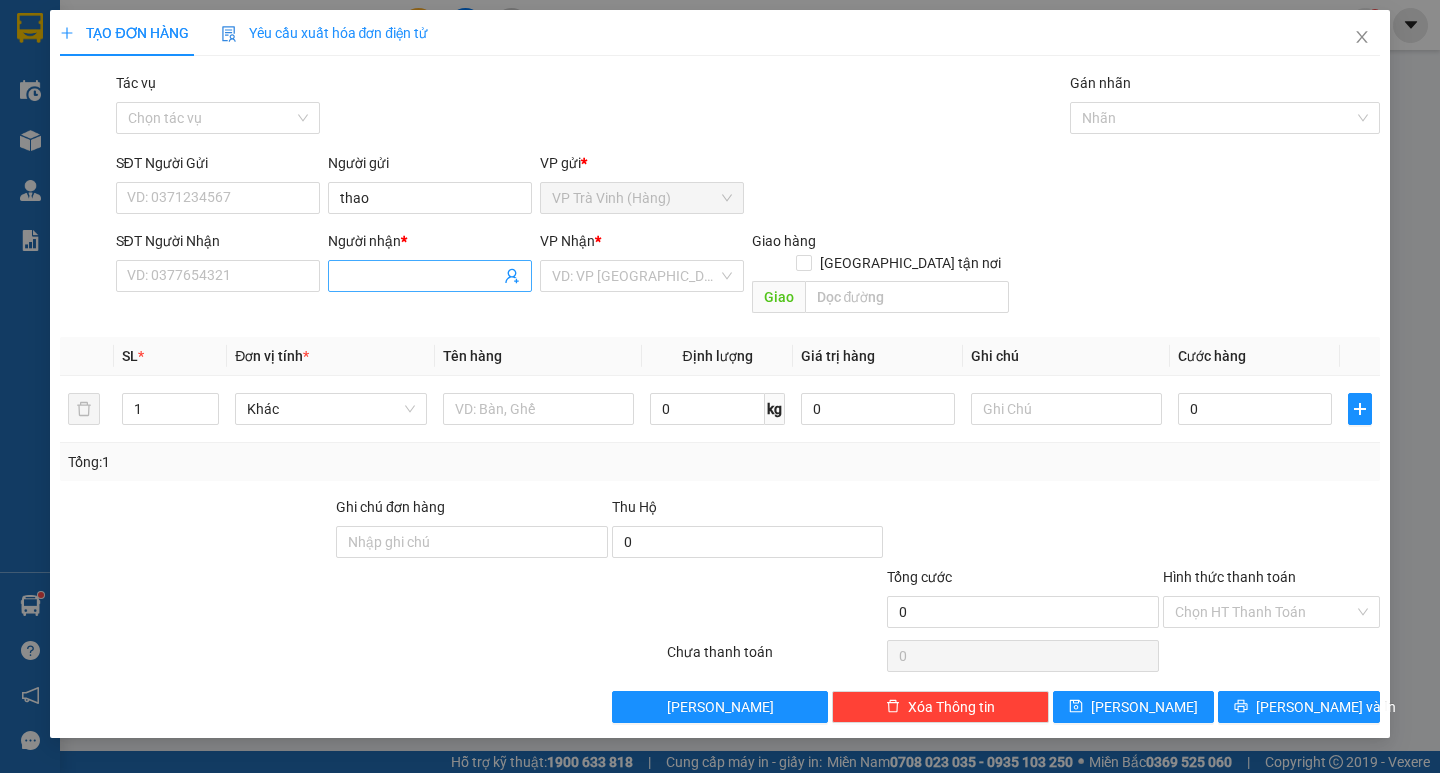 click on "Người nhận  *" at bounding box center (420, 276) 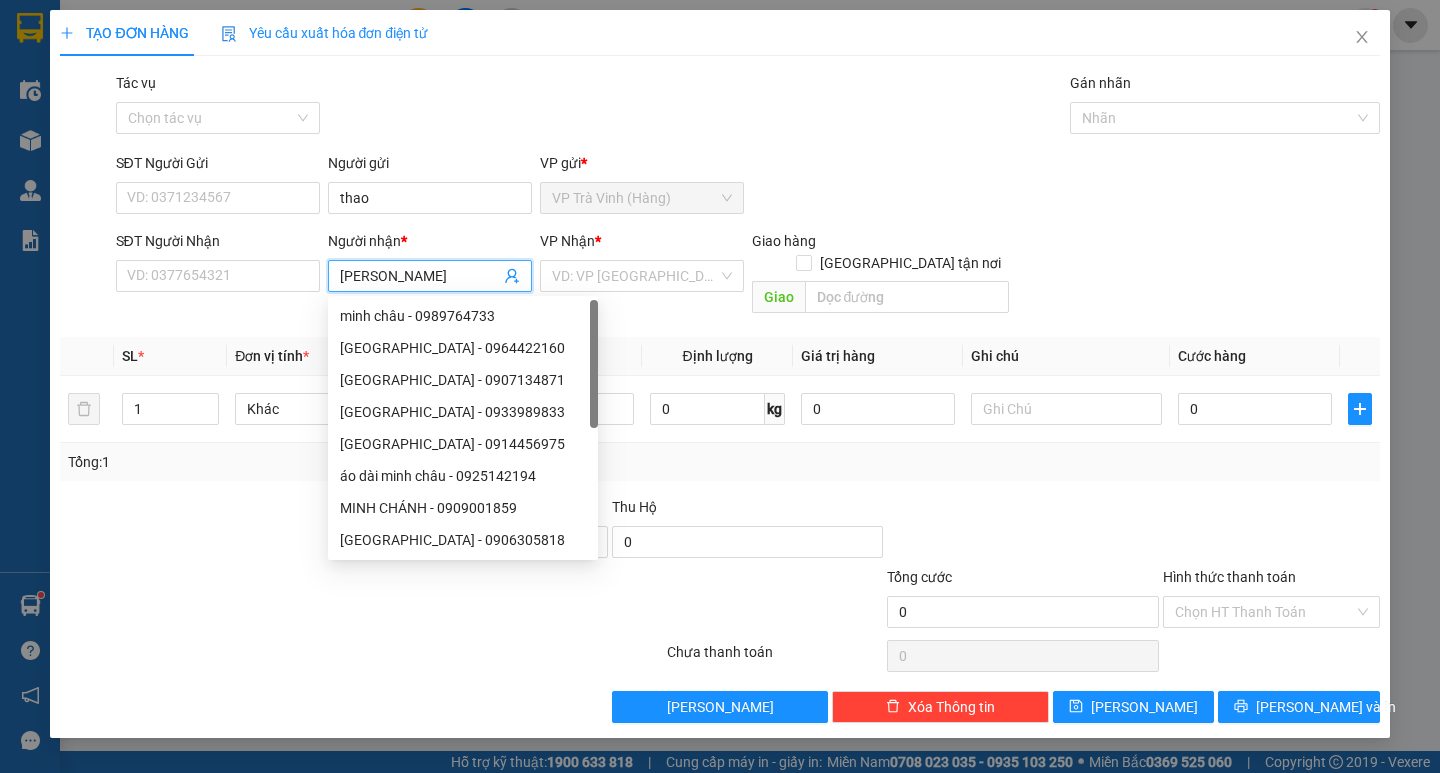 type on "[PERSON_NAME]" 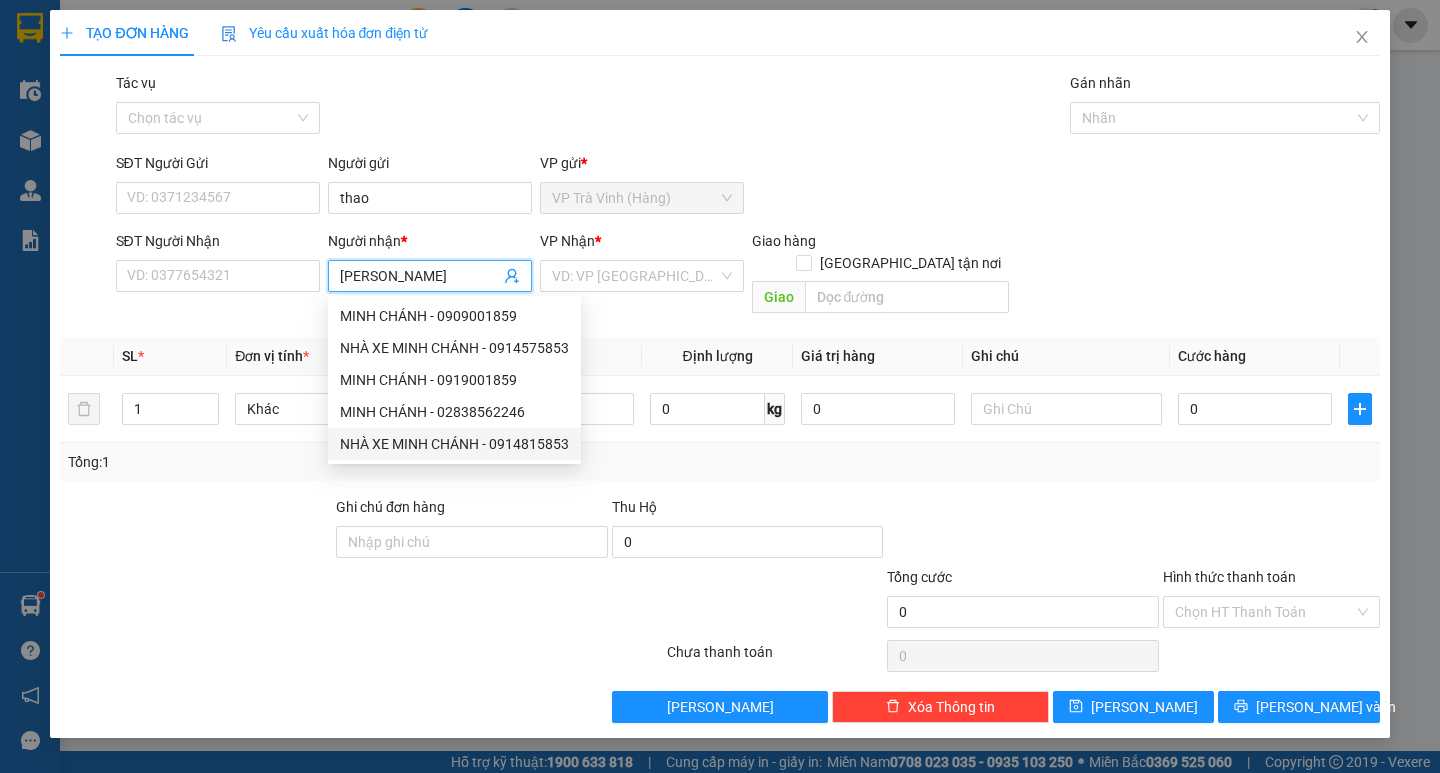click on "NHÀ XE MINH CHÁNH - 0914815853" at bounding box center [454, 444] 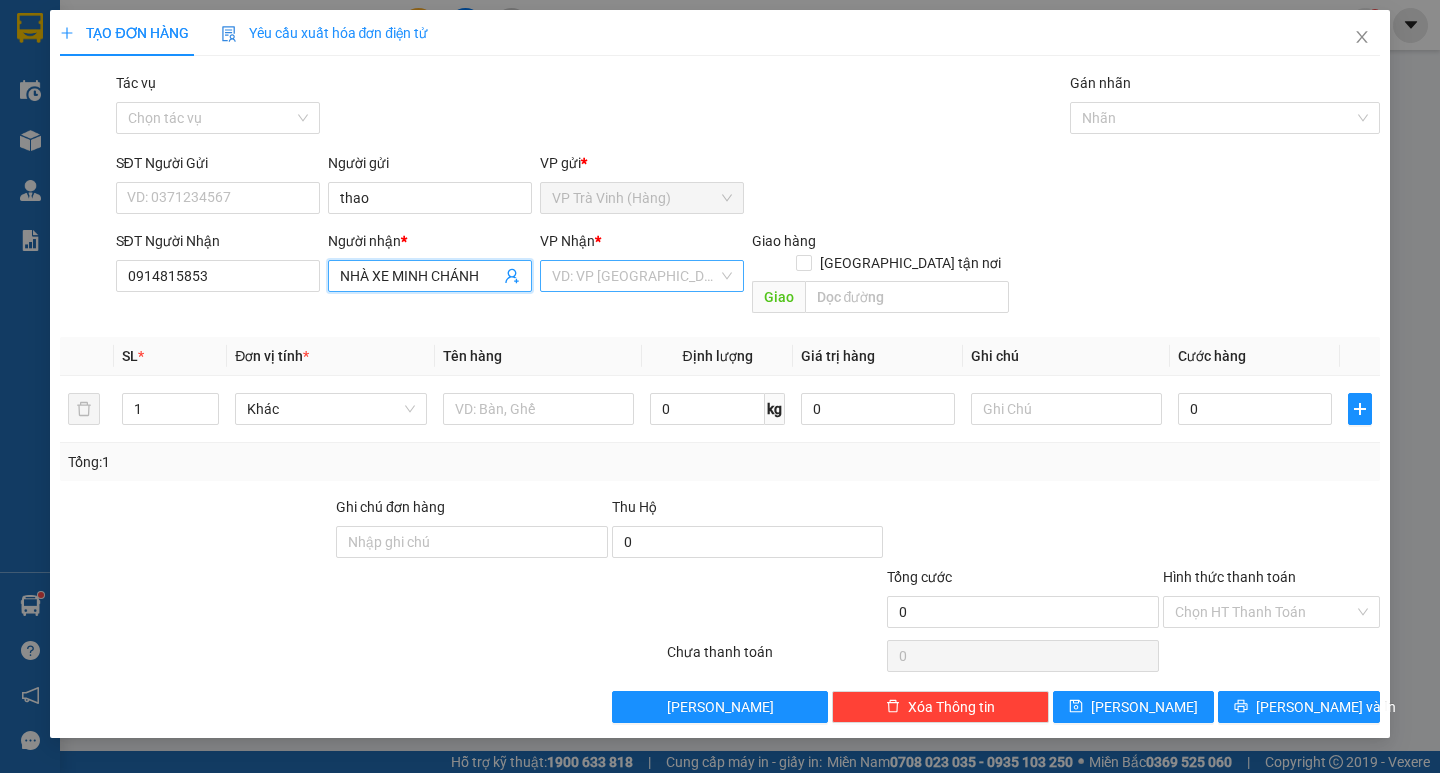 type on "NHÀ XE MINH CHÁNH" 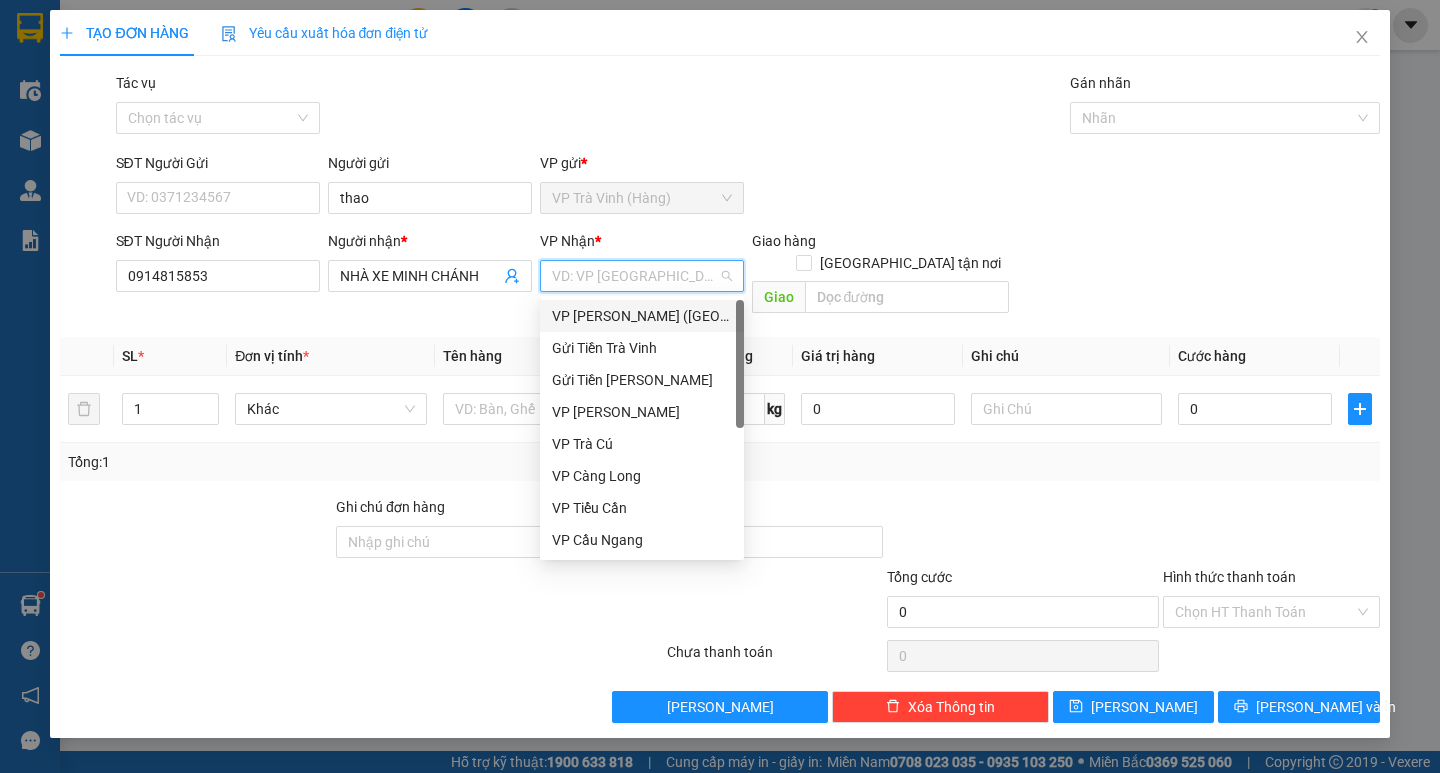 click on "VP [PERSON_NAME] ([GEOGRAPHIC_DATA])" at bounding box center [642, 316] 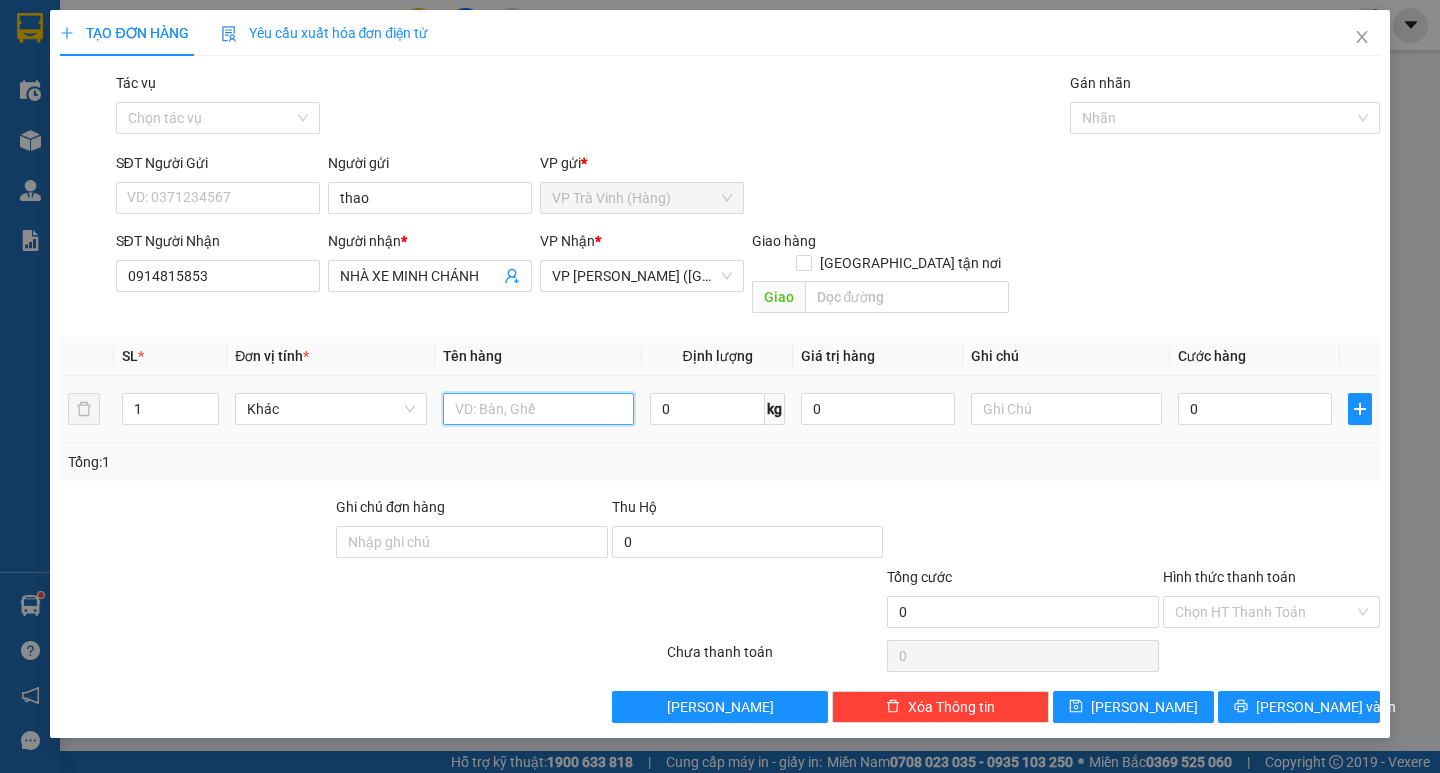 click at bounding box center (538, 409) 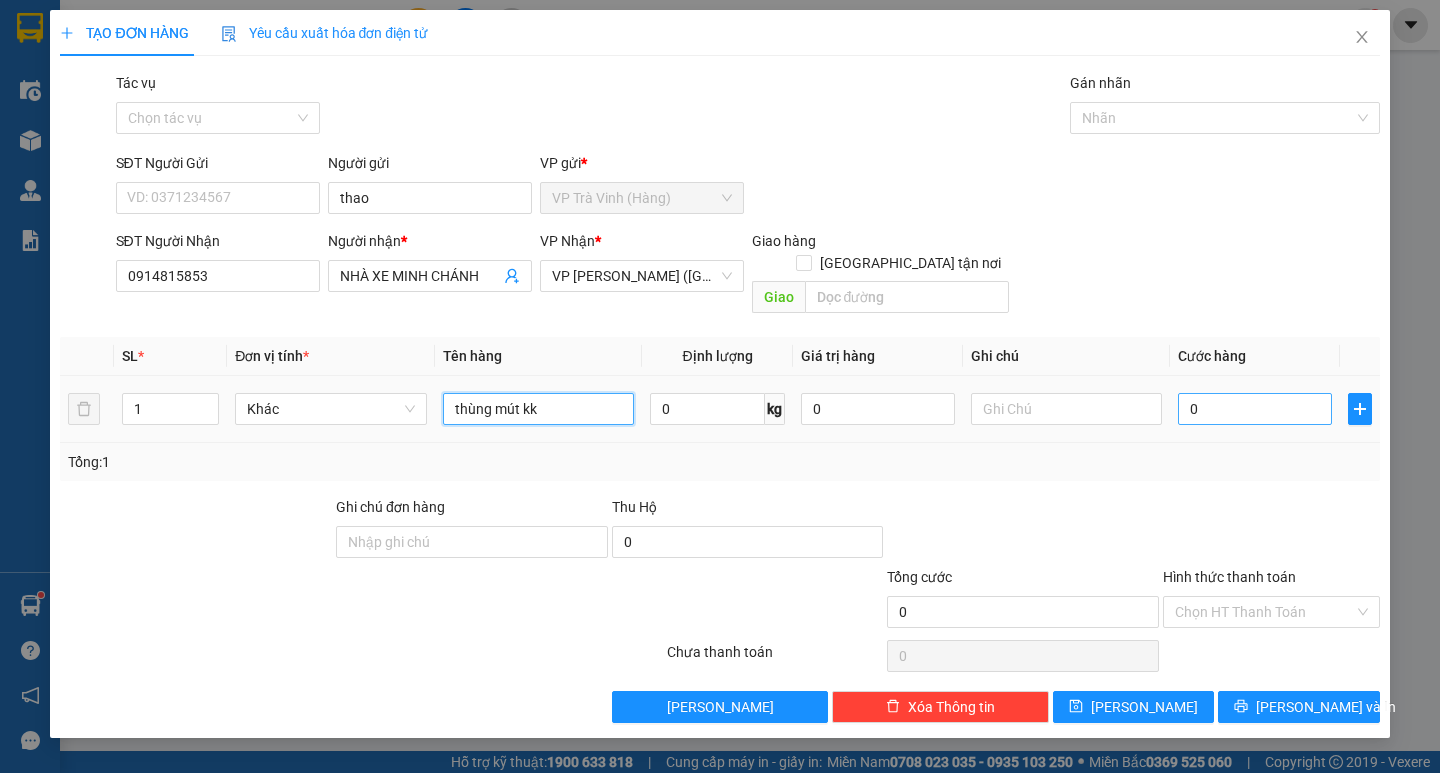 type on "thùng mút kk" 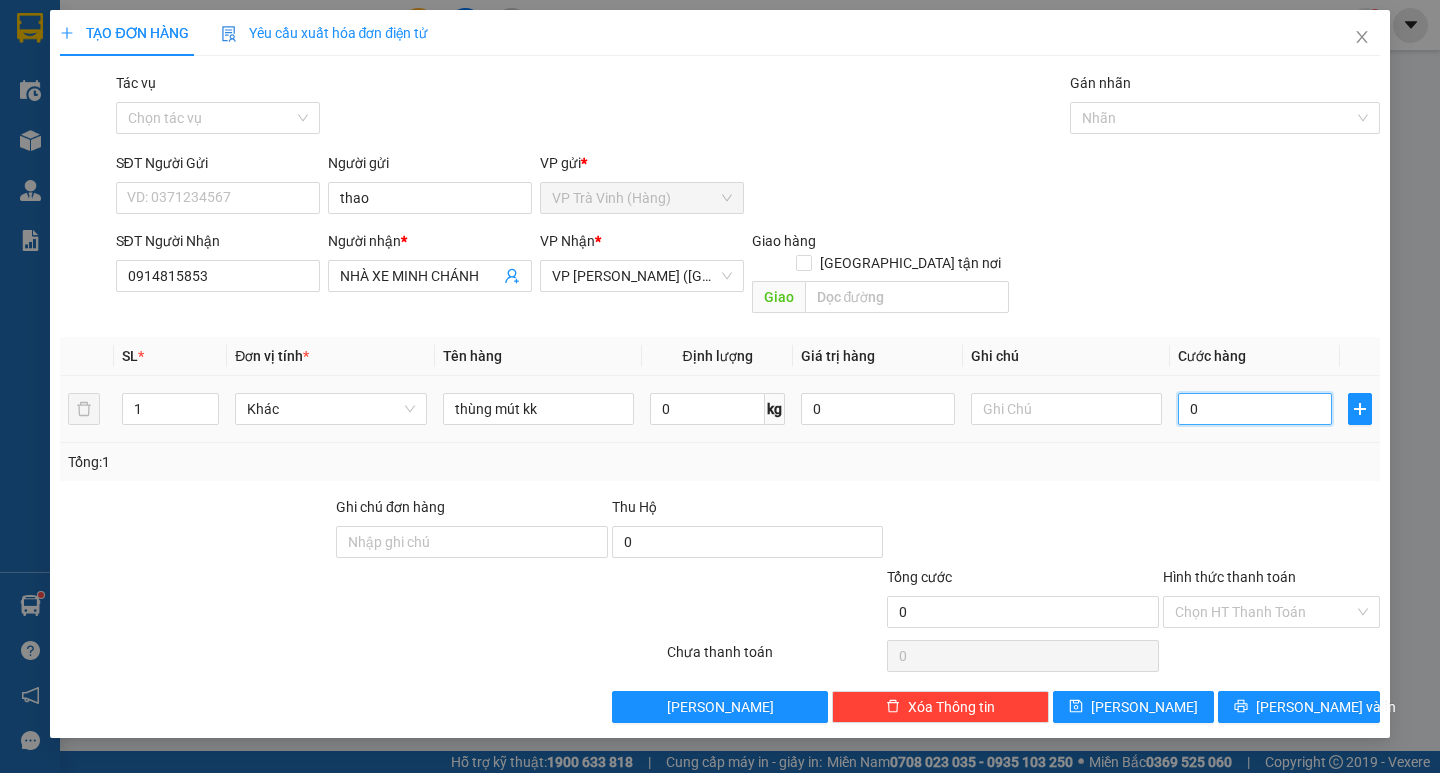 click on "0" at bounding box center [1255, 409] 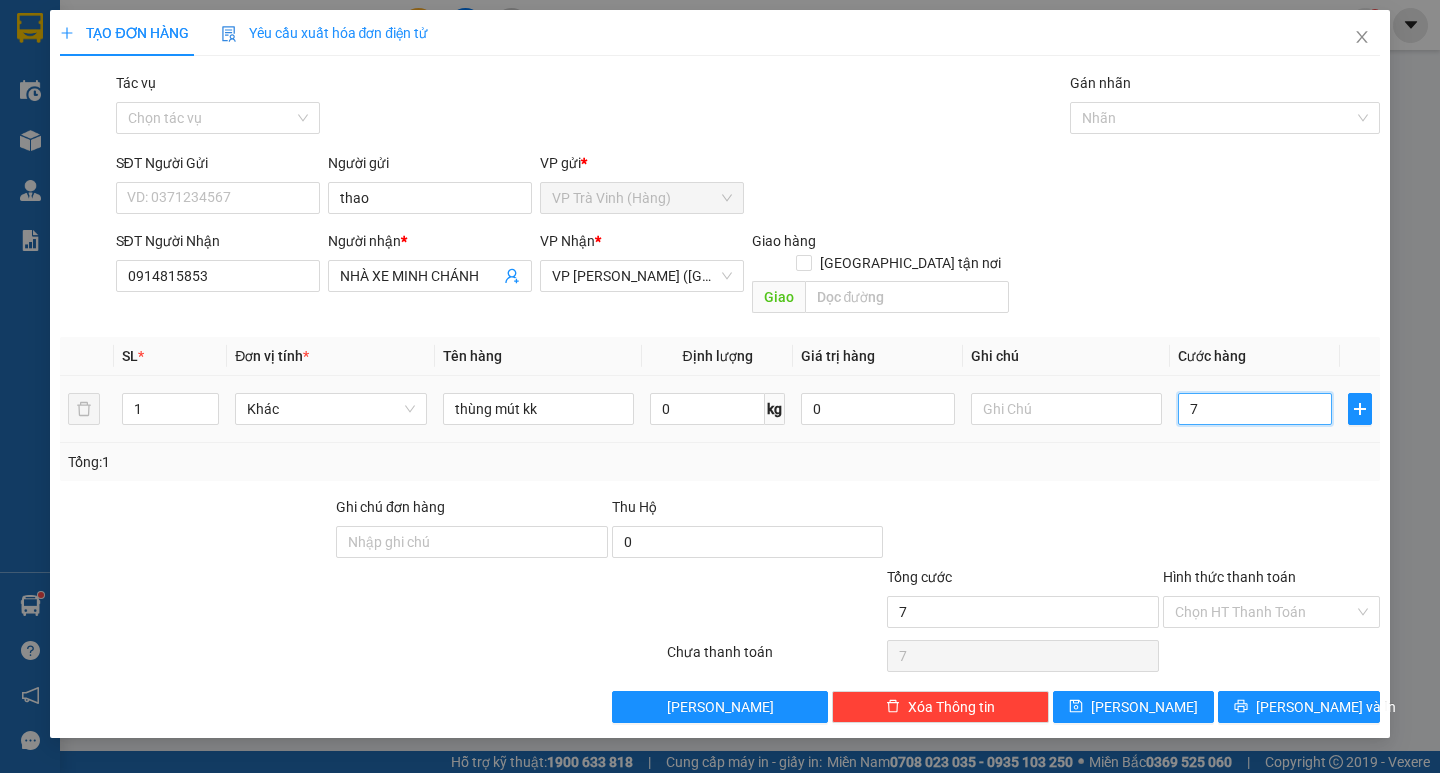 type on "70" 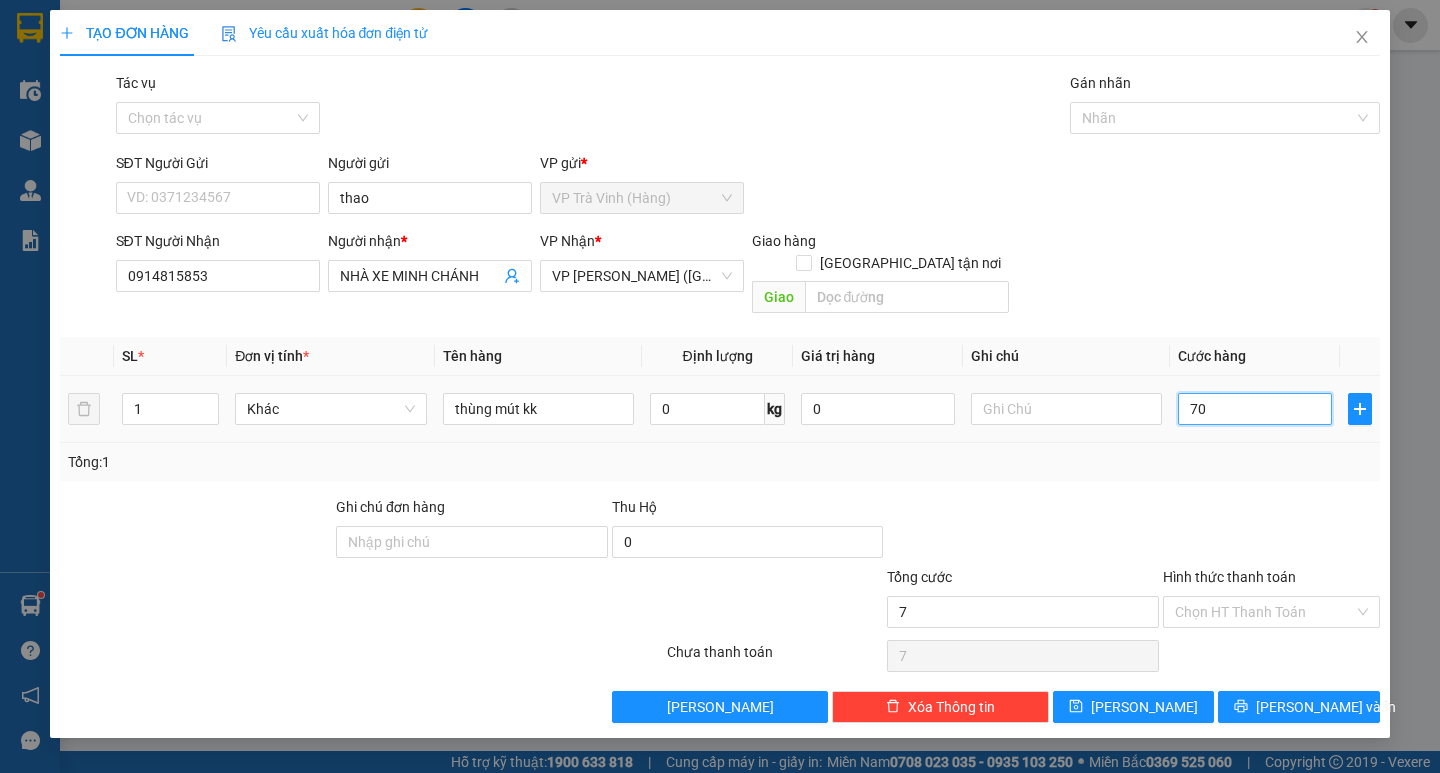 type on "70" 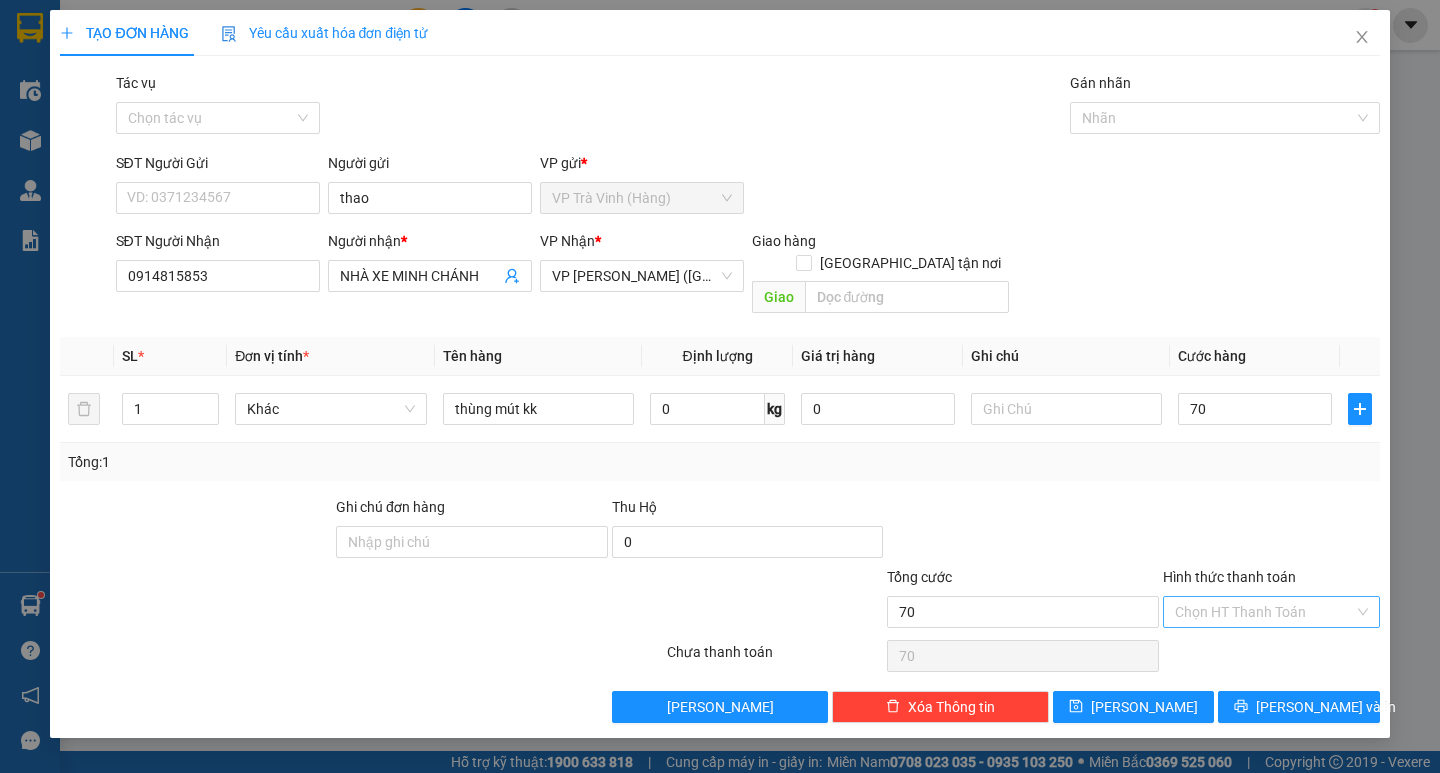 type on "70.000" 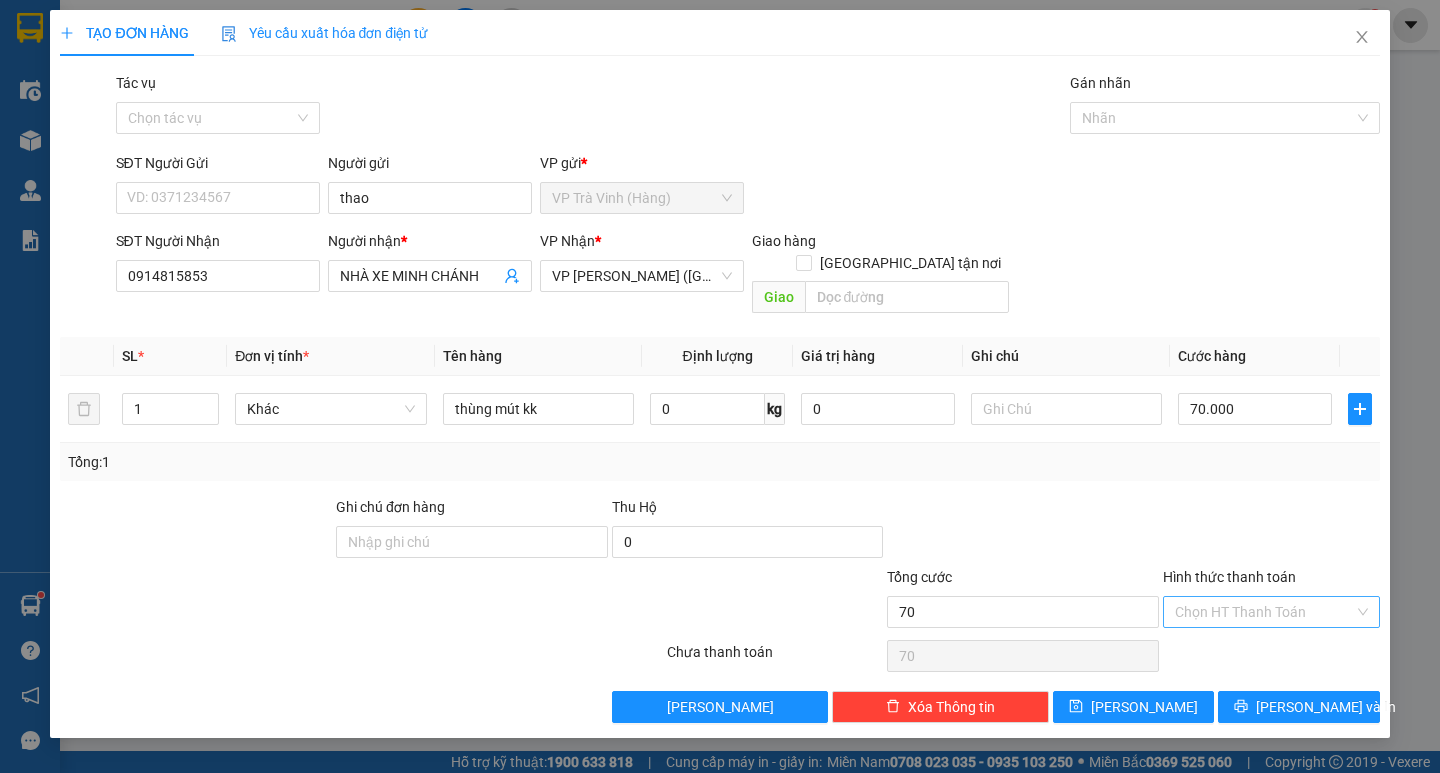 type on "70.000" 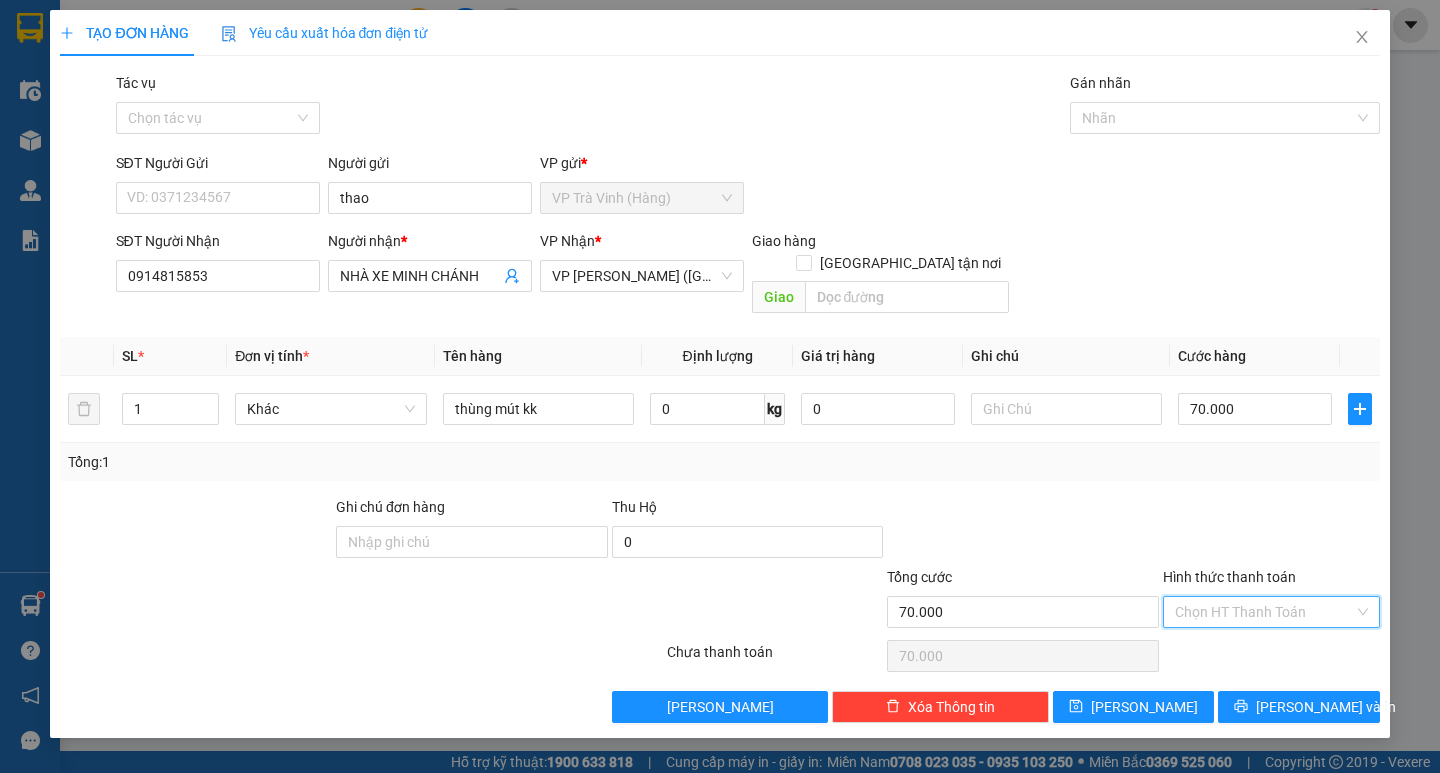 click on "Hình thức thanh toán" at bounding box center (1264, 612) 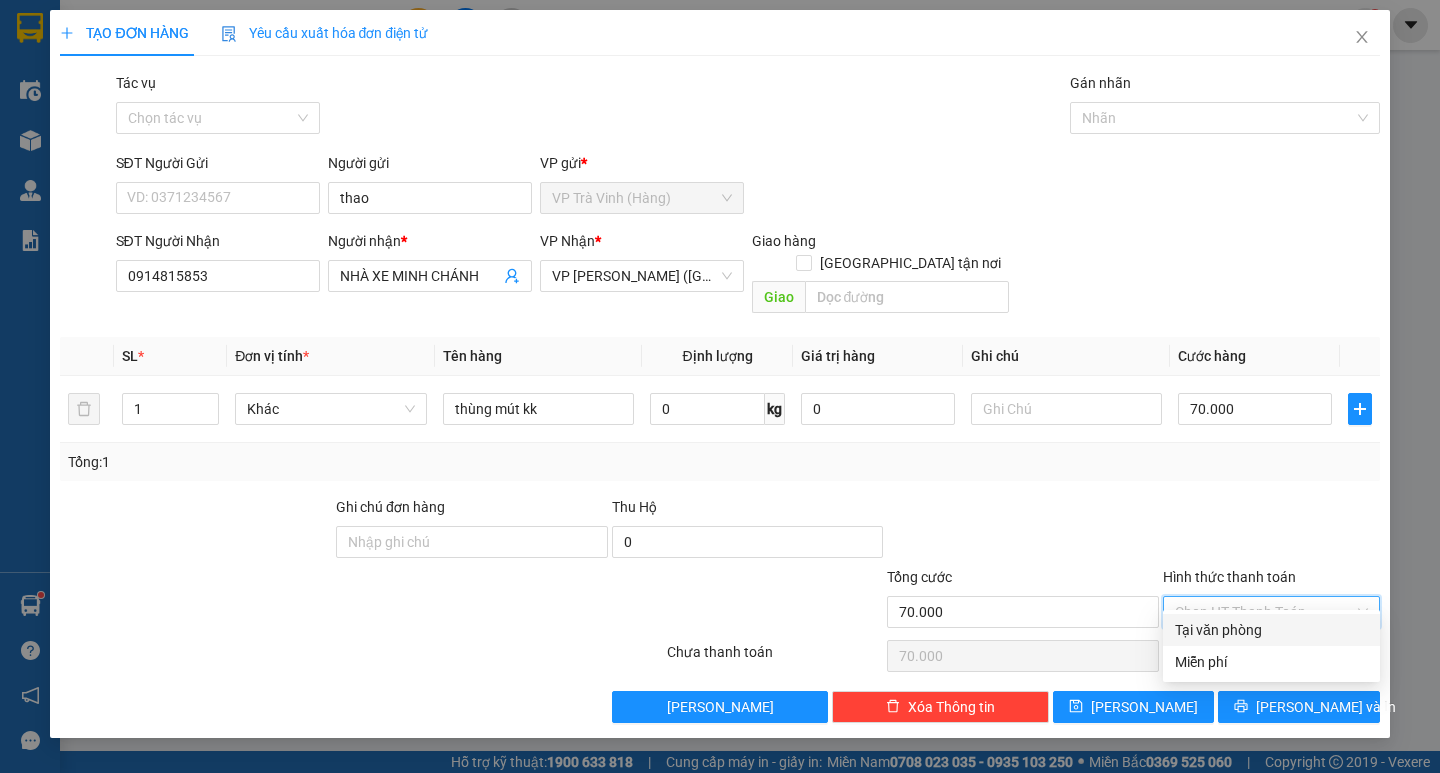 click on "Tại văn phòng" at bounding box center [1271, 630] 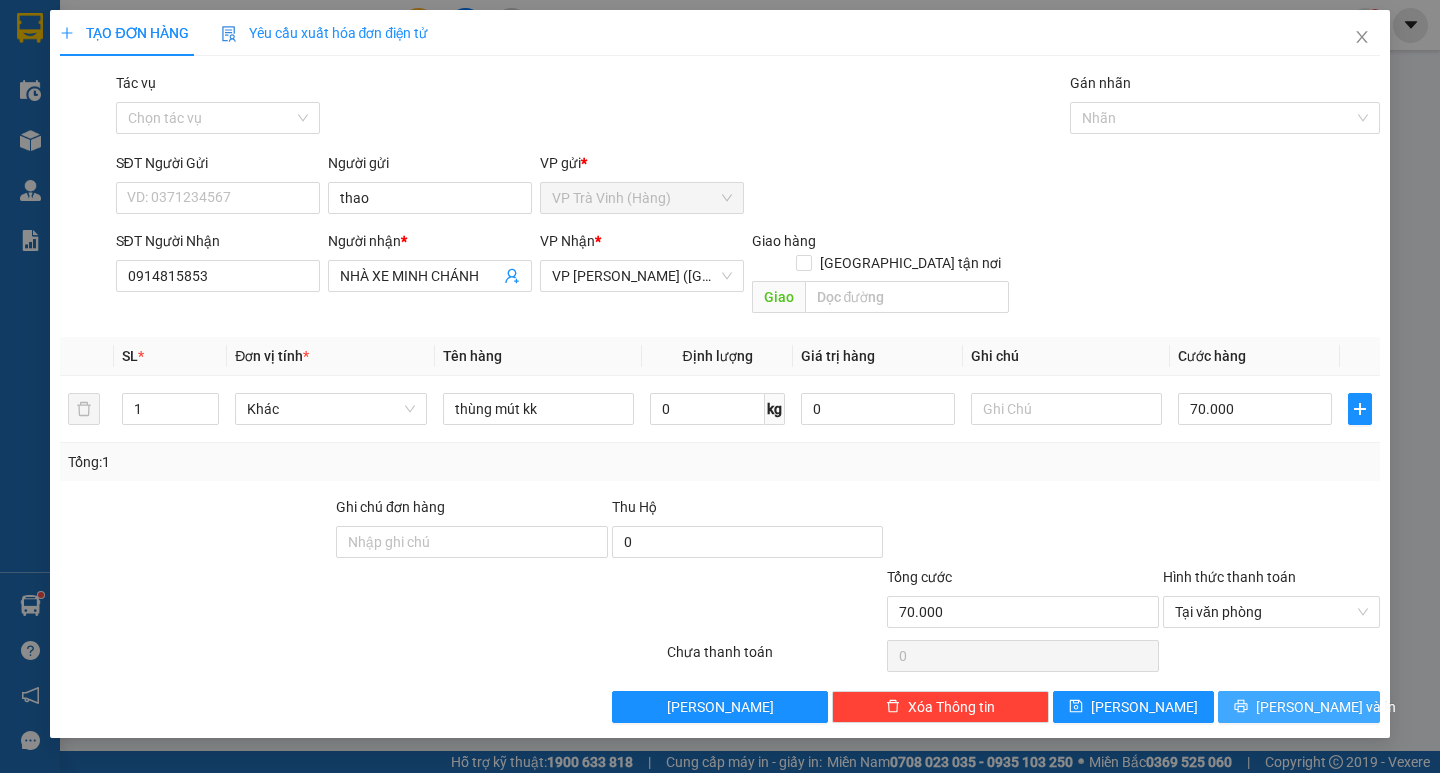 click on "[PERSON_NAME] và In" at bounding box center [1326, 707] 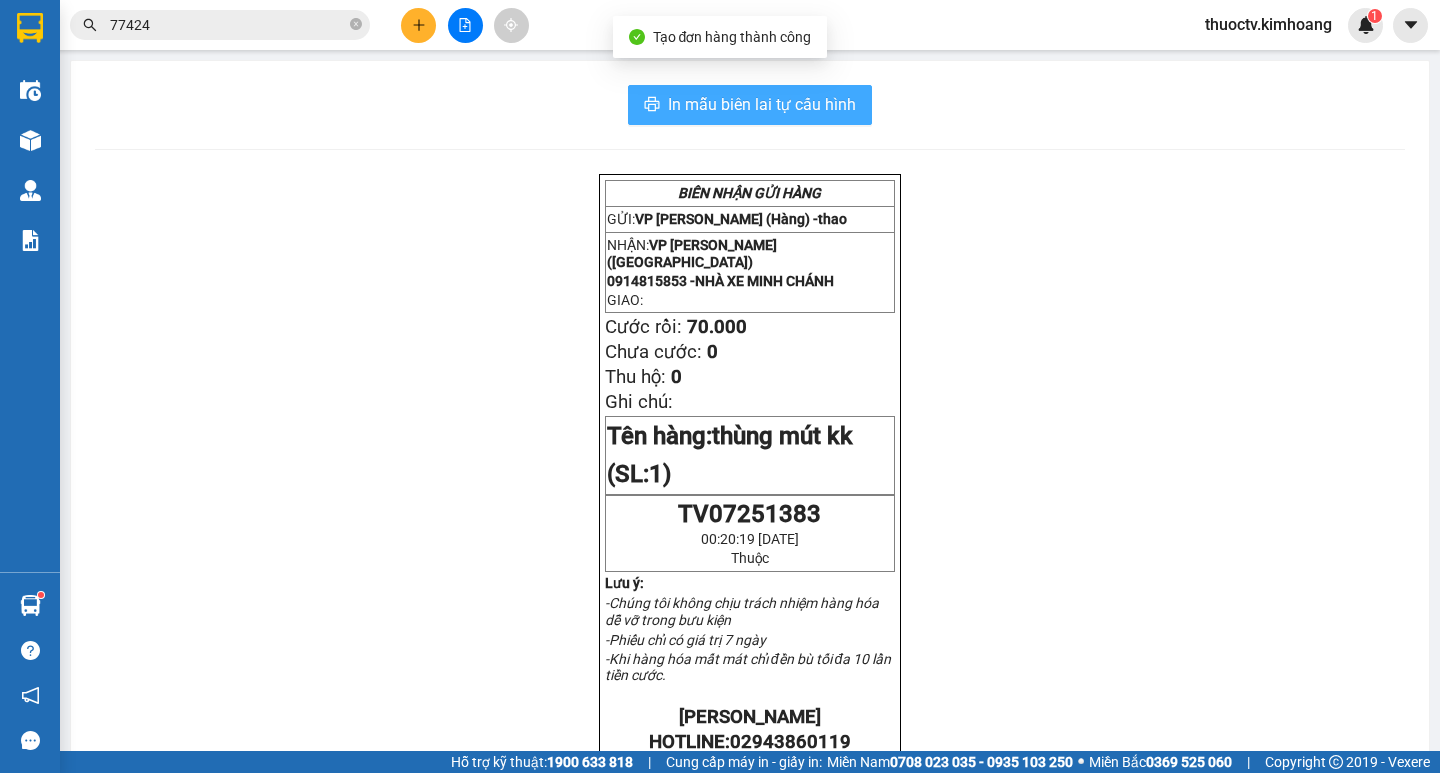 click on "In mẫu biên lai tự cấu hình" at bounding box center [762, 104] 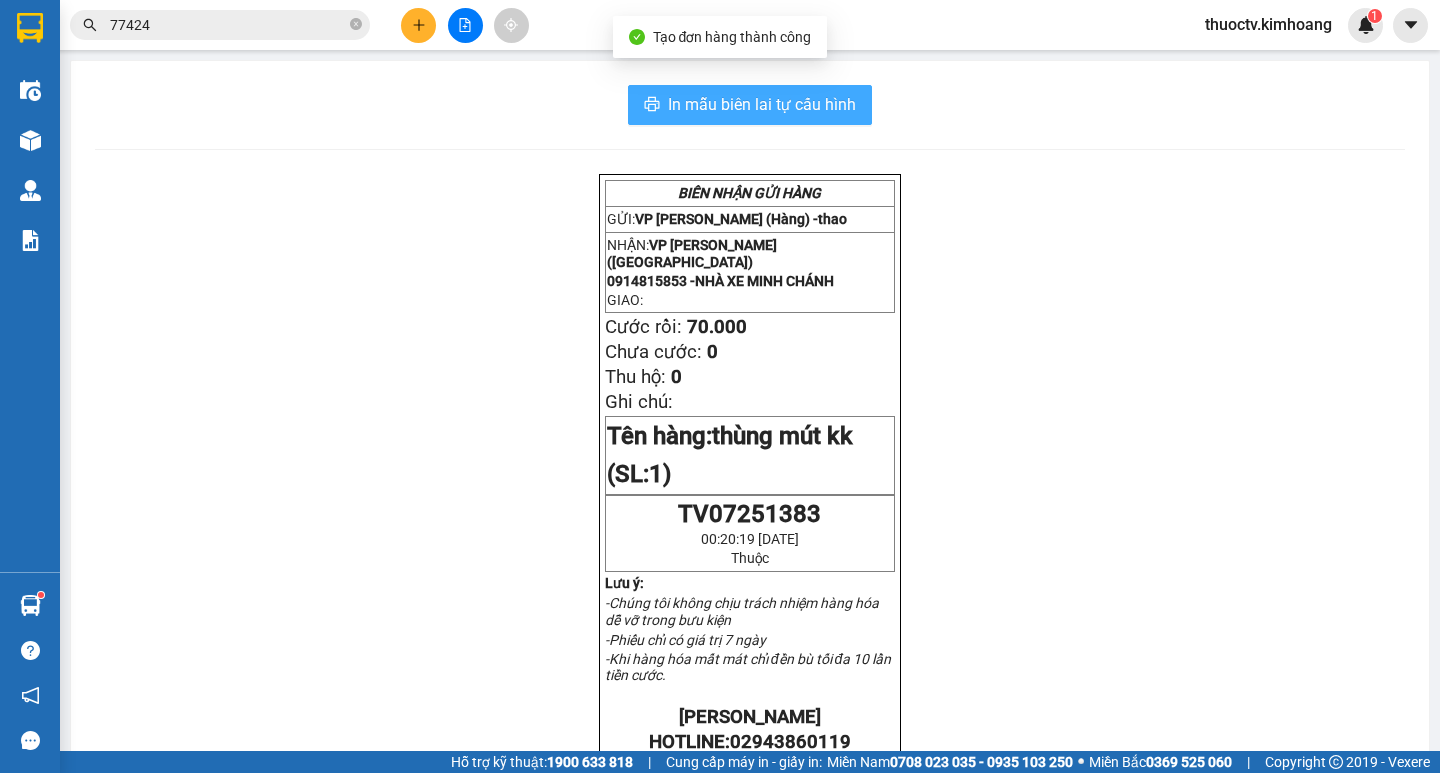 scroll, scrollTop: 0, scrollLeft: 0, axis: both 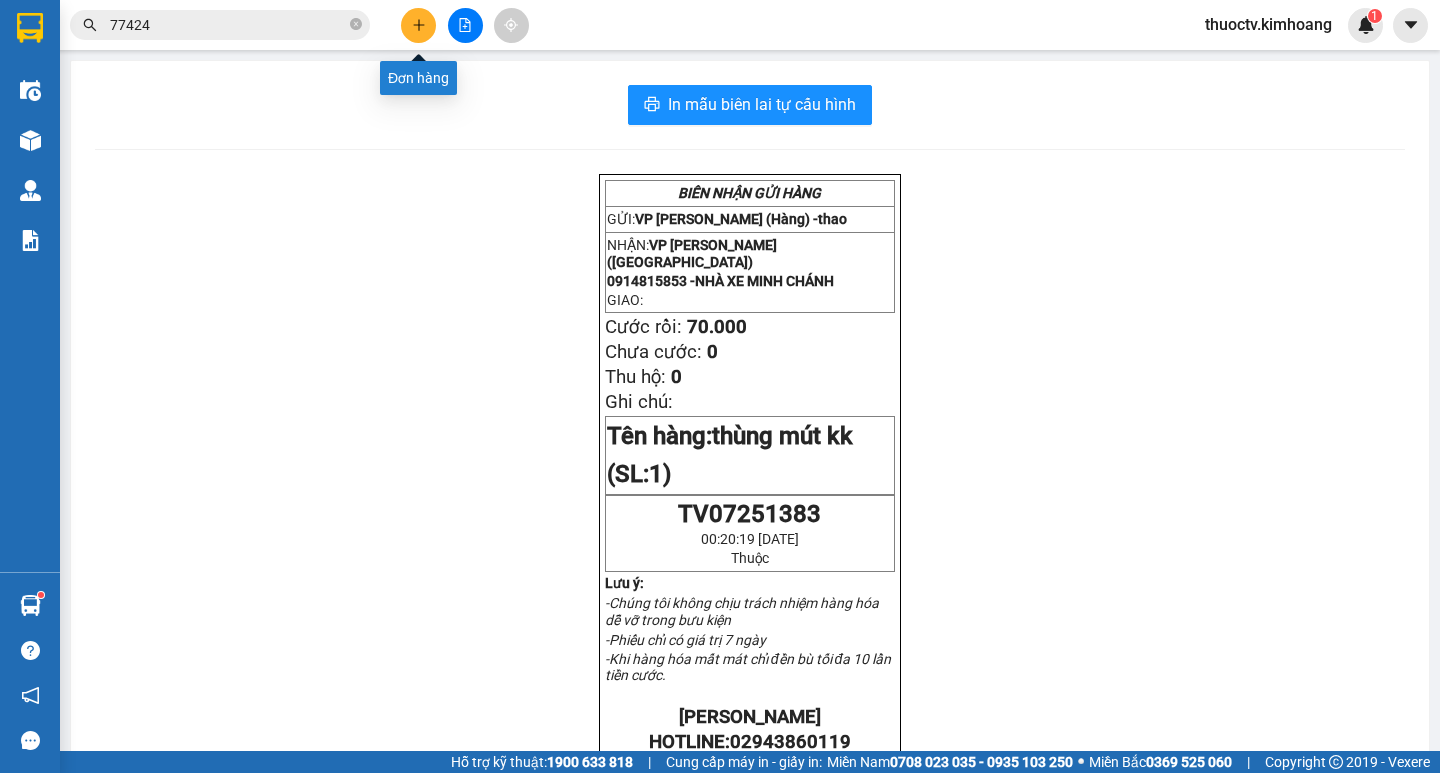 click 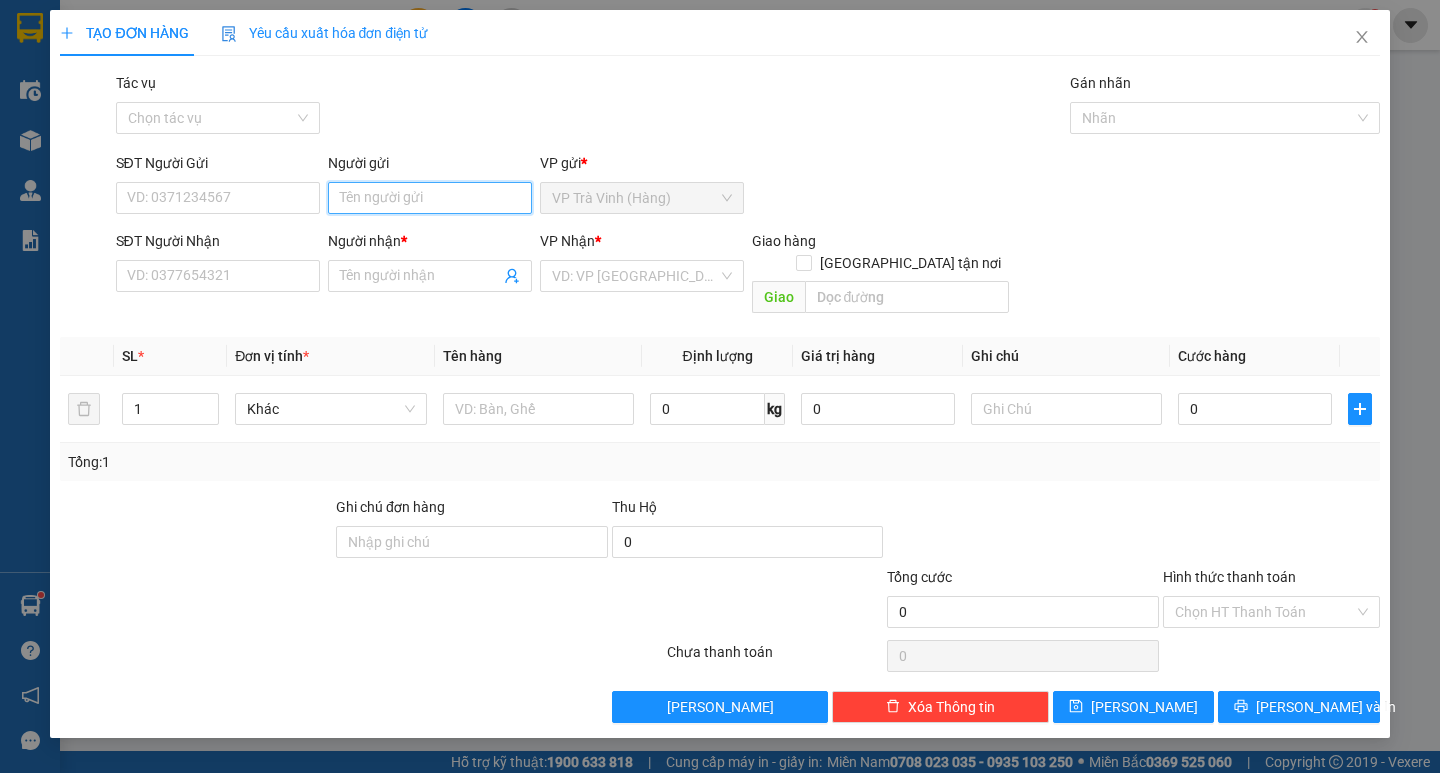 click on "Người gửi" at bounding box center [430, 198] 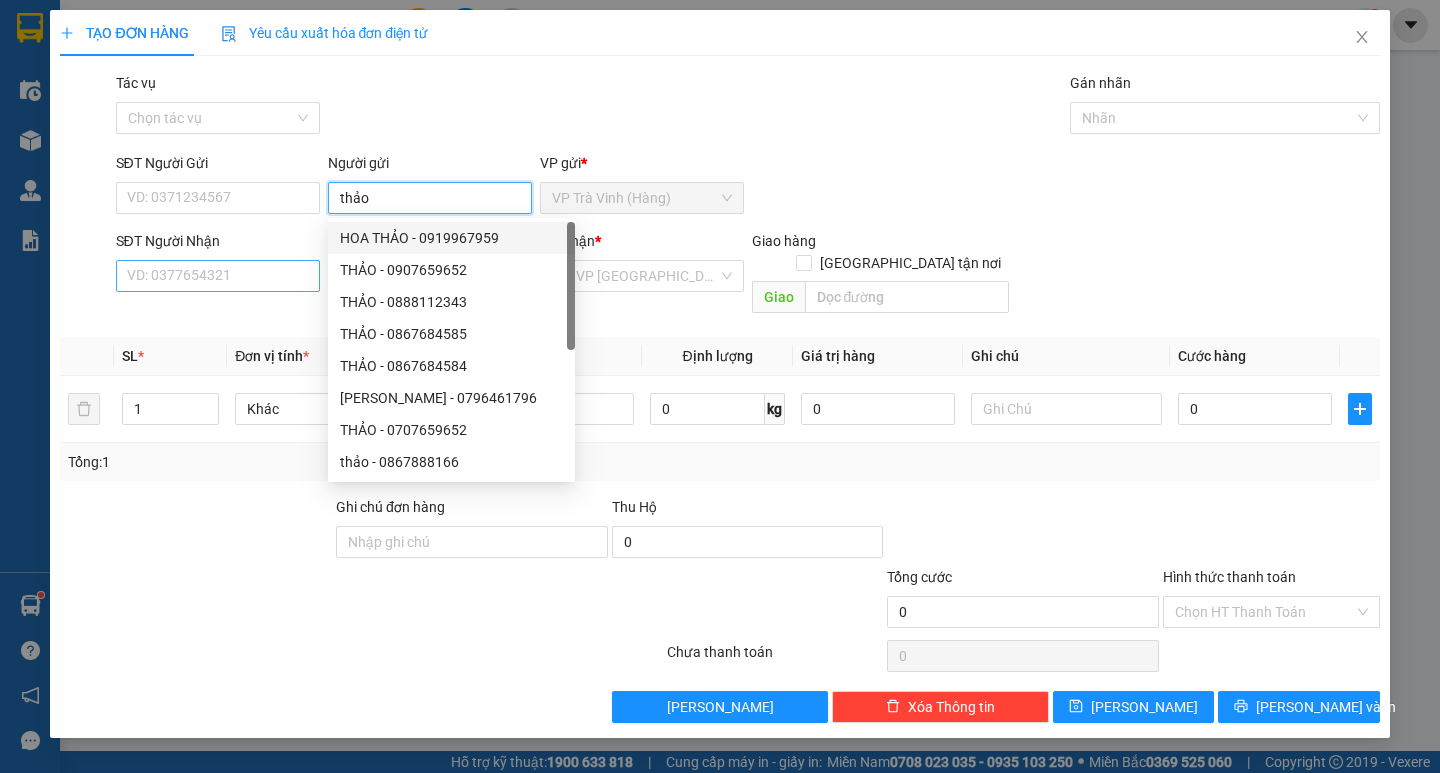 type on "thảo" 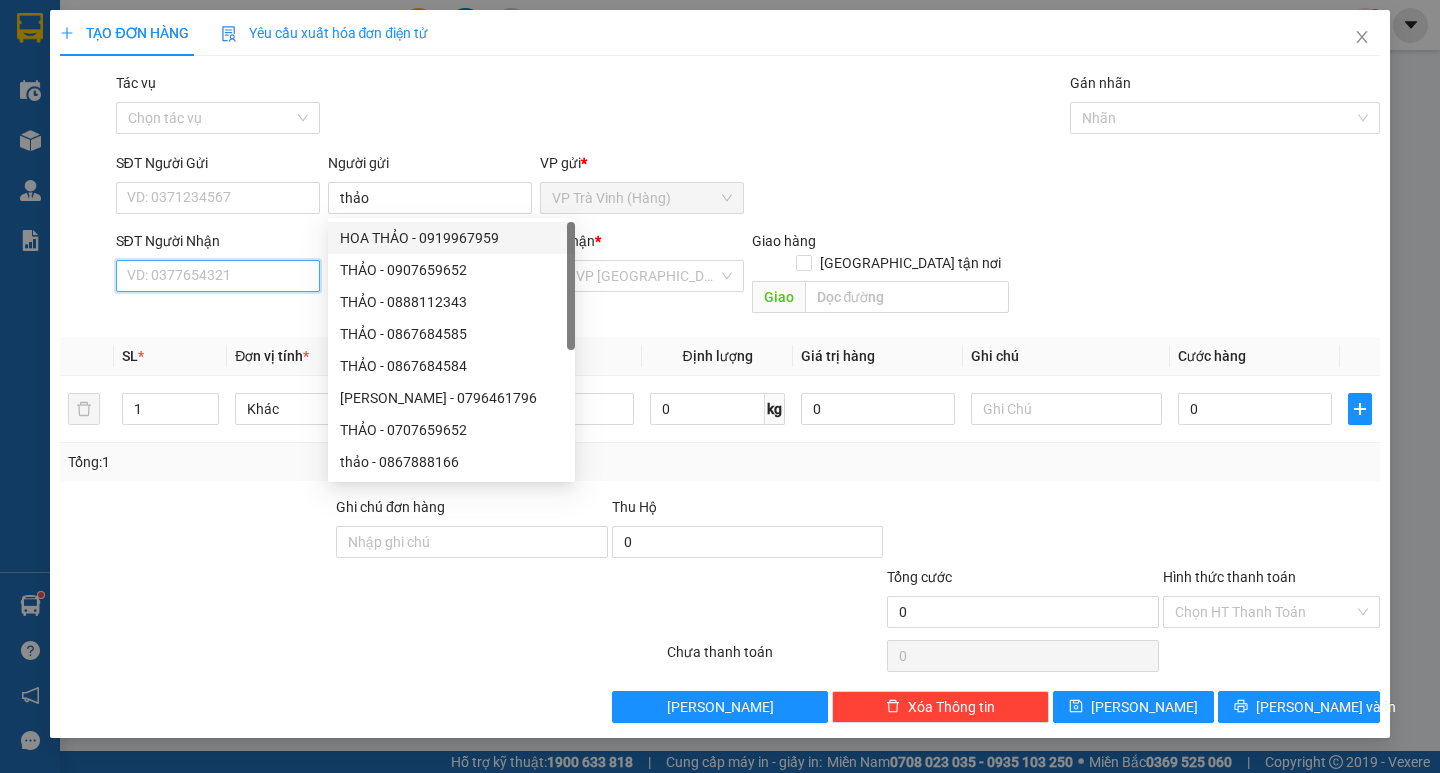 drag, startPoint x: 281, startPoint y: 272, endPoint x: 369, endPoint y: 293, distance: 90.47099 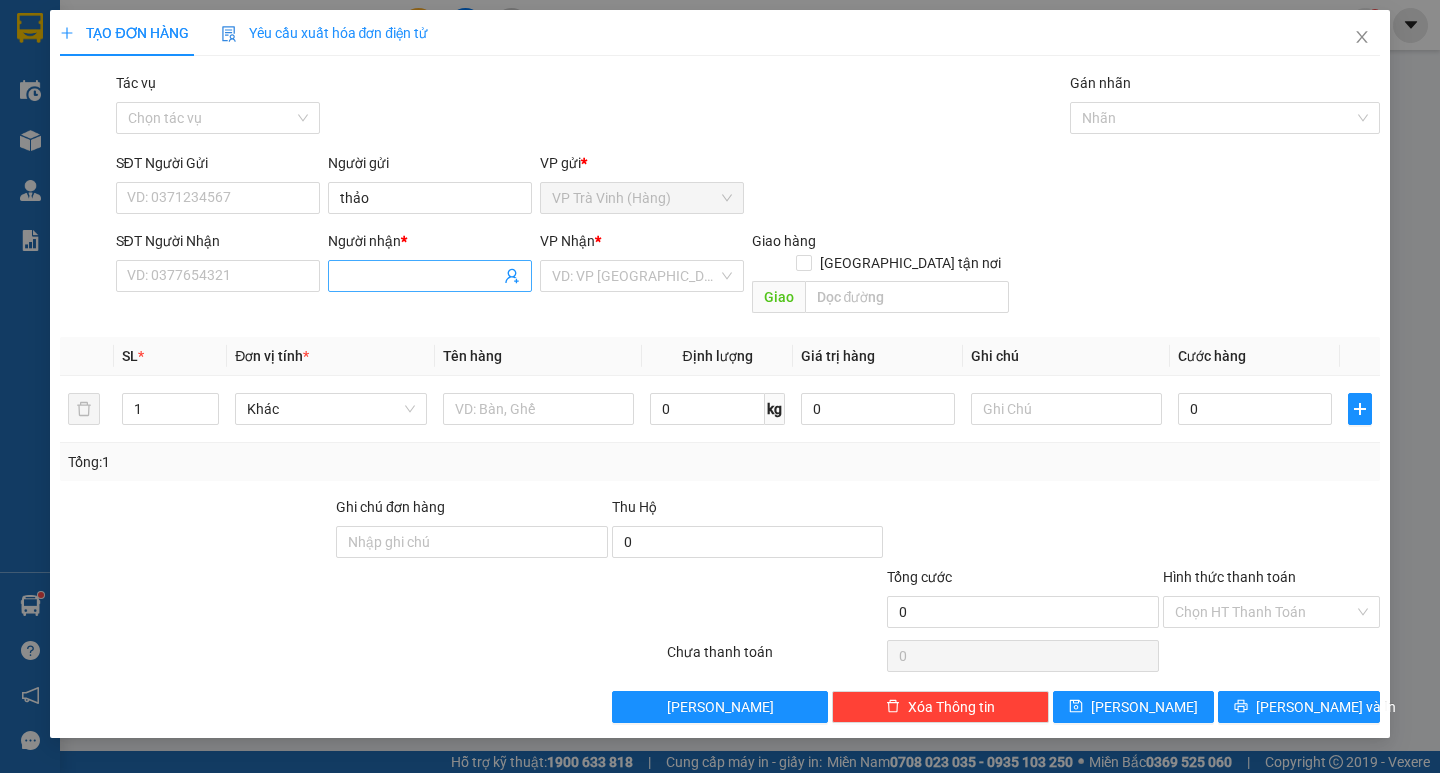 click on "Người nhận  *" at bounding box center [420, 276] 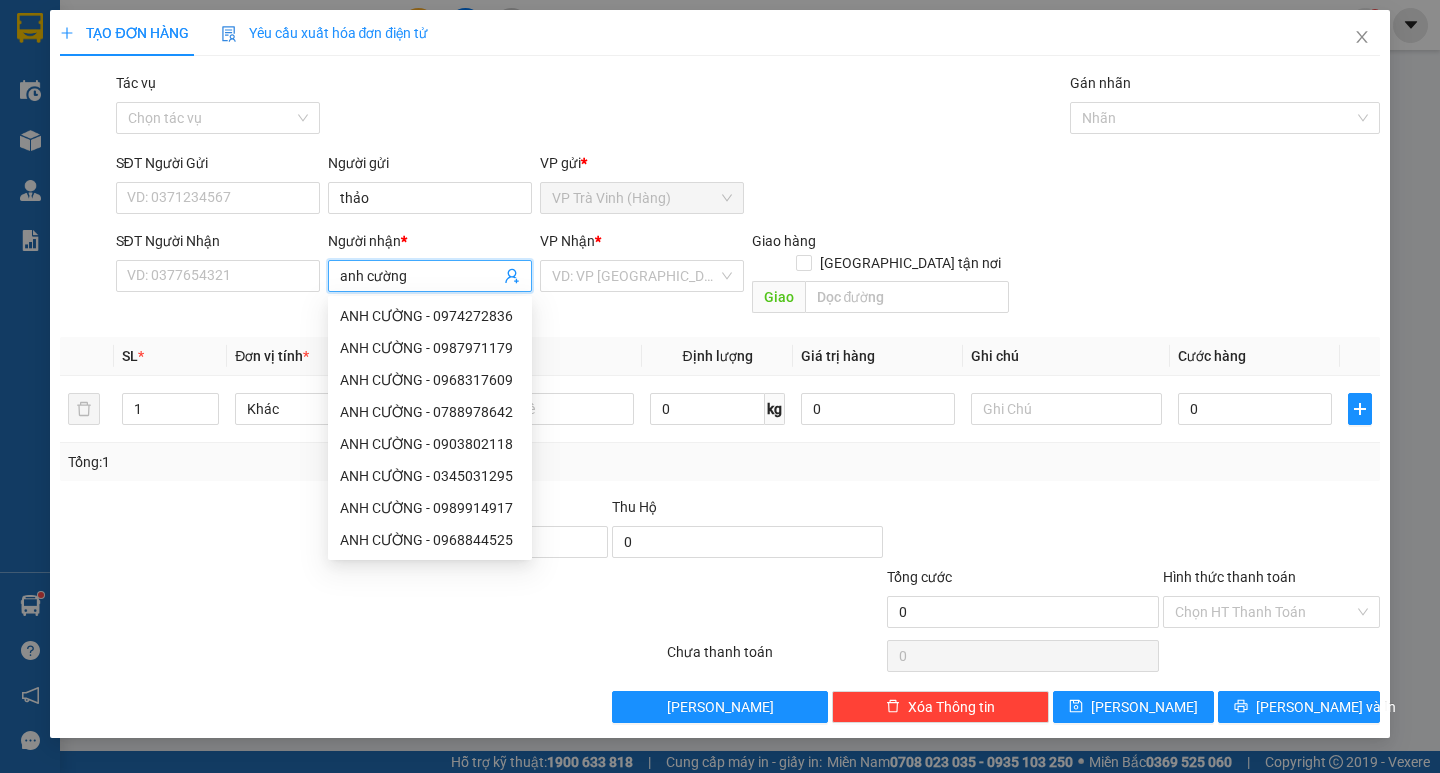 click on "anh cường" at bounding box center [420, 276] 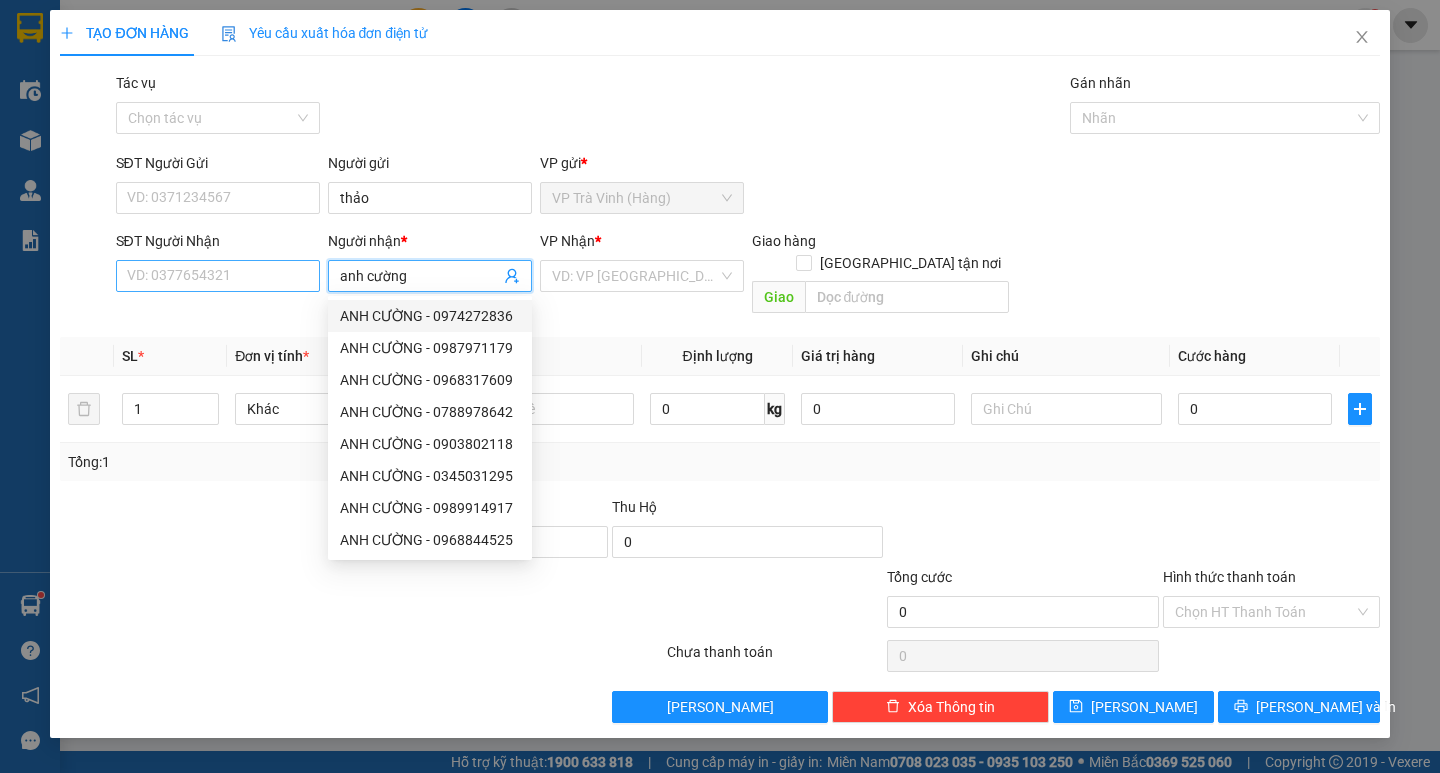 type on "anh cường" 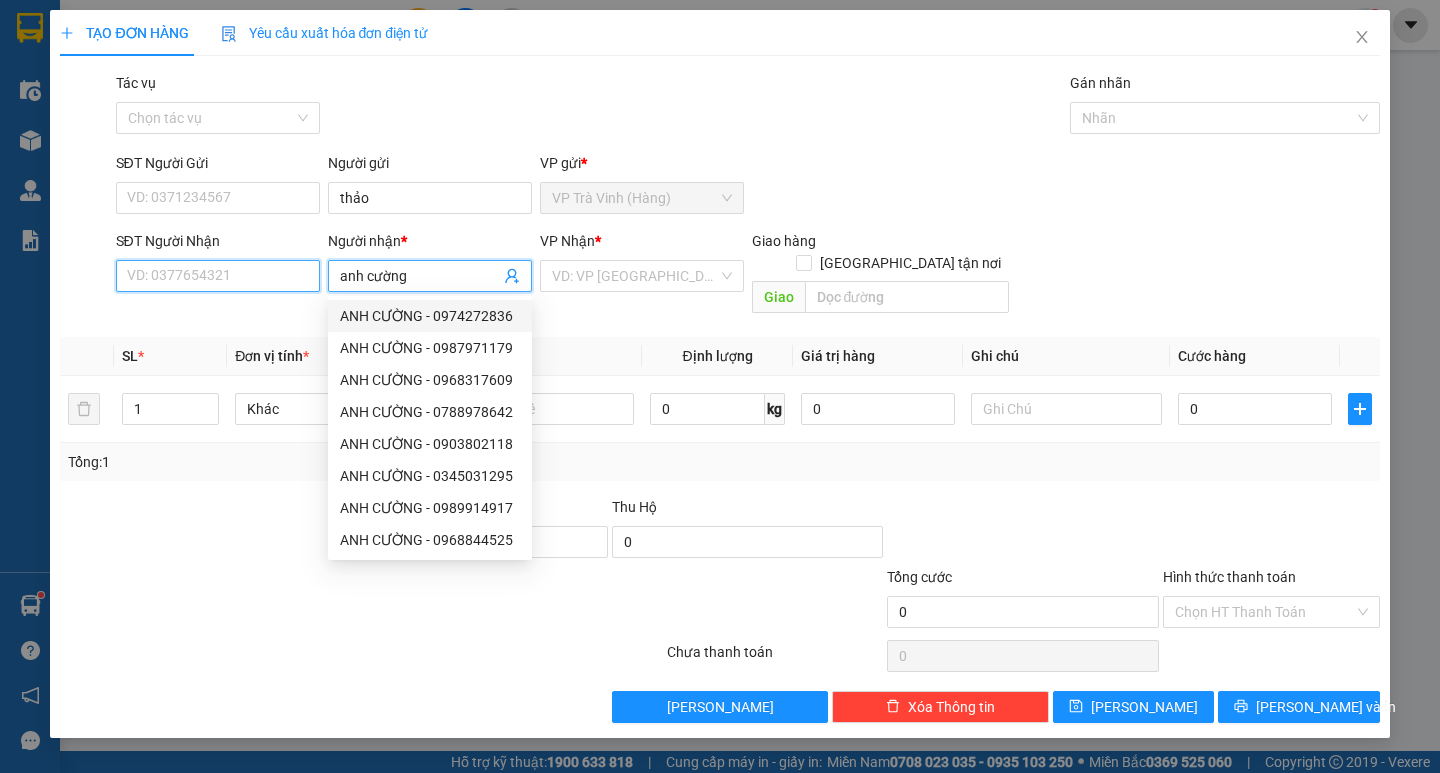 click on "SĐT Người Nhận" at bounding box center (218, 276) 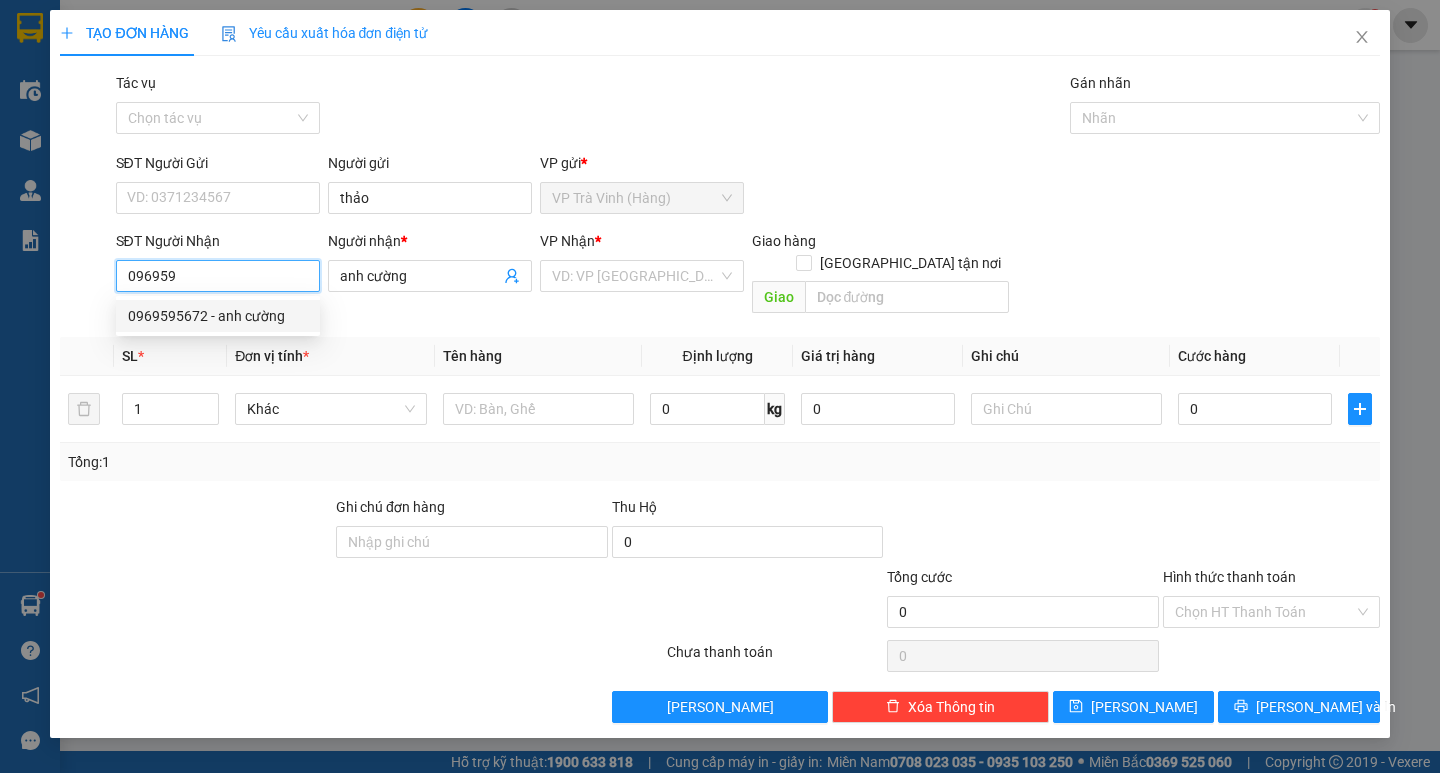 click on "0969595672 - anh cường" at bounding box center [218, 316] 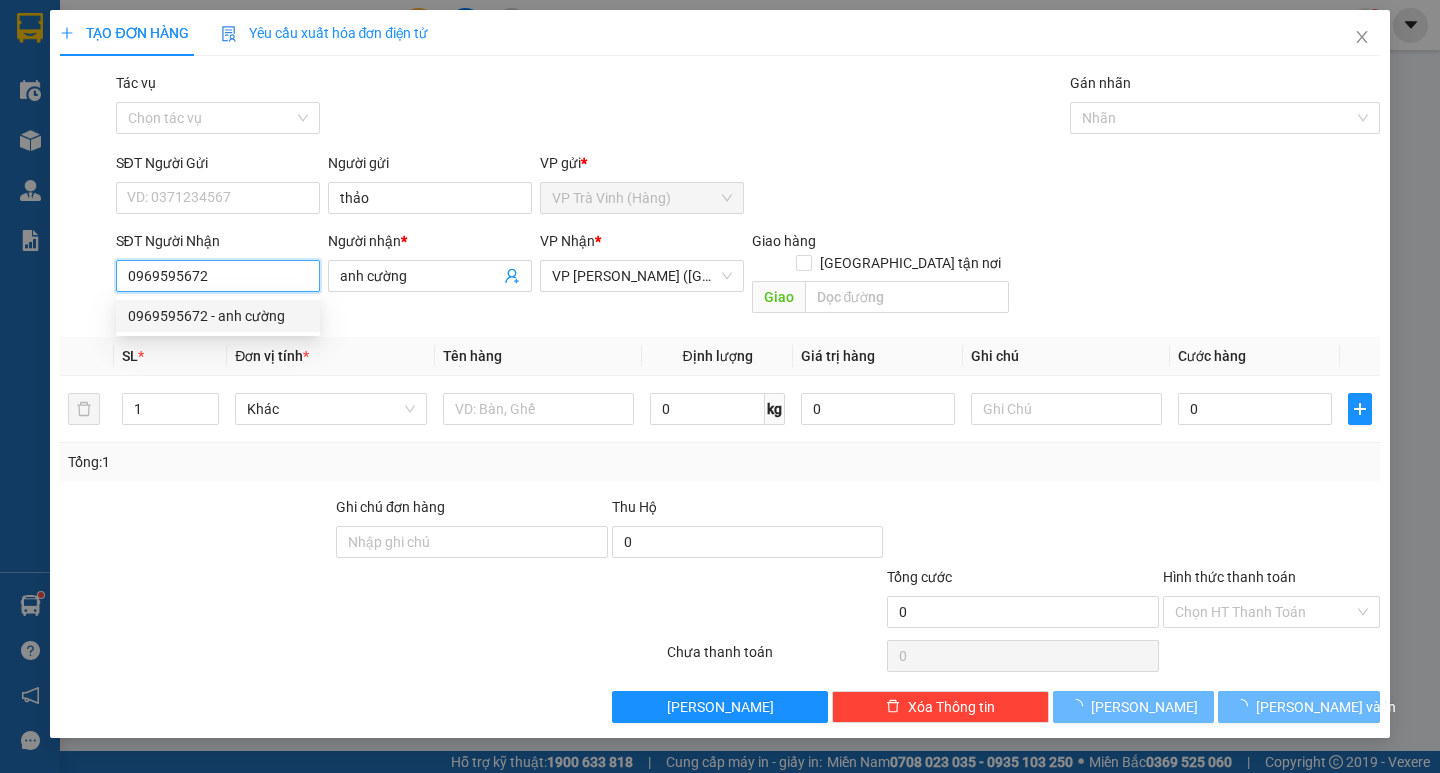 type on "70.000" 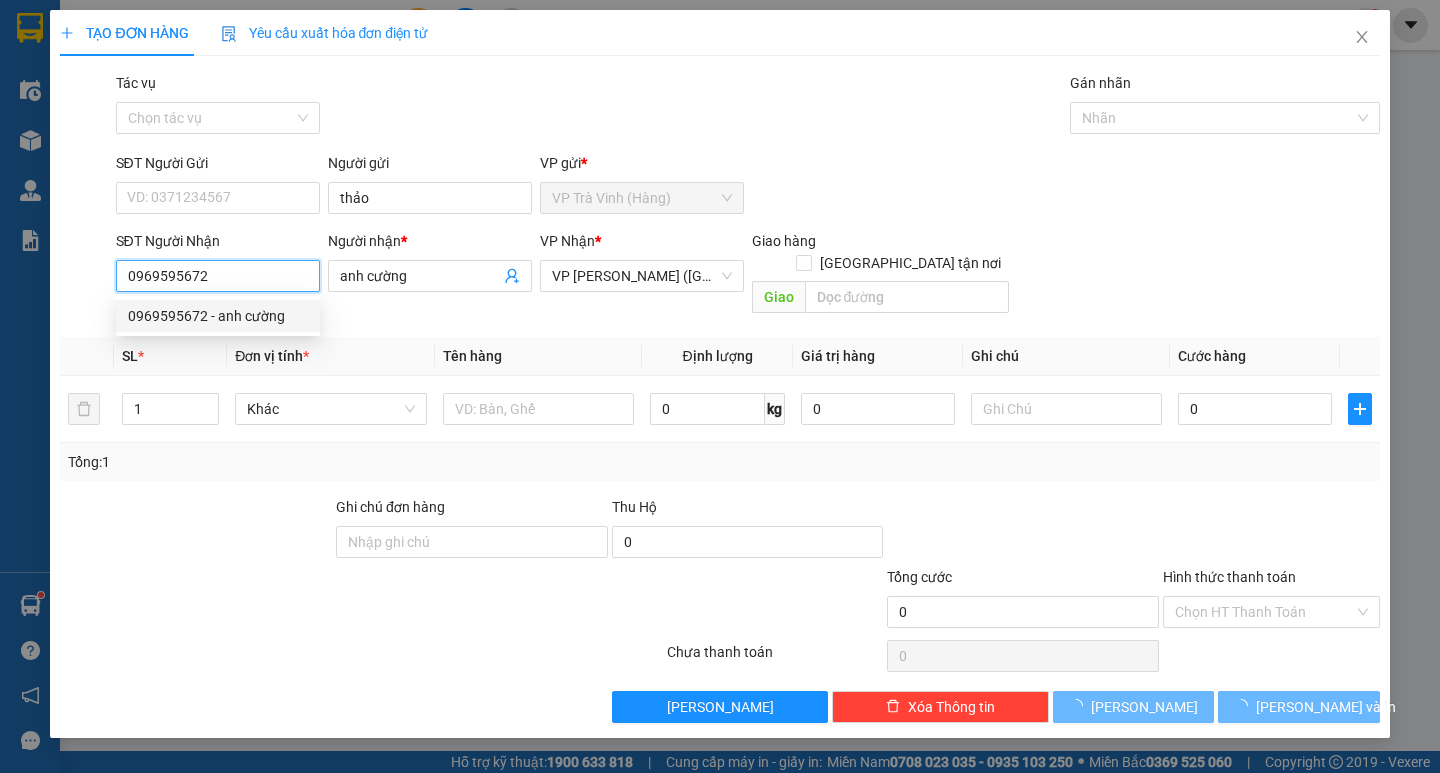type on "70.000" 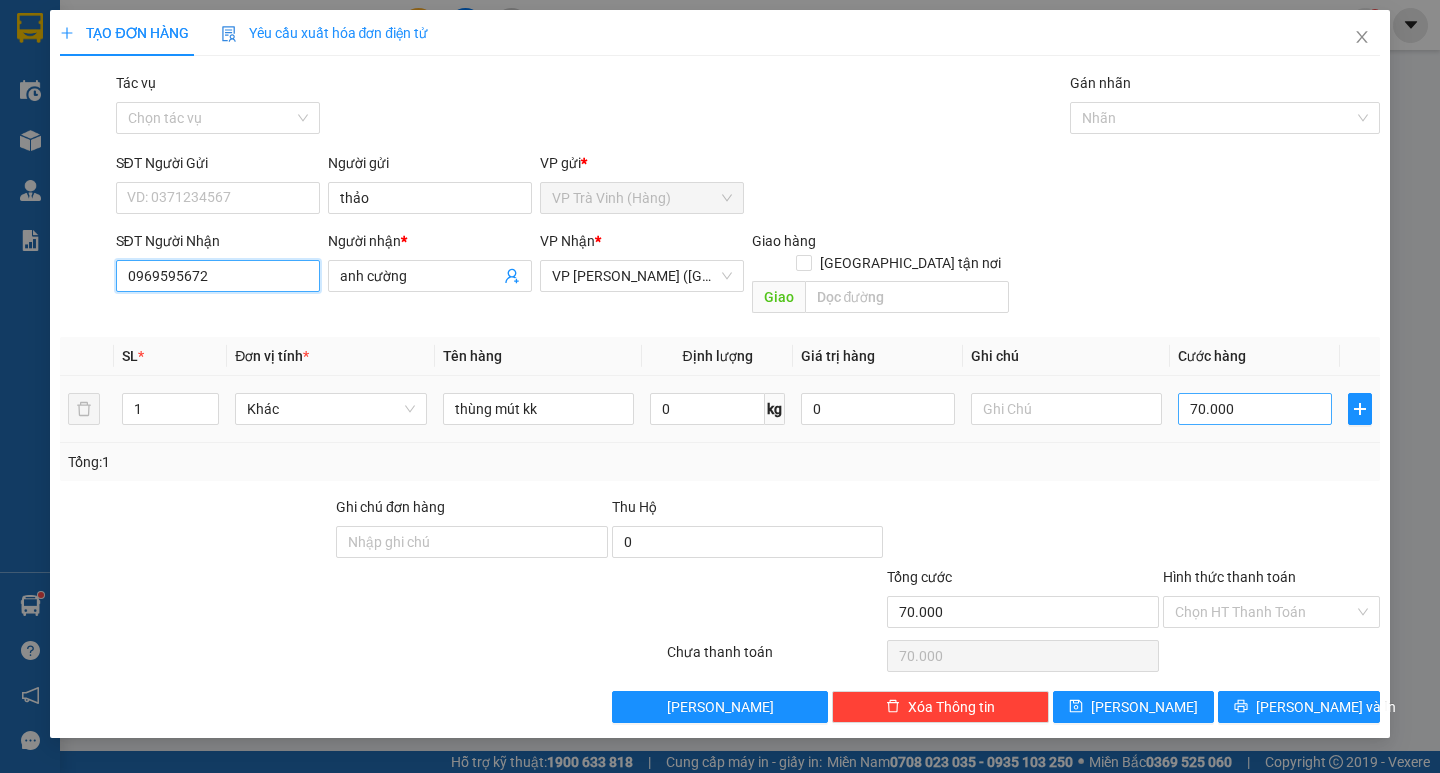 type on "0969595672" 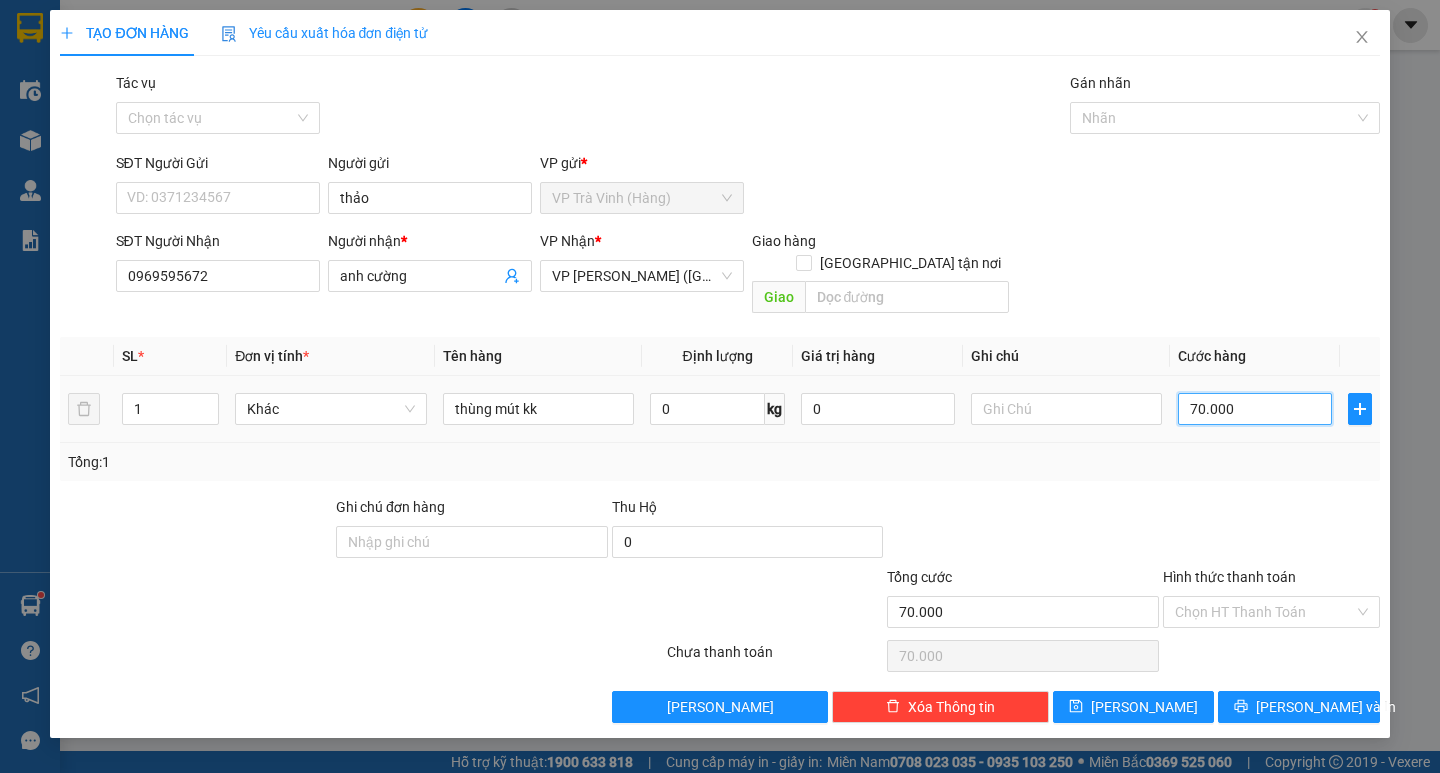 click on "70.000" at bounding box center (1255, 409) 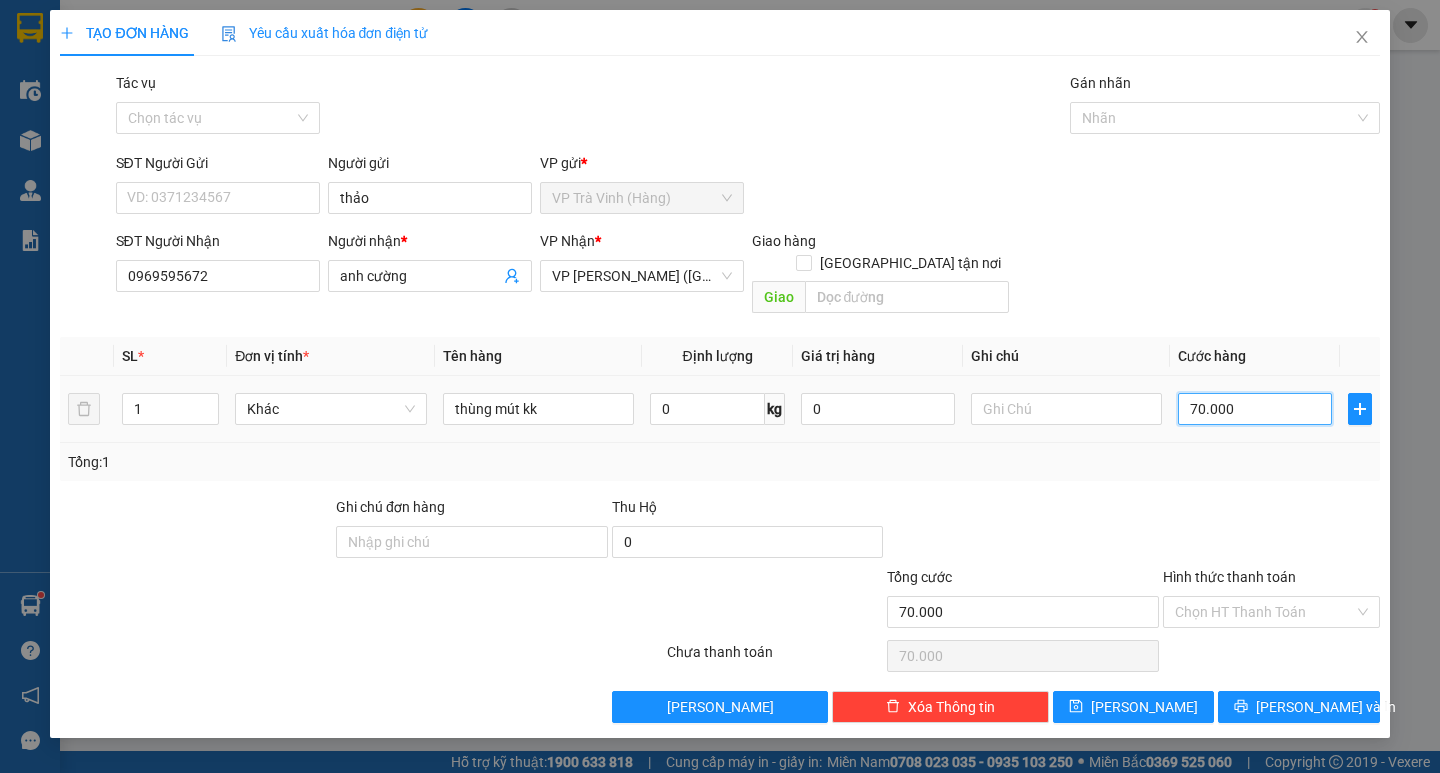 type on "7" 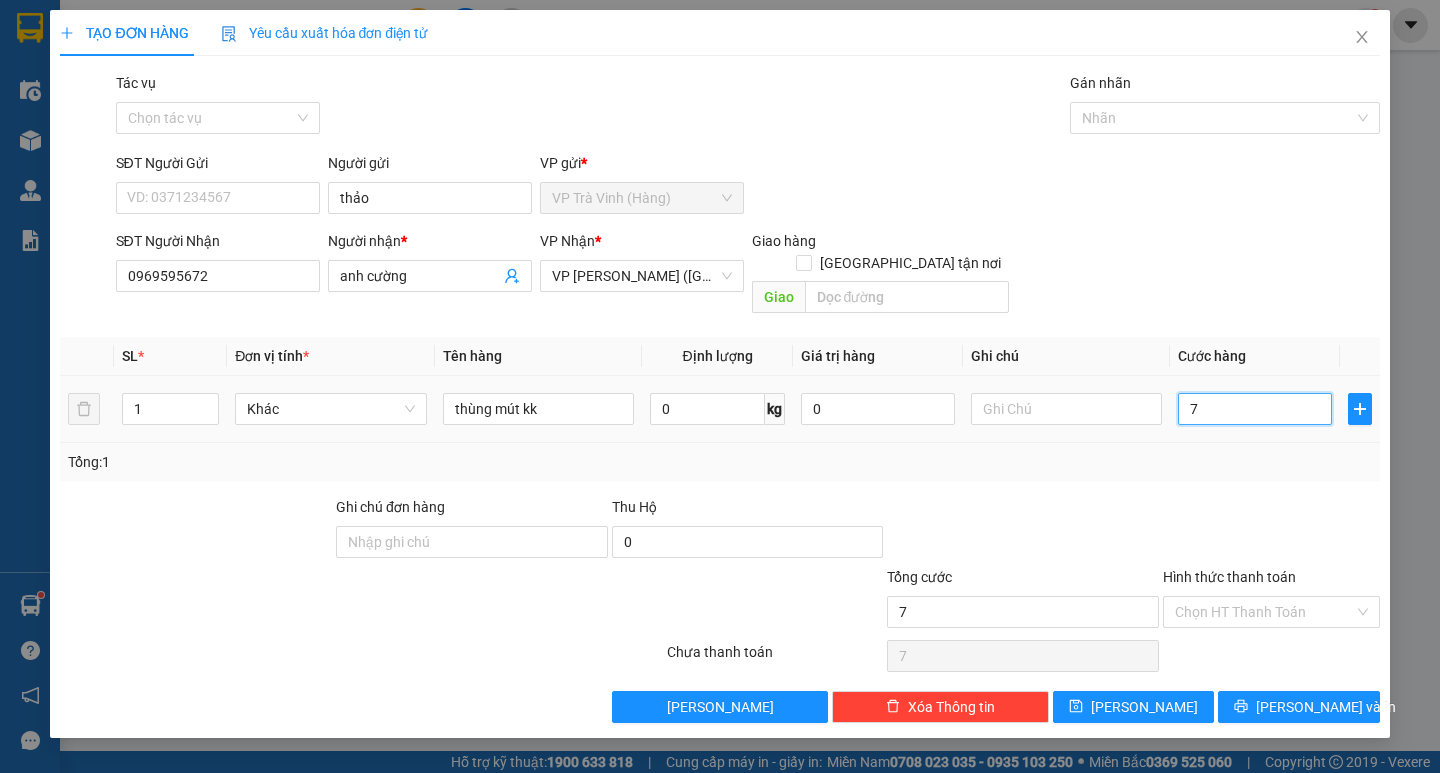 type on "70" 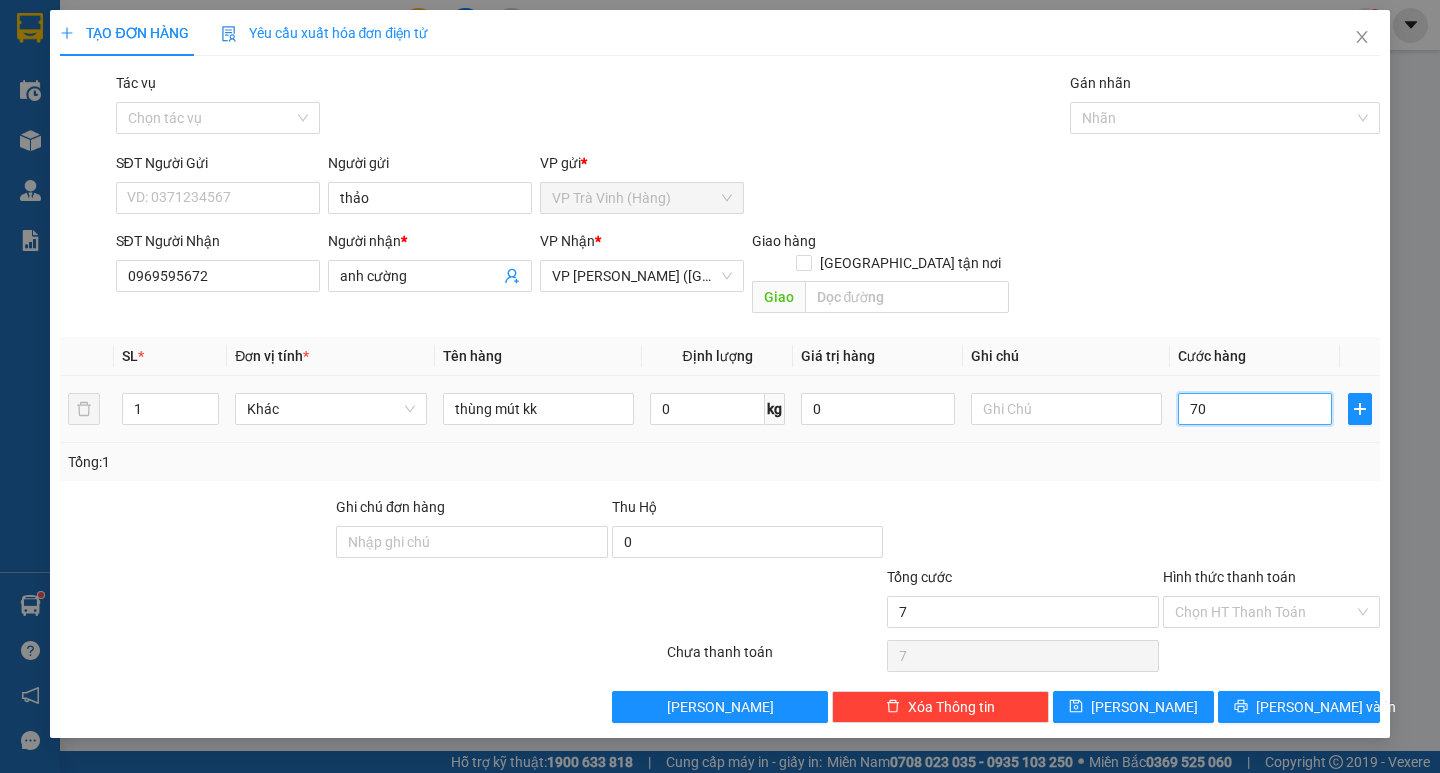 type on "70" 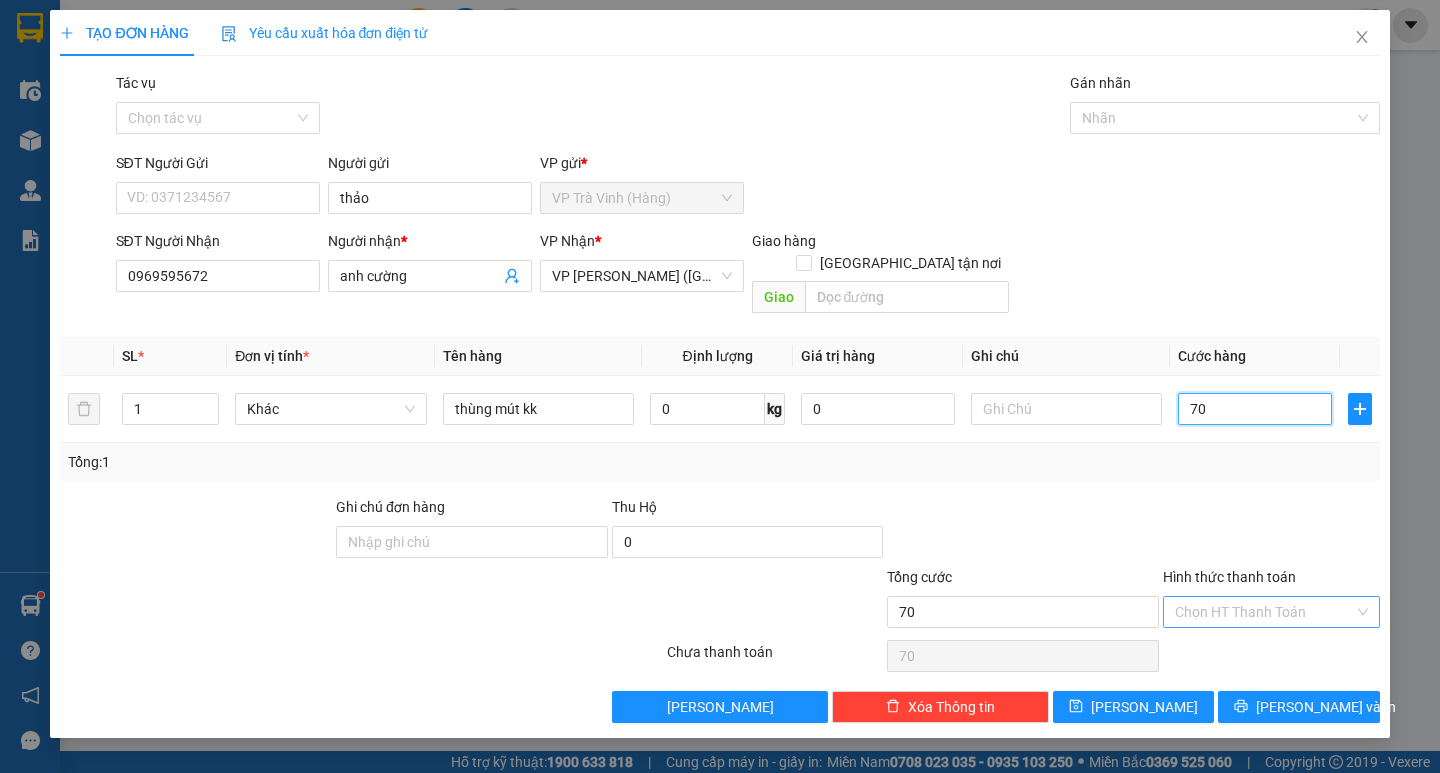 type on "70" 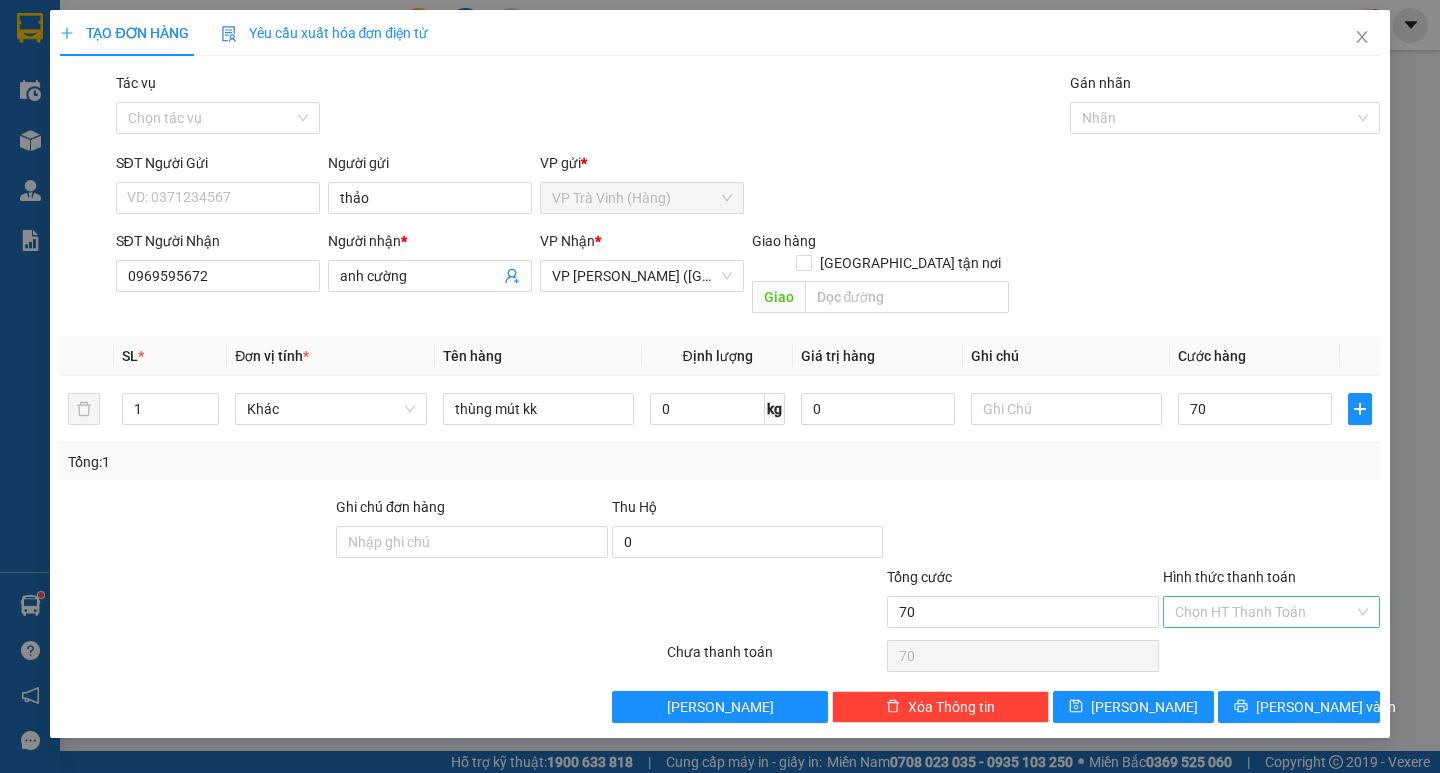 type on "70.000" 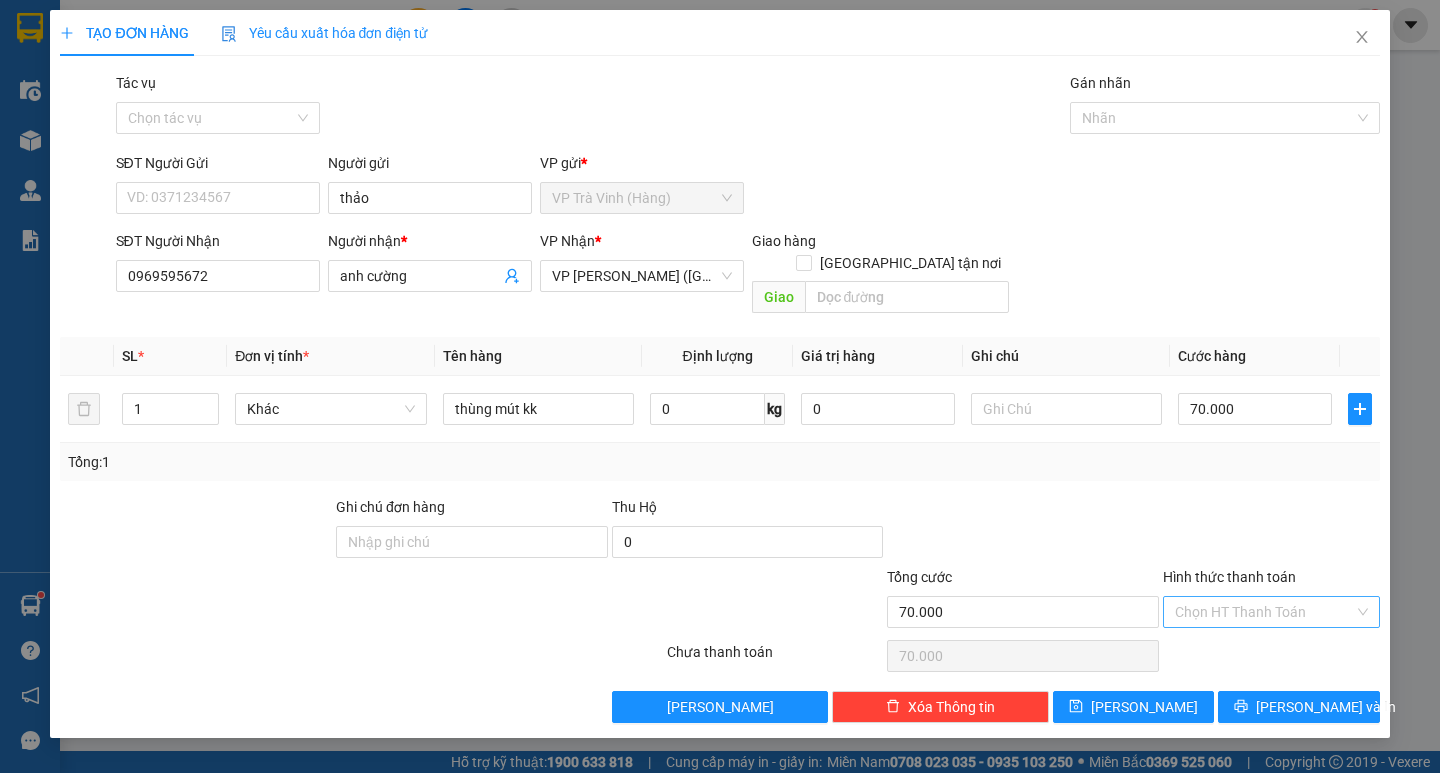 click on "Hình thức thanh toán" at bounding box center [1264, 612] 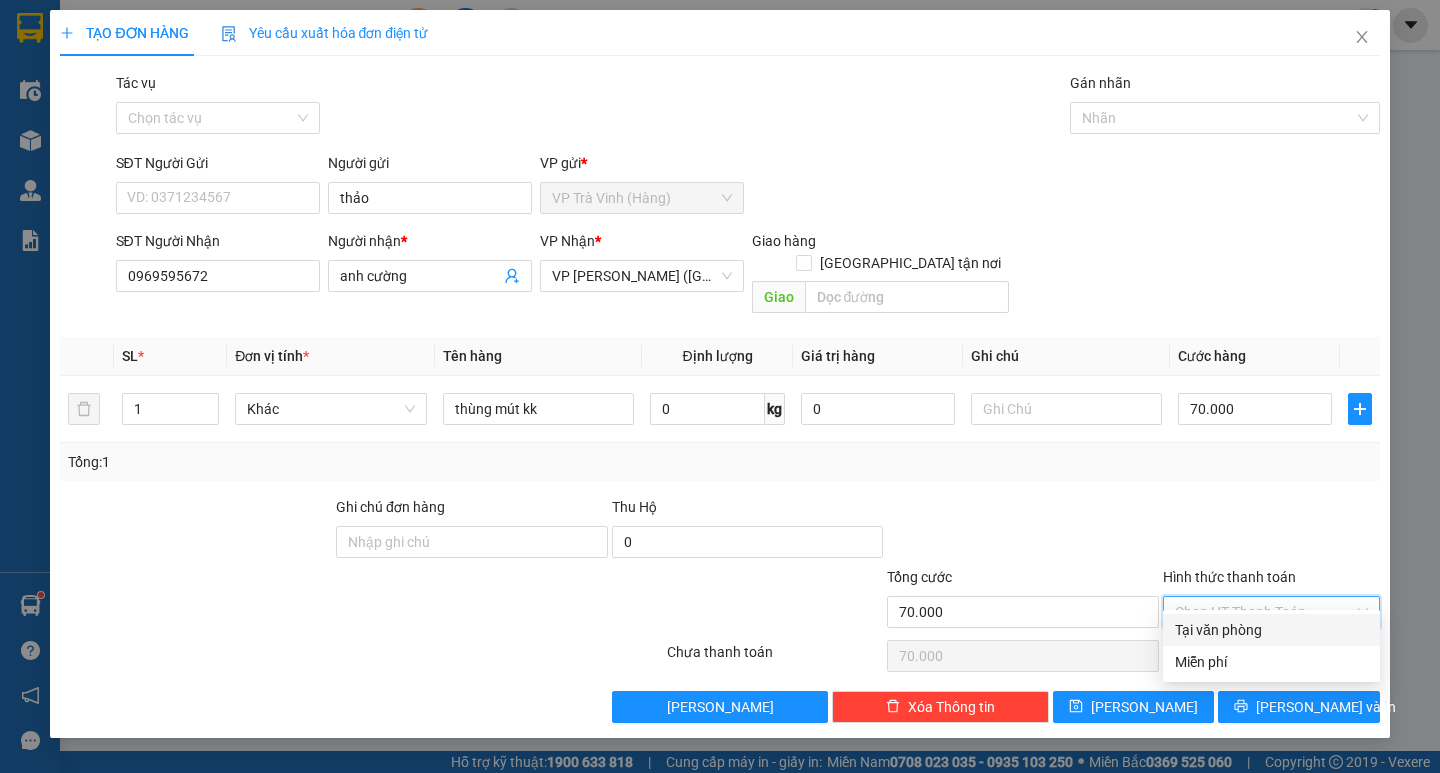 click on "Tại văn phòng" at bounding box center (1271, 630) 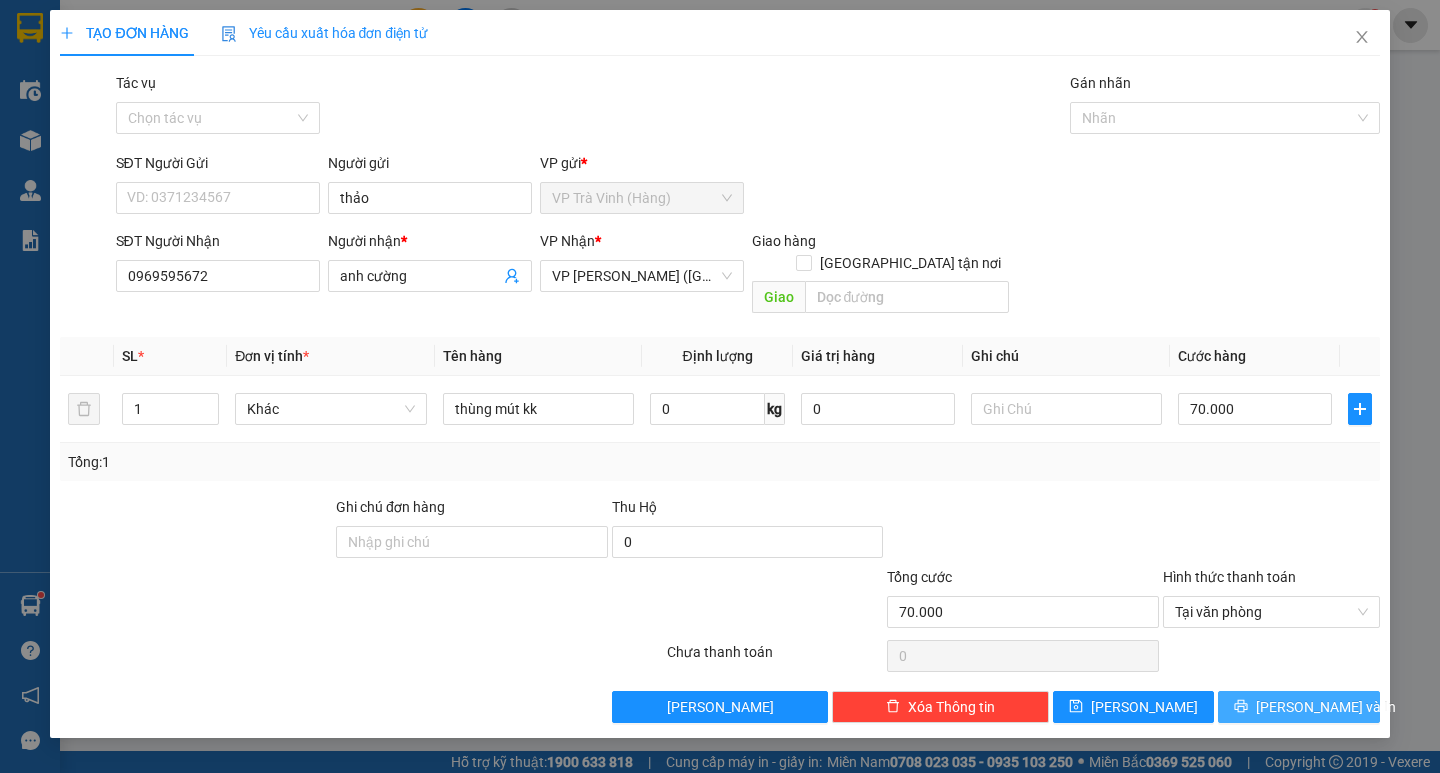 click on "[PERSON_NAME] và In" at bounding box center (1326, 707) 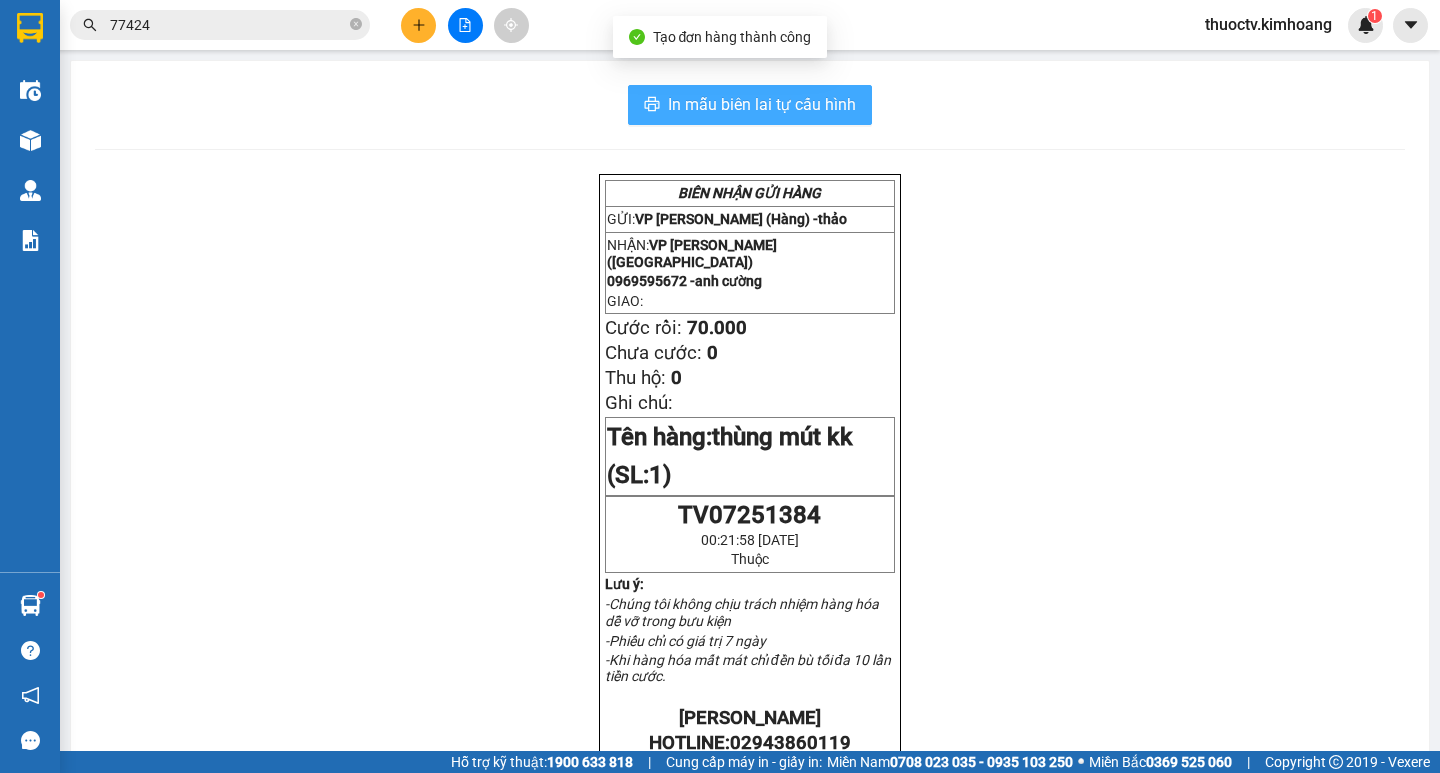 click on "In mẫu biên lai tự cấu hình" at bounding box center (762, 104) 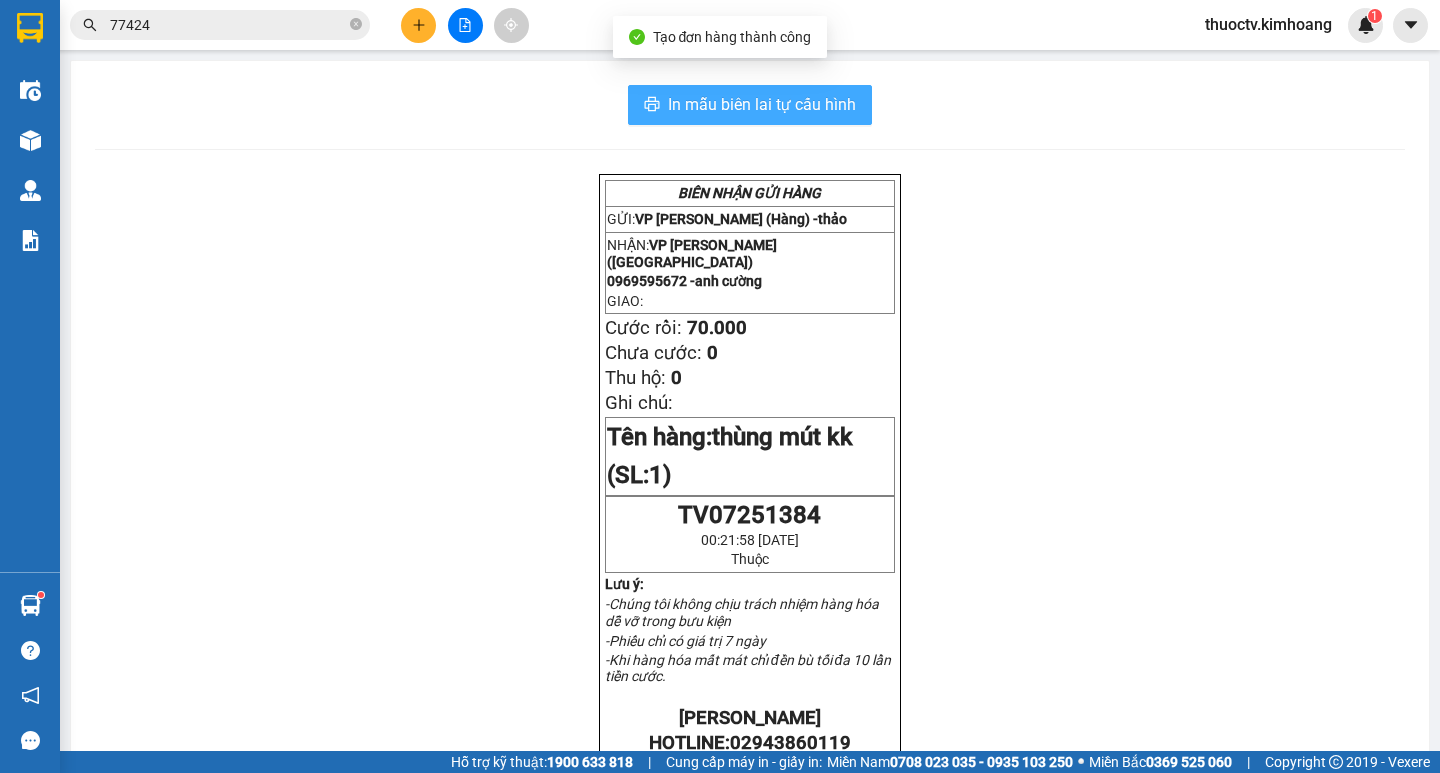 scroll, scrollTop: 0, scrollLeft: 0, axis: both 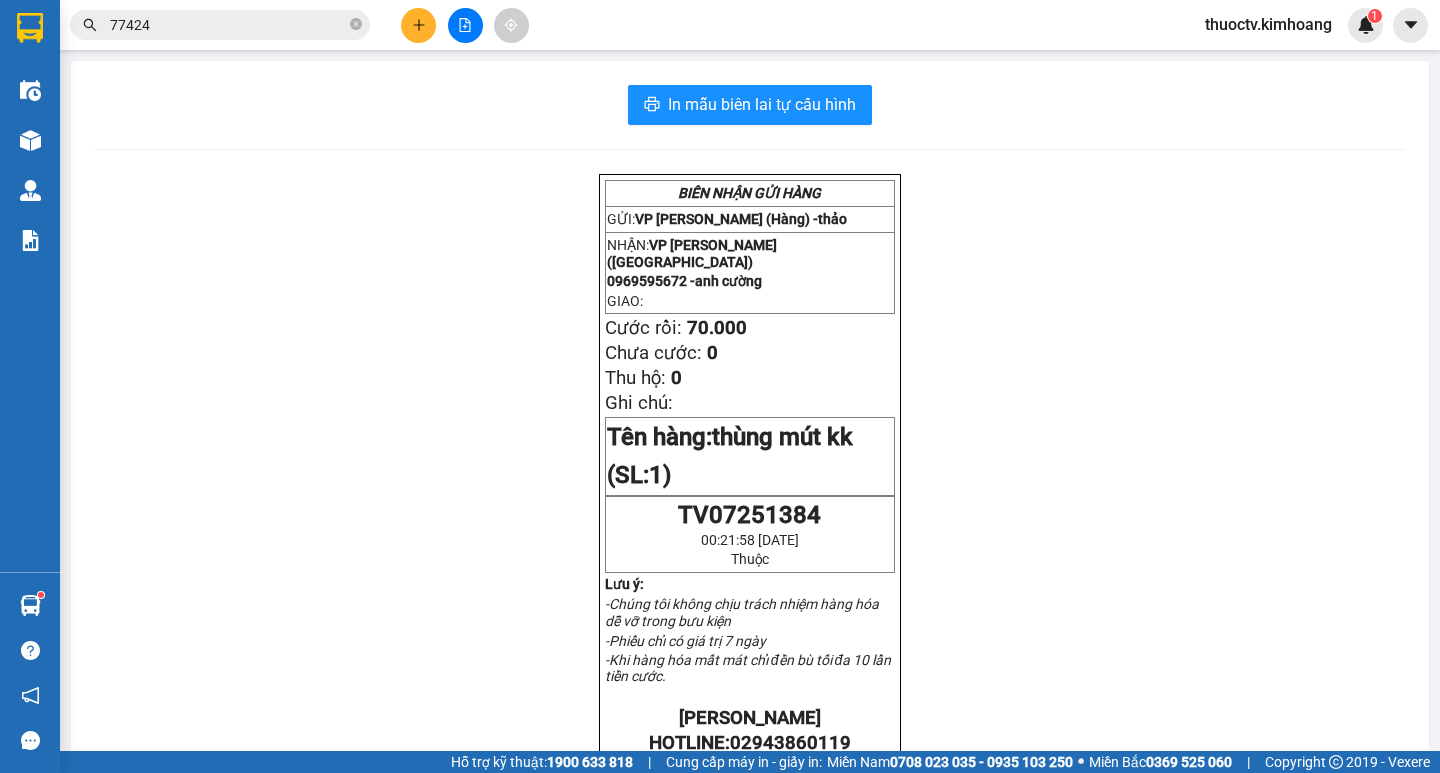 click on "77424" at bounding box center [228, 25] 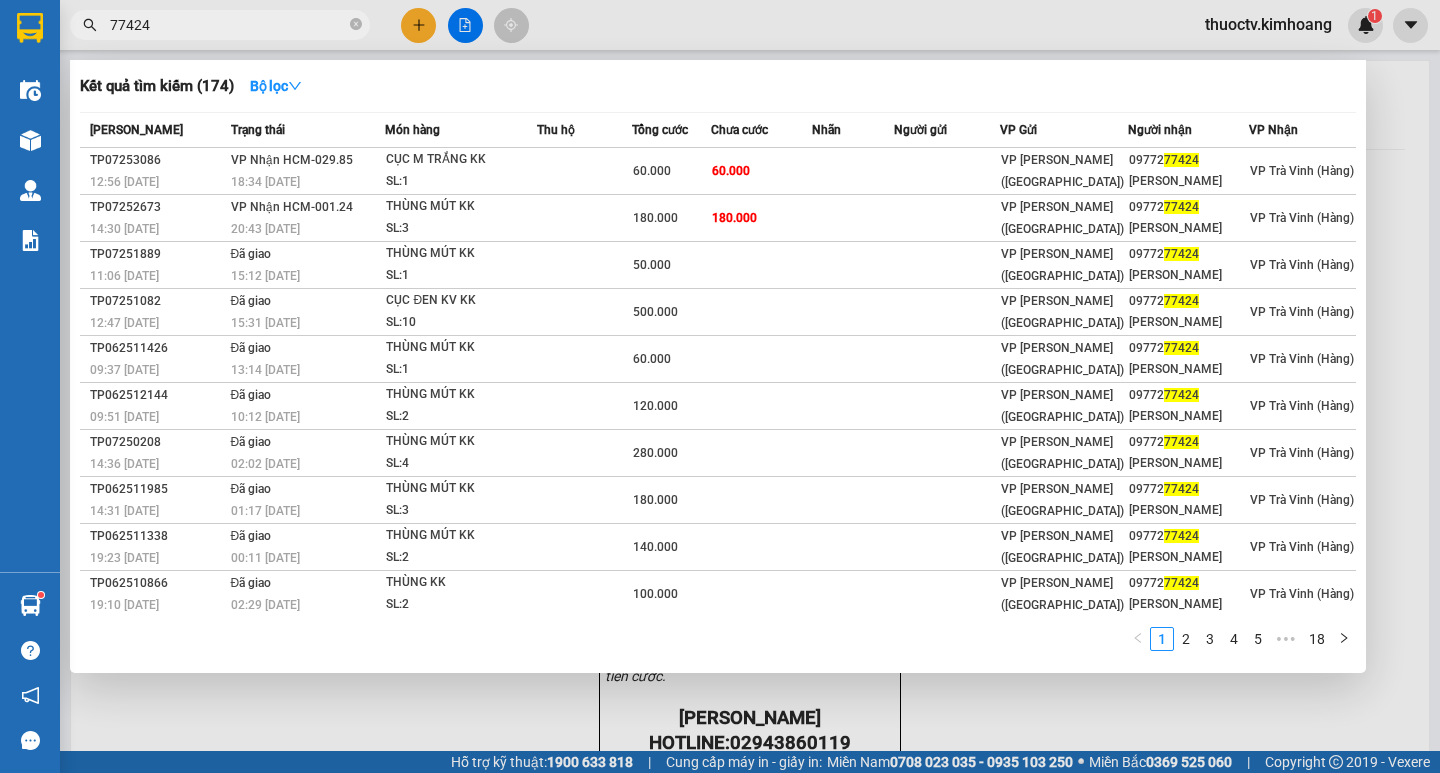 click on "77424" at bounding box center [228, 25] 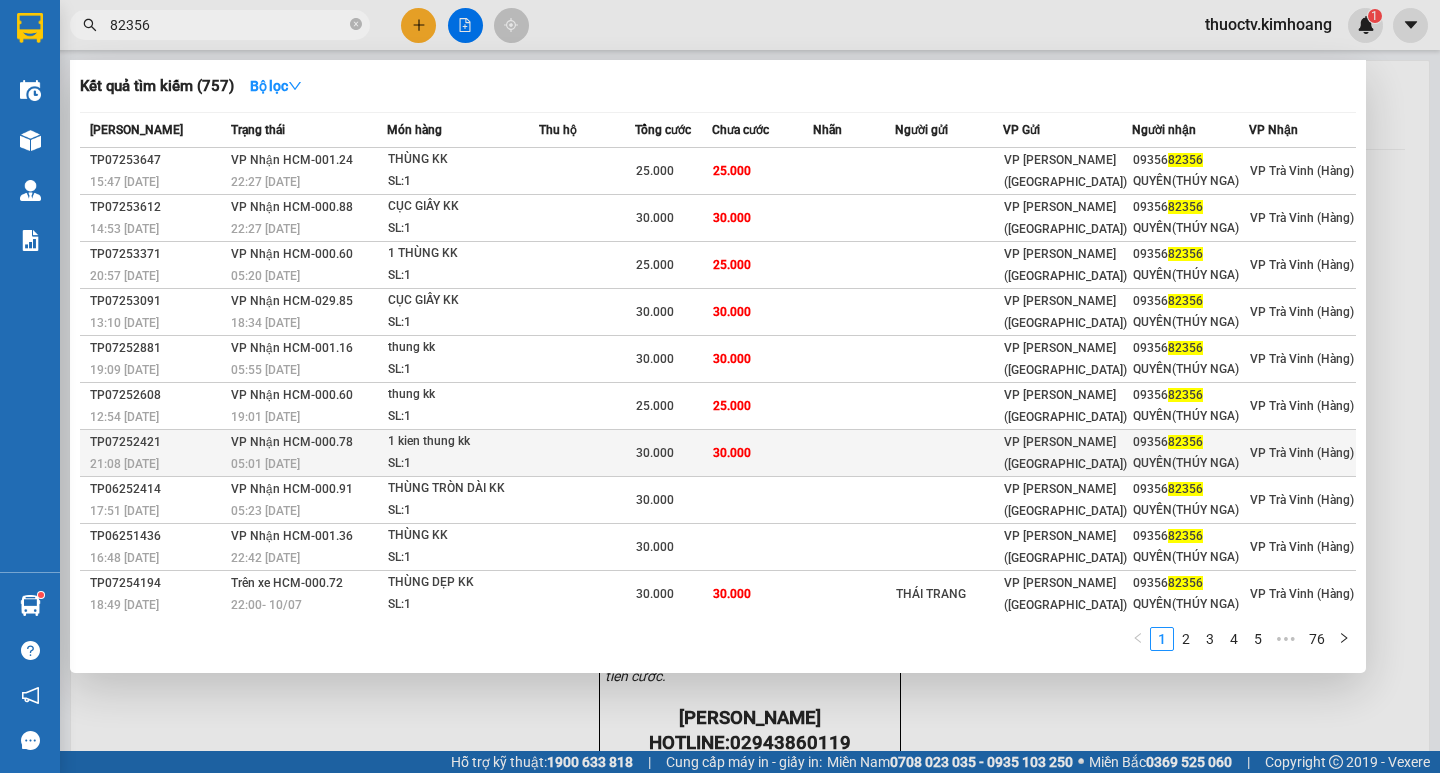 type on "82356" 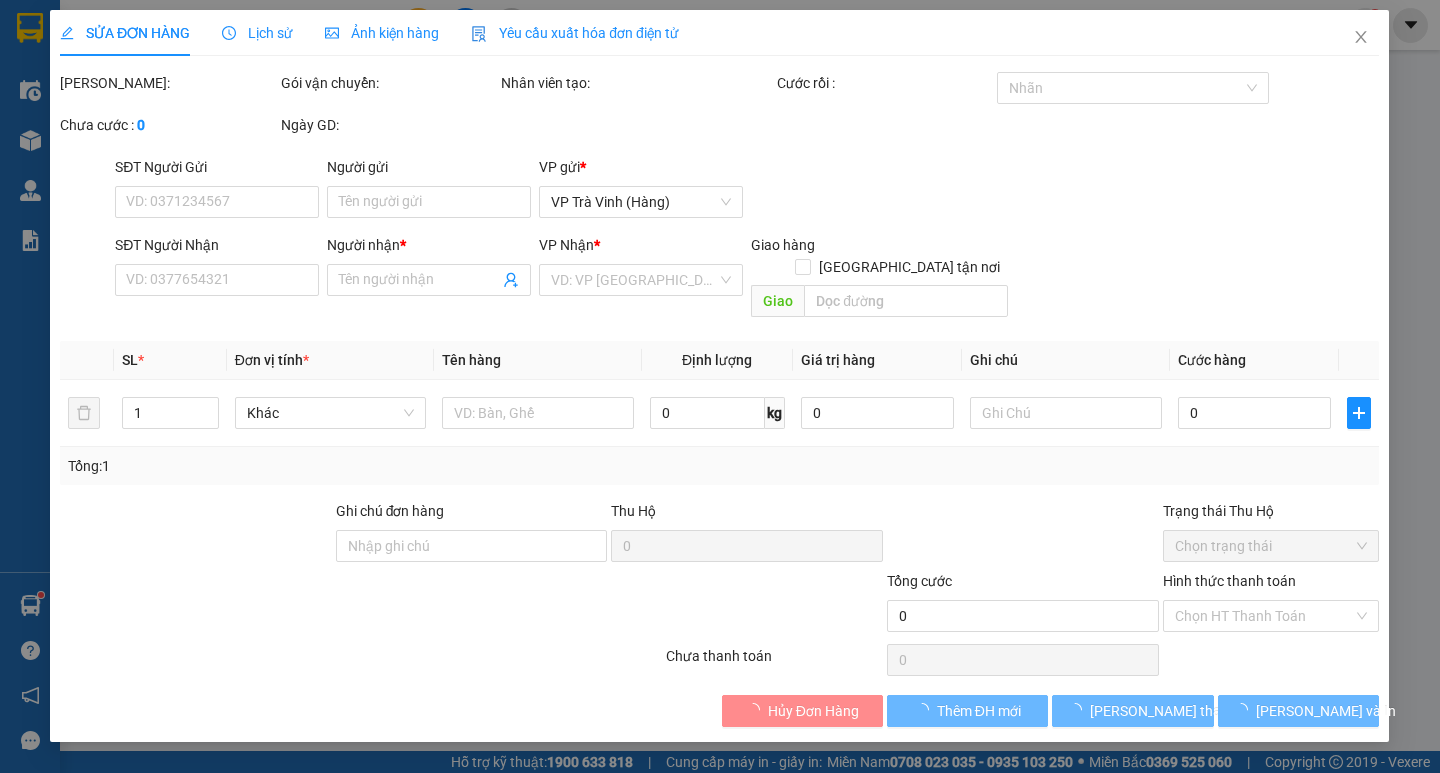 type on "0935682356" 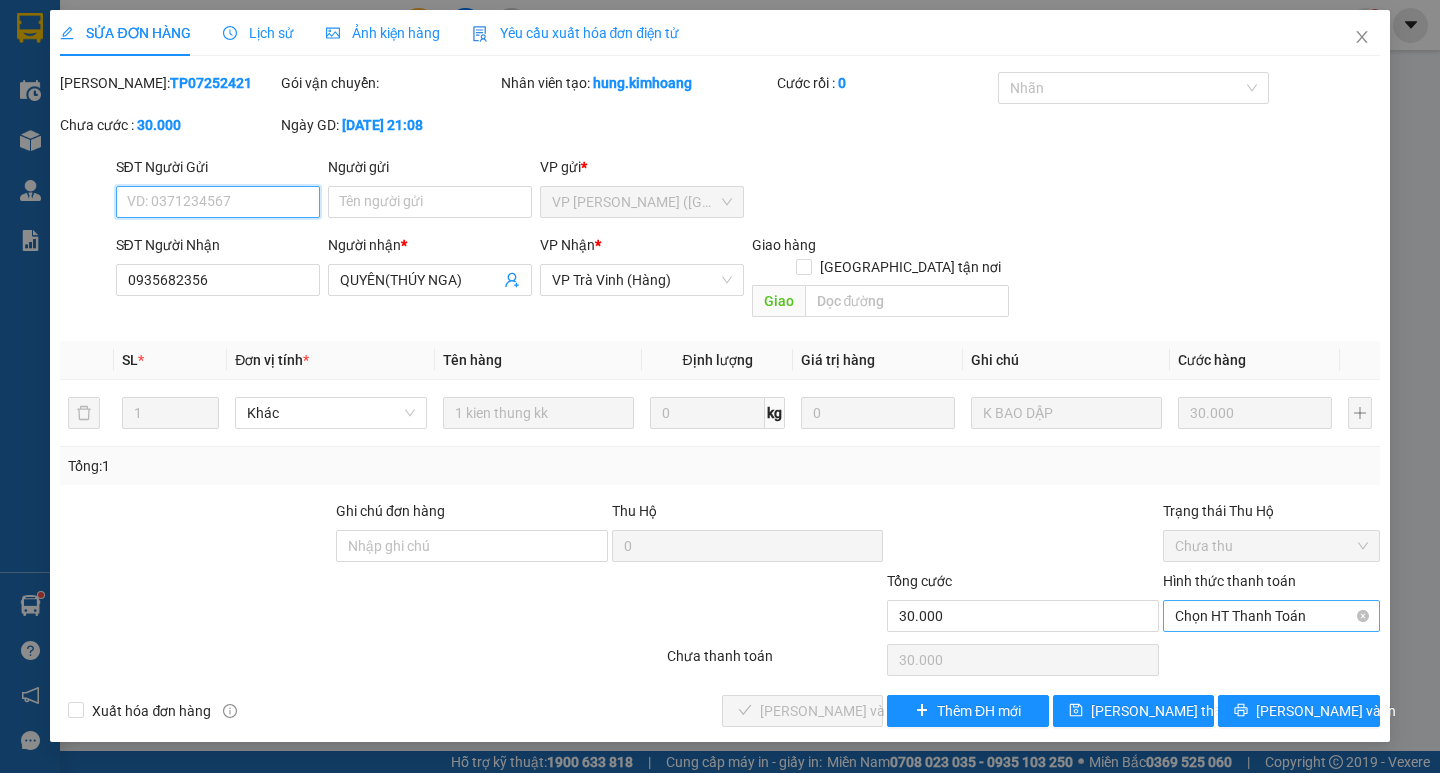 click on "Chọn HT Thanh Toán" at bounding box center [1271, 616] 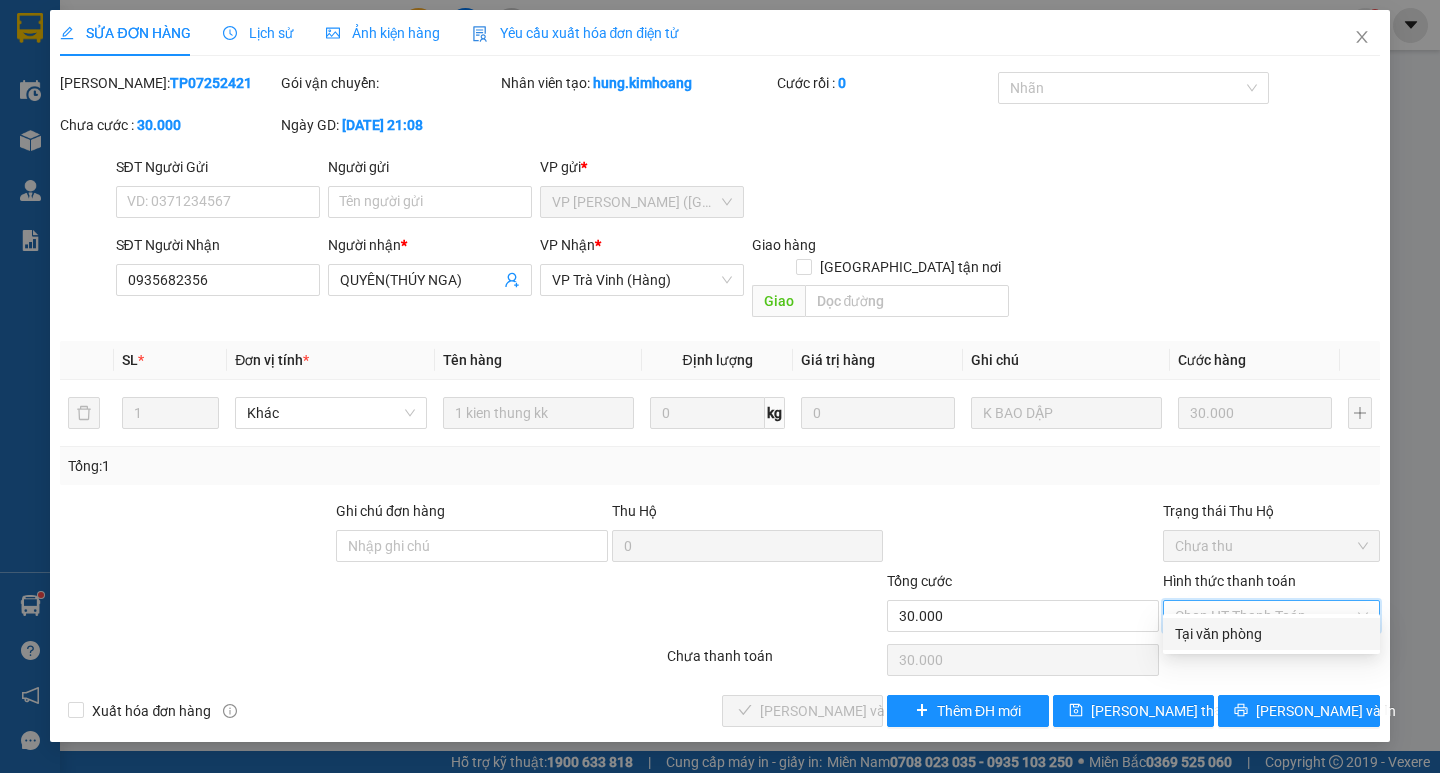 click on "Tại văn phòng" at bounding box center (1271, 634) 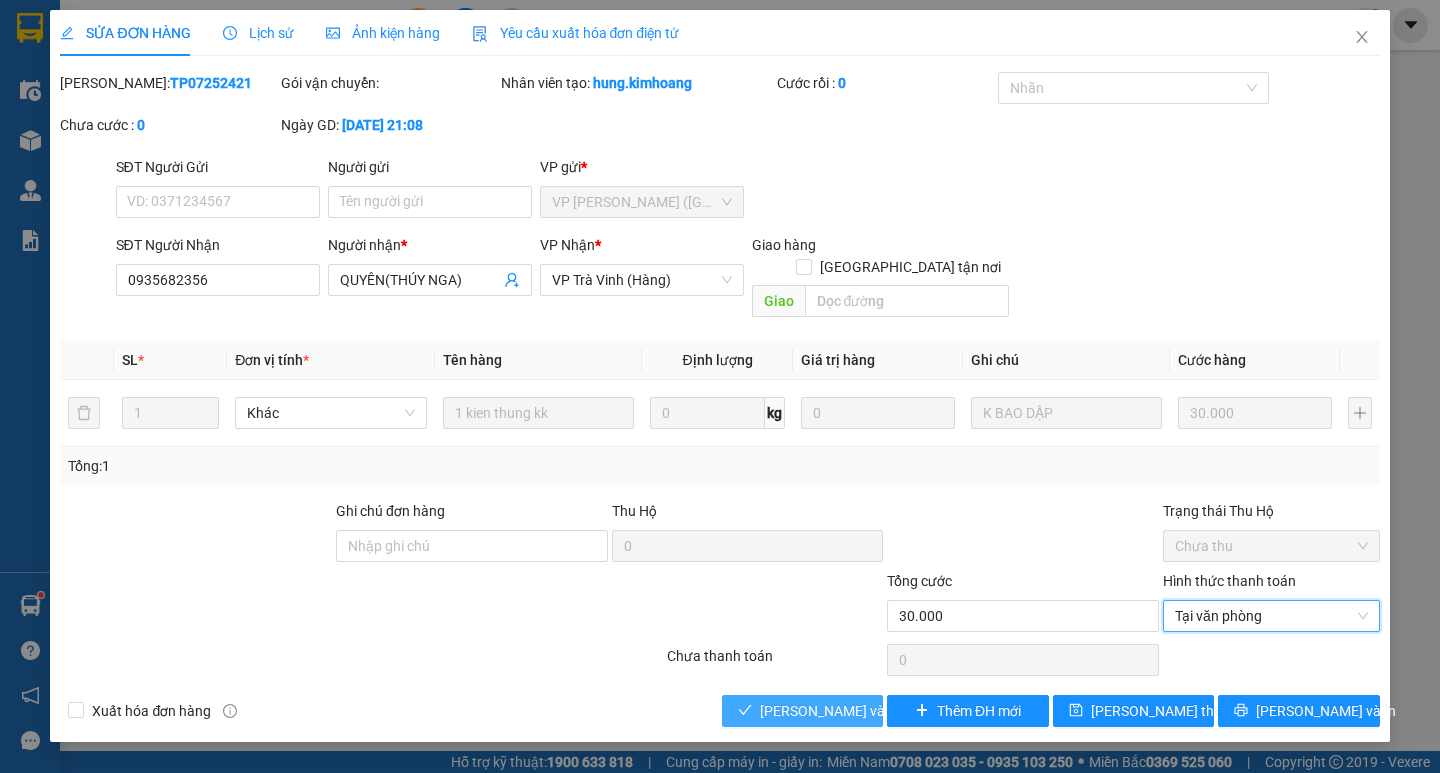 click on "[PERSON_NAME] và Giao hàng" at bounding box center [856, 711] 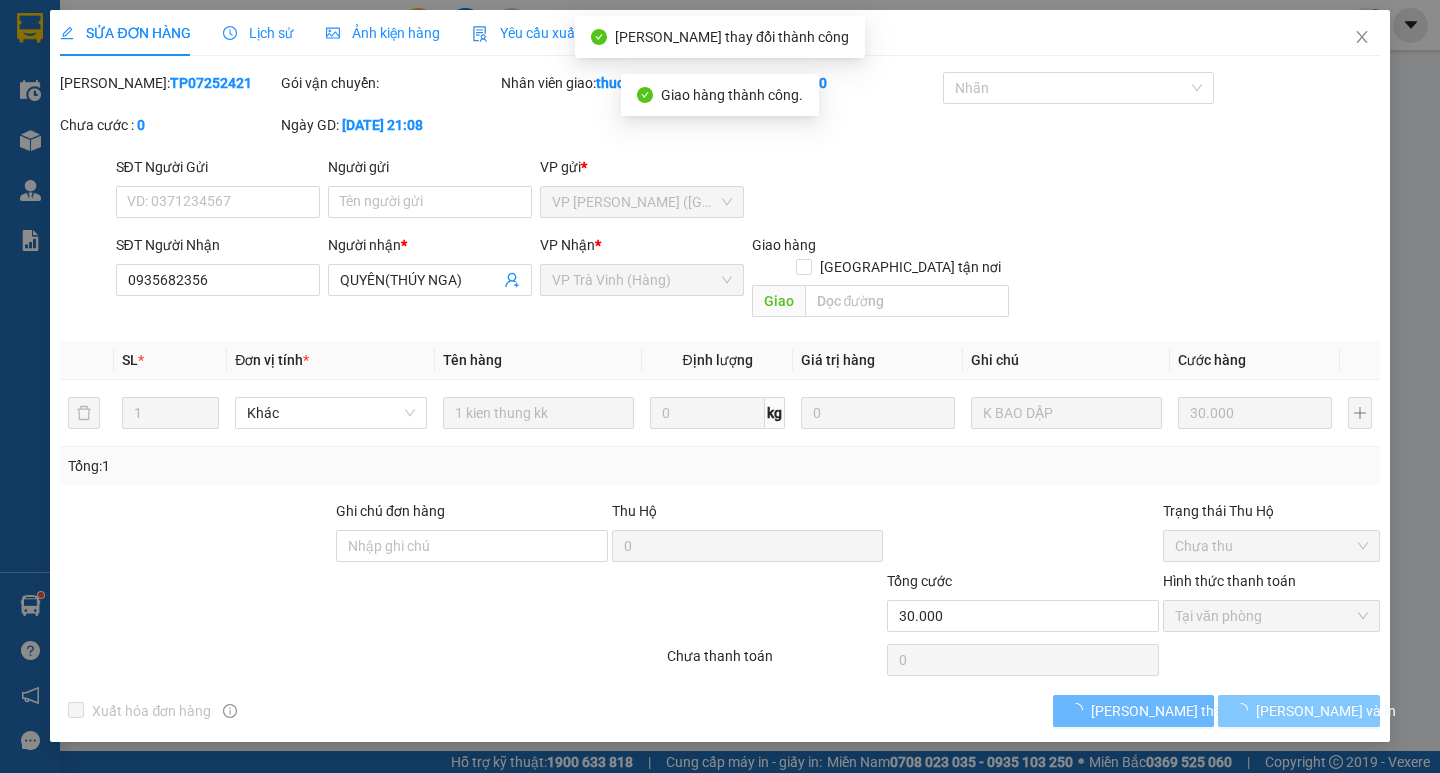click on "[PERSON_NAME] và In" at bounding box center (1326, 711) 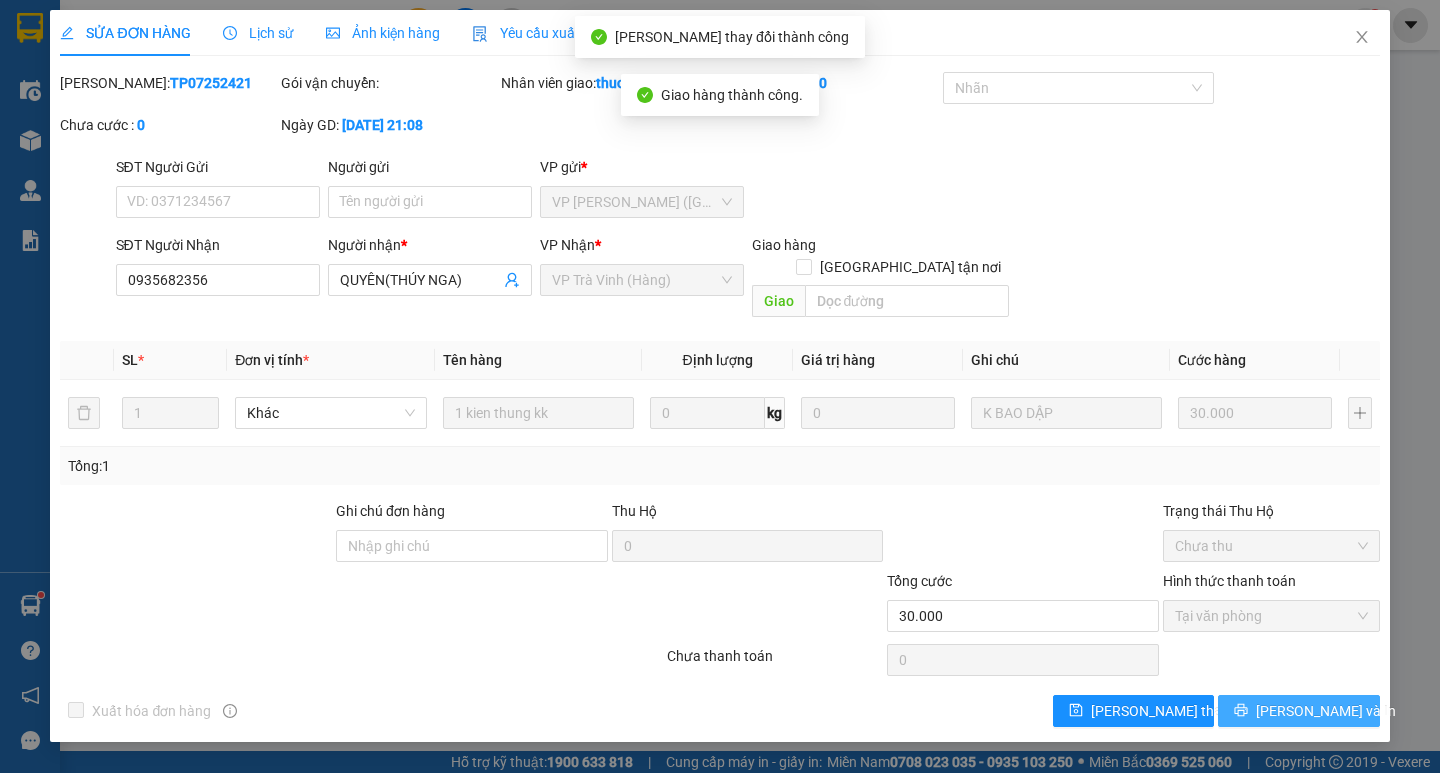 click on "[PERSON_NAME] và In" at bounding box center [1326, 711] 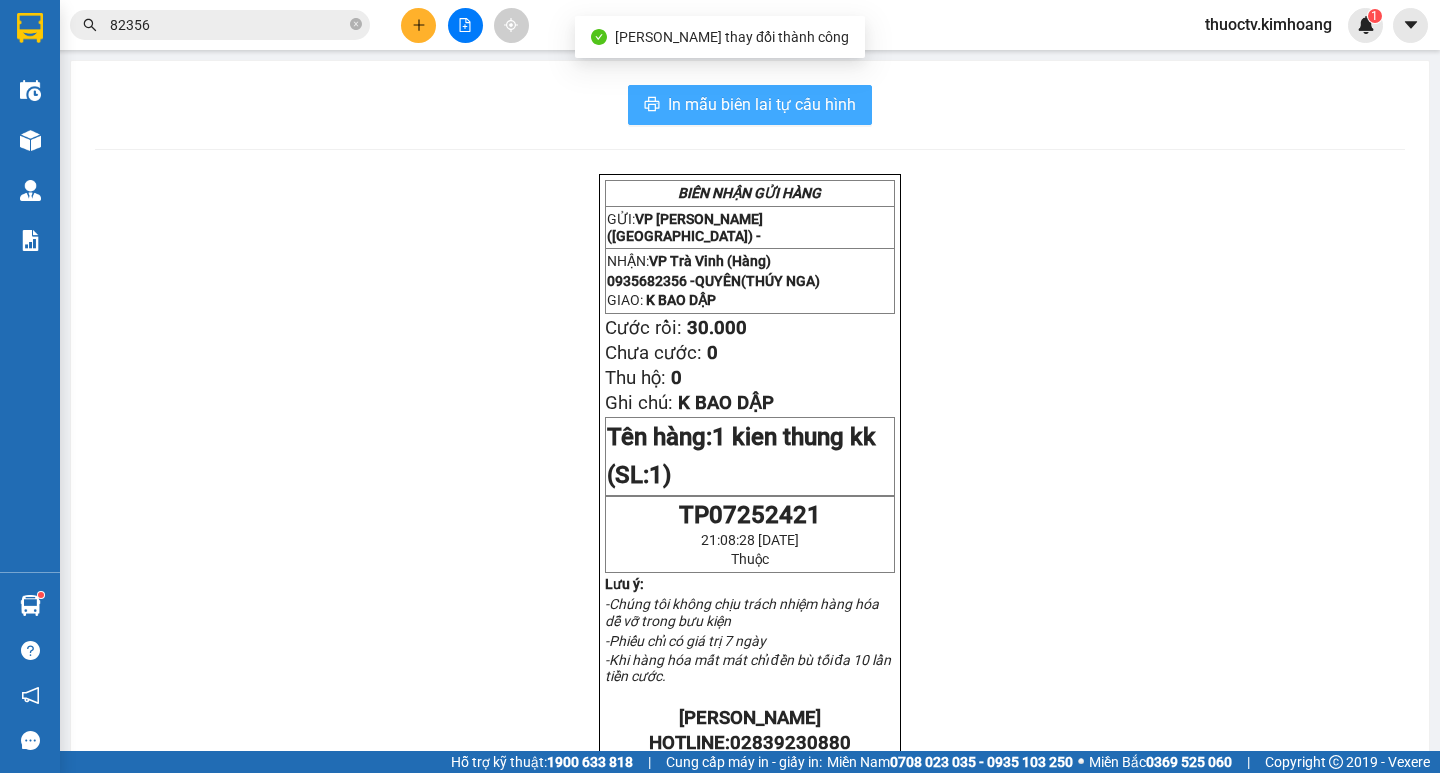 click on "In mẫu biên lai tự cấu hình" at bounding box center (762, 104) 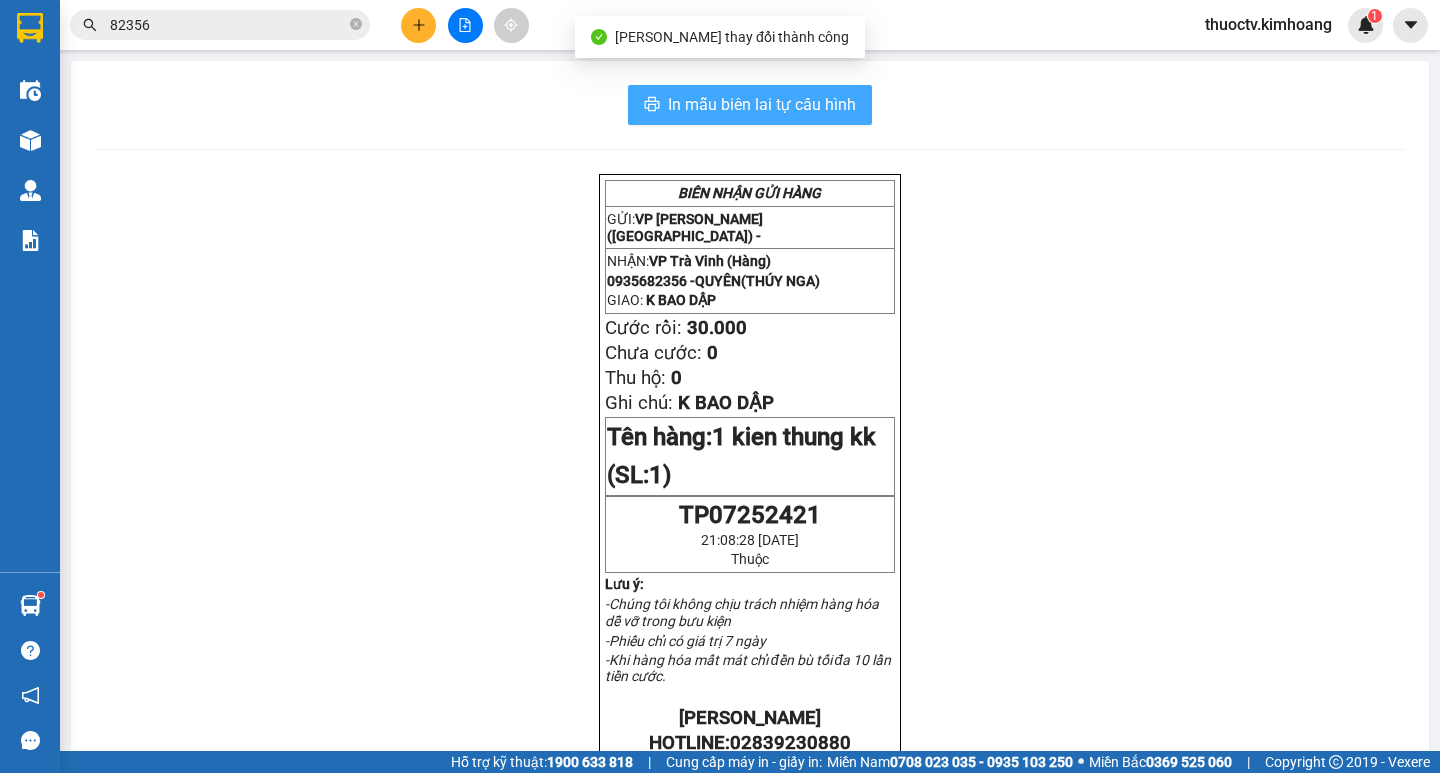 scroll, scrollTop: 0, scrollLeft: 0, axis: both 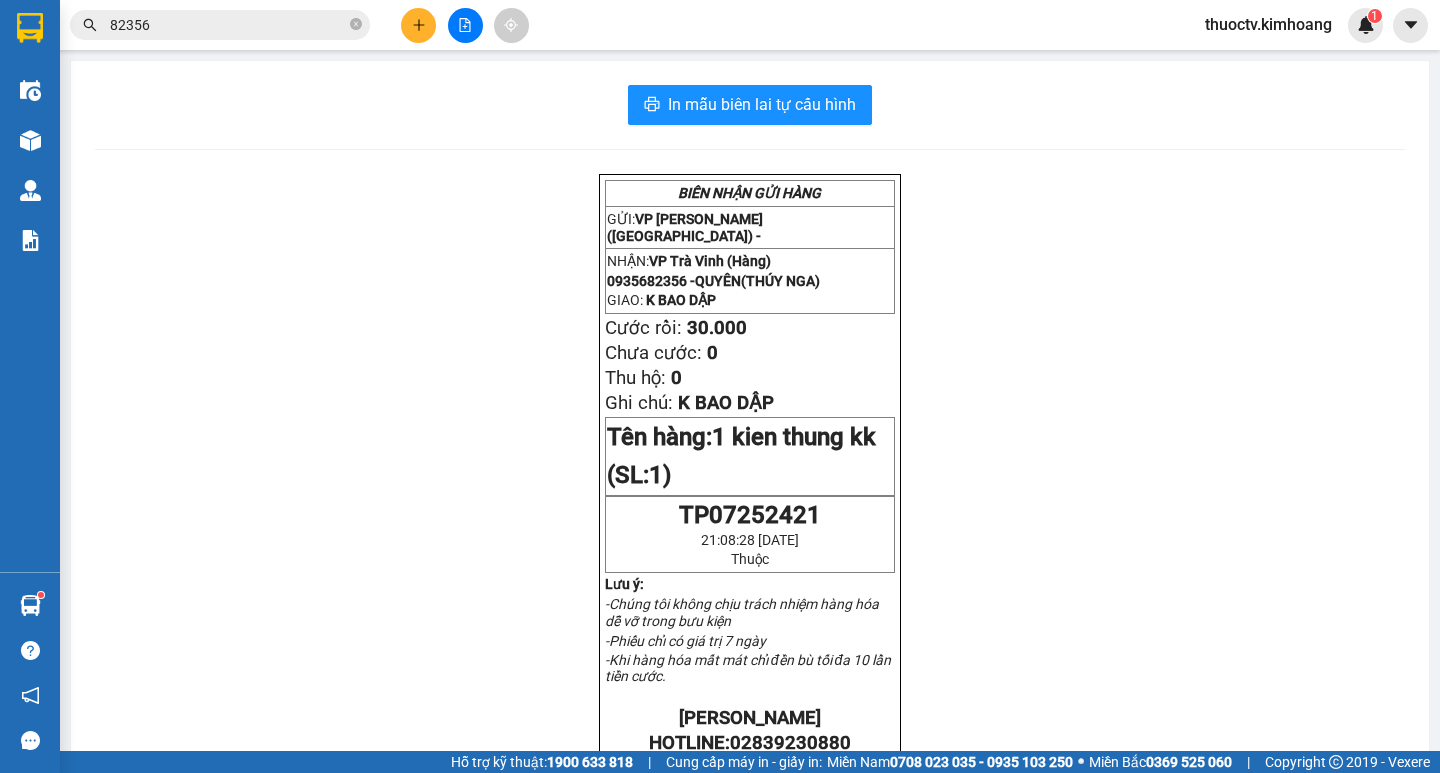 click on "82356" at bounding box center [228, 25] 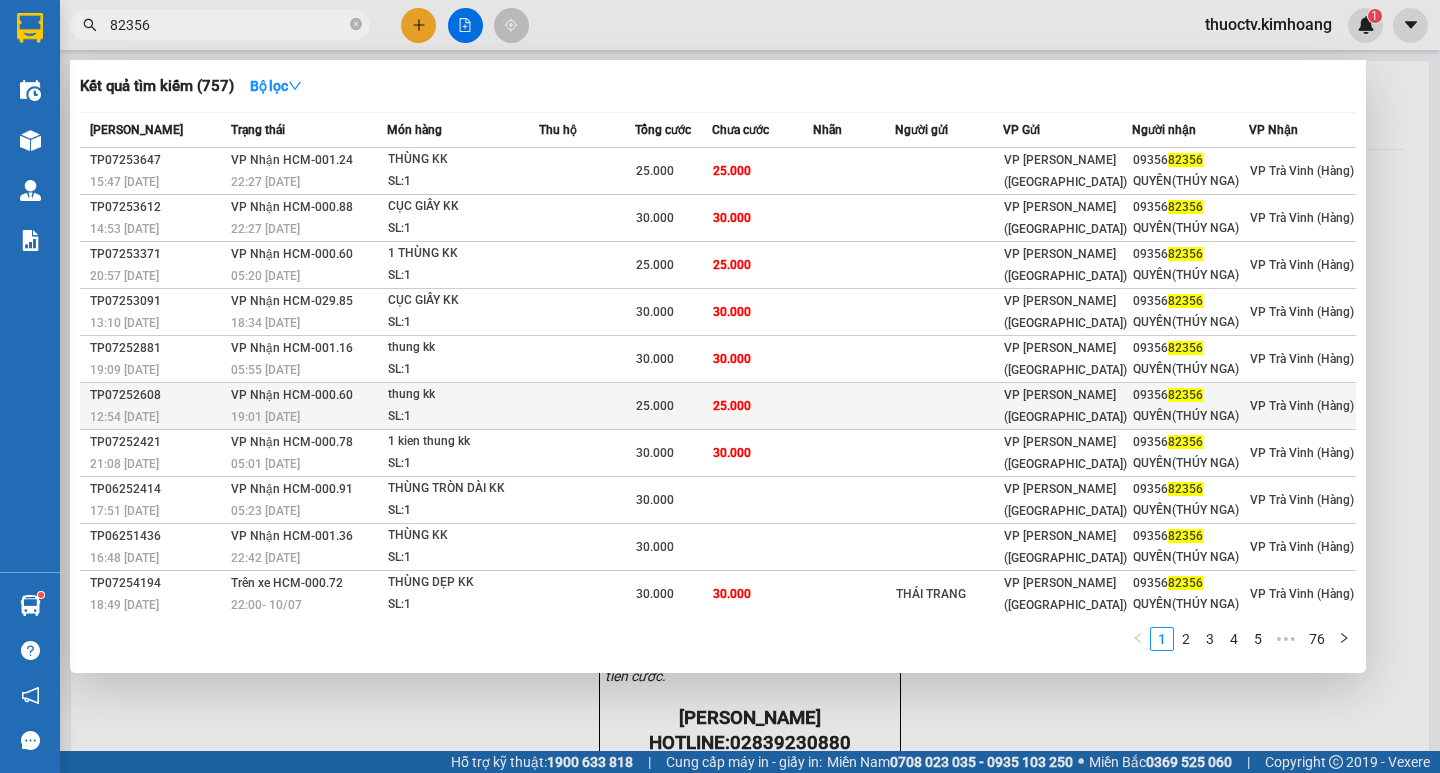 click on "25.000" at bounding box center (762, 406) 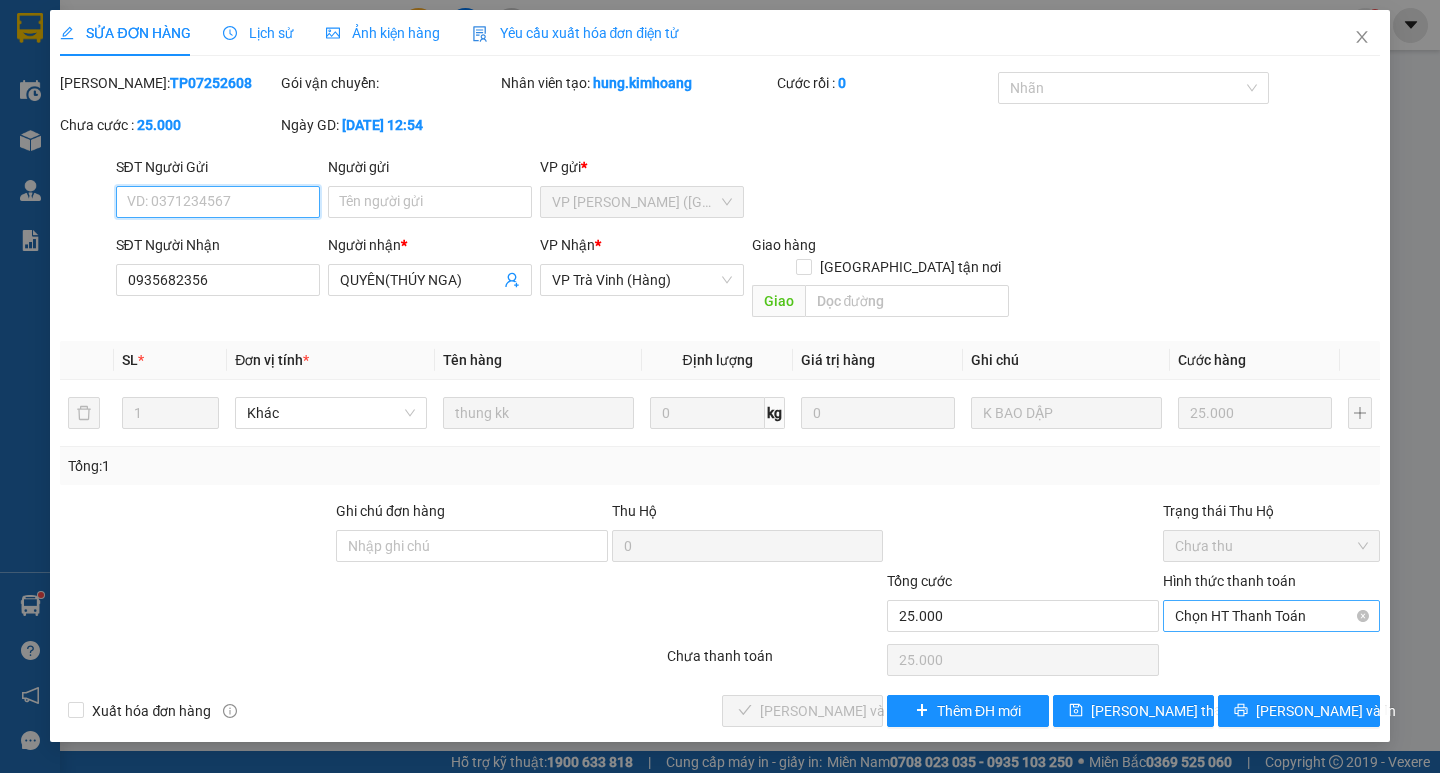 click on "Chọn HT Thanh Toán" at bounding box center (1271, 616) 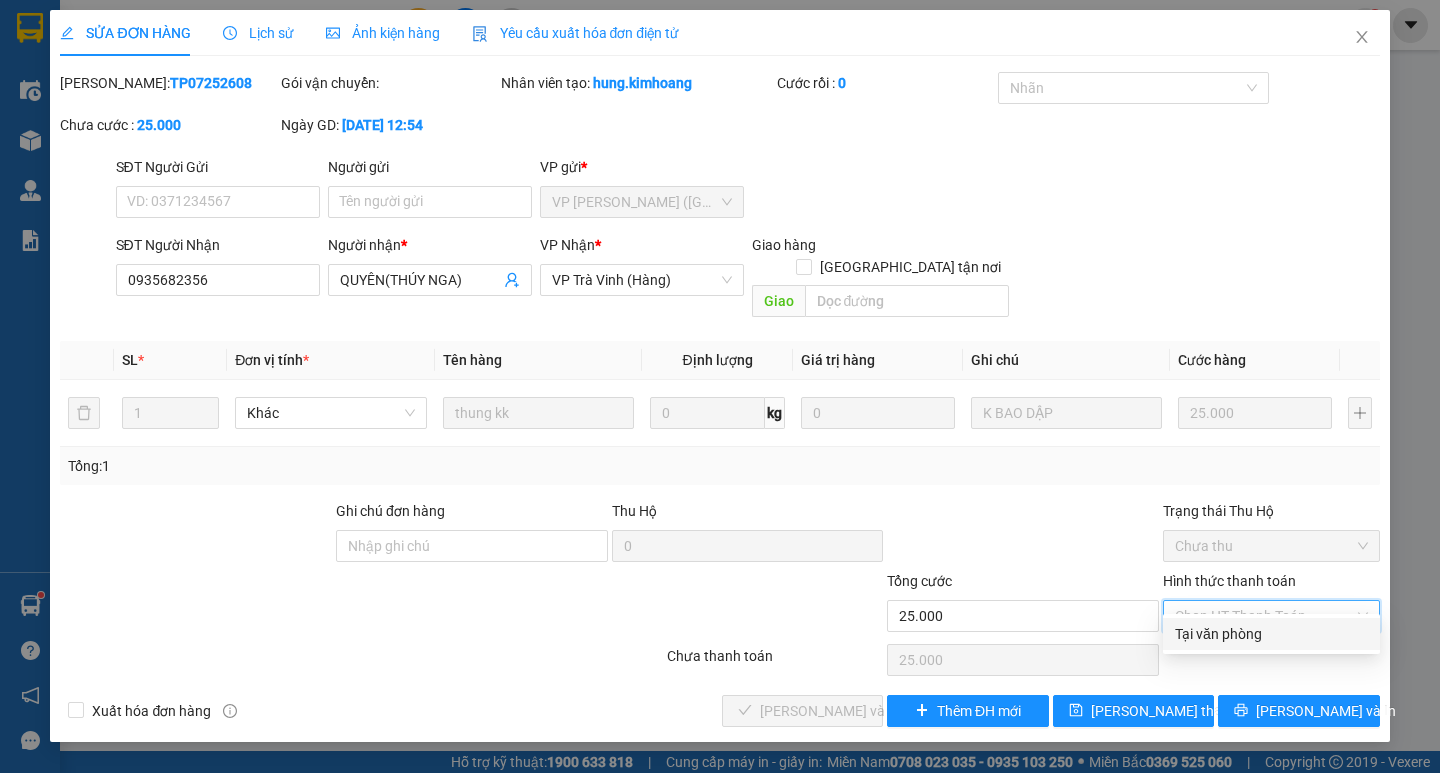 click on "Tại văn phòng" at bounding box center (1271, 634) 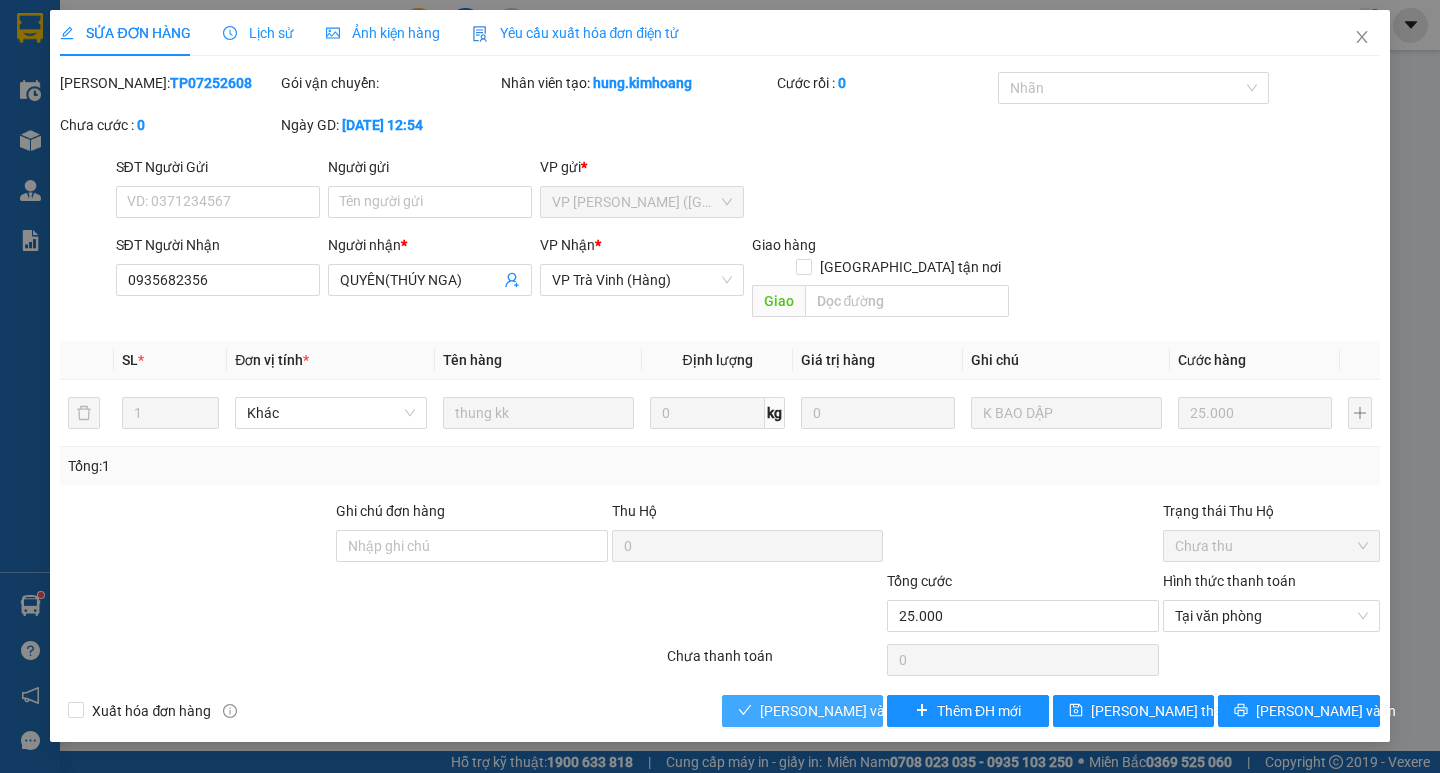 click on "[PERSON_NAME] và Giao hàng" at bounding box center (856, 711) 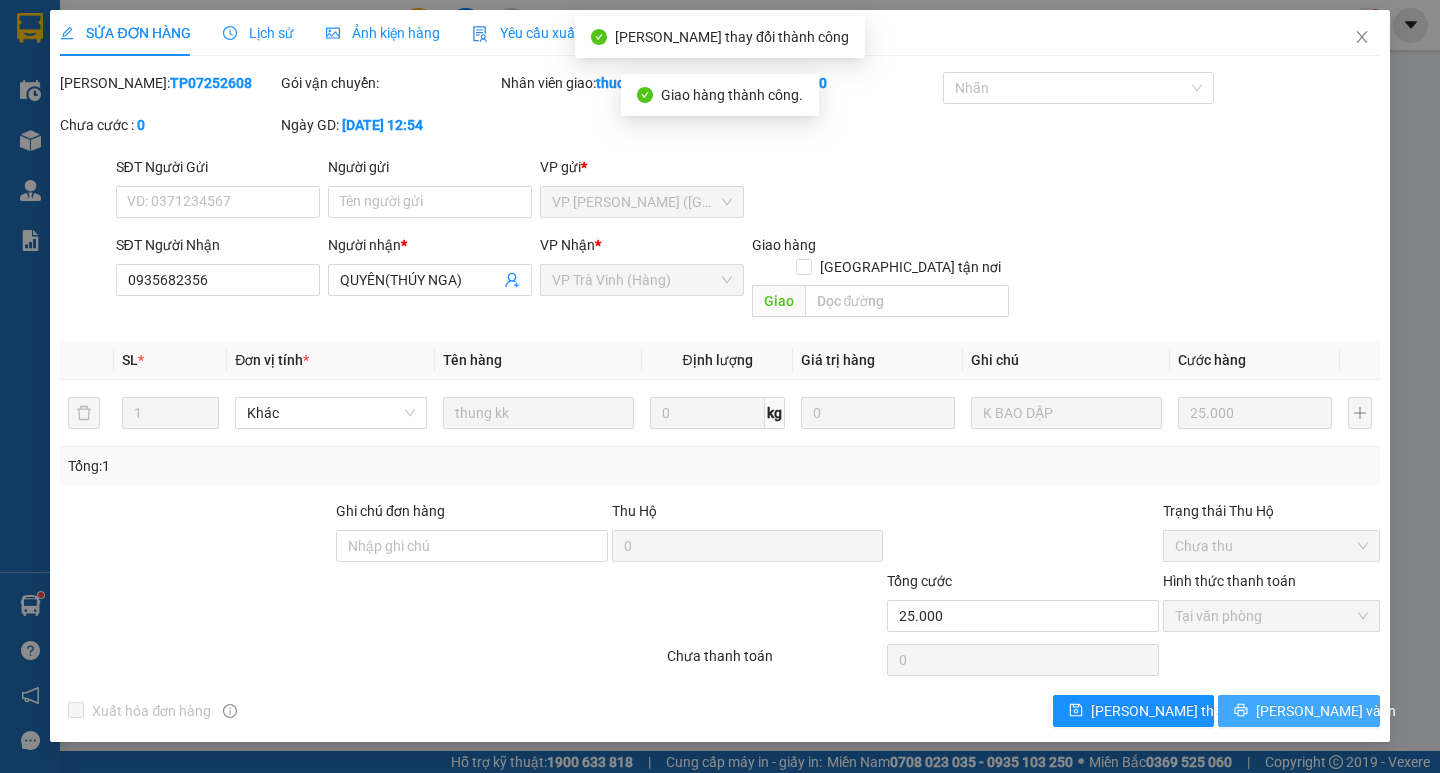 drag, startPoint x: 1316, startPoint y: 686, endPoint x: 1286, endPoint y: 667, distance: 35.510563 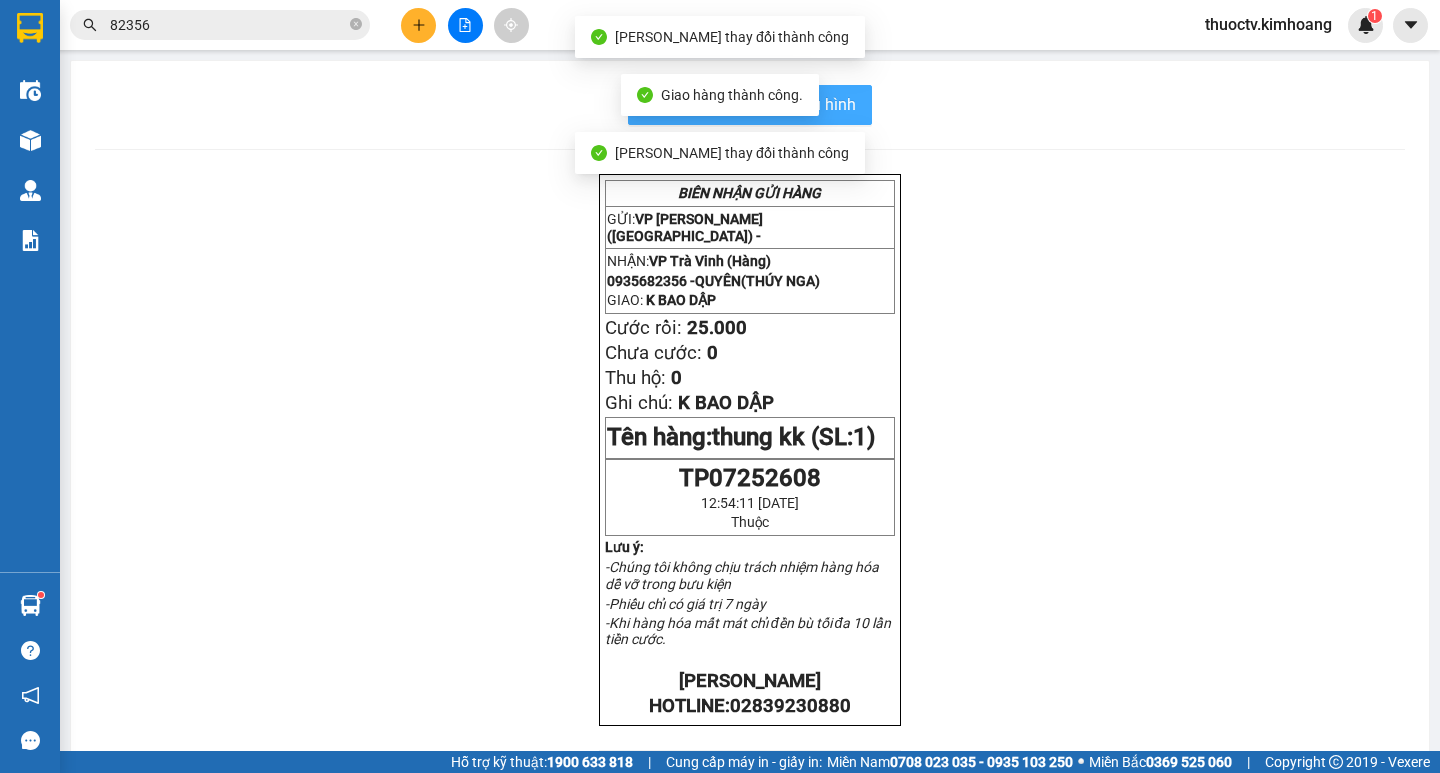 click on "In mẫu biên lai tự cấu hình" at bounding box center (762, 104) 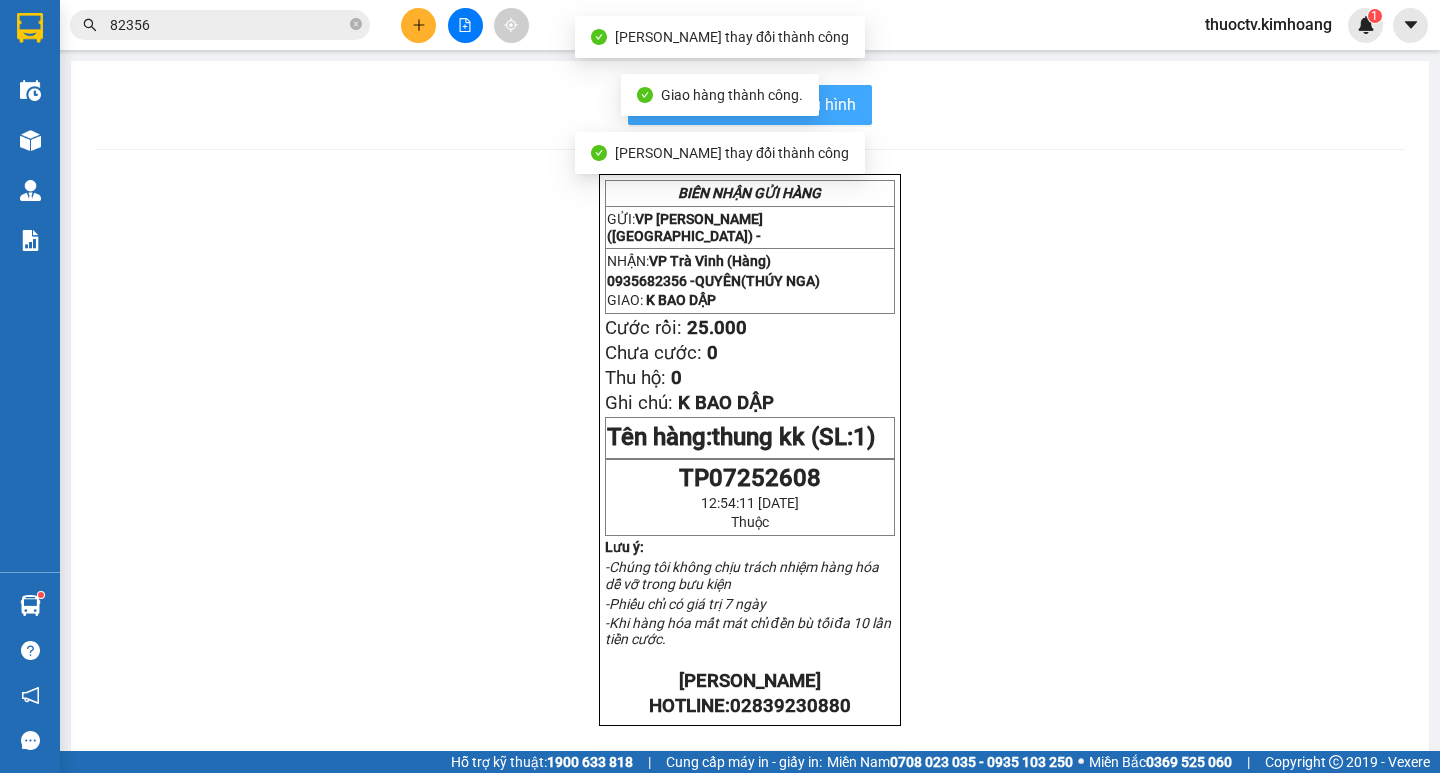 scroll, scrollTop: 0, scrollLeft: 0, axis: both 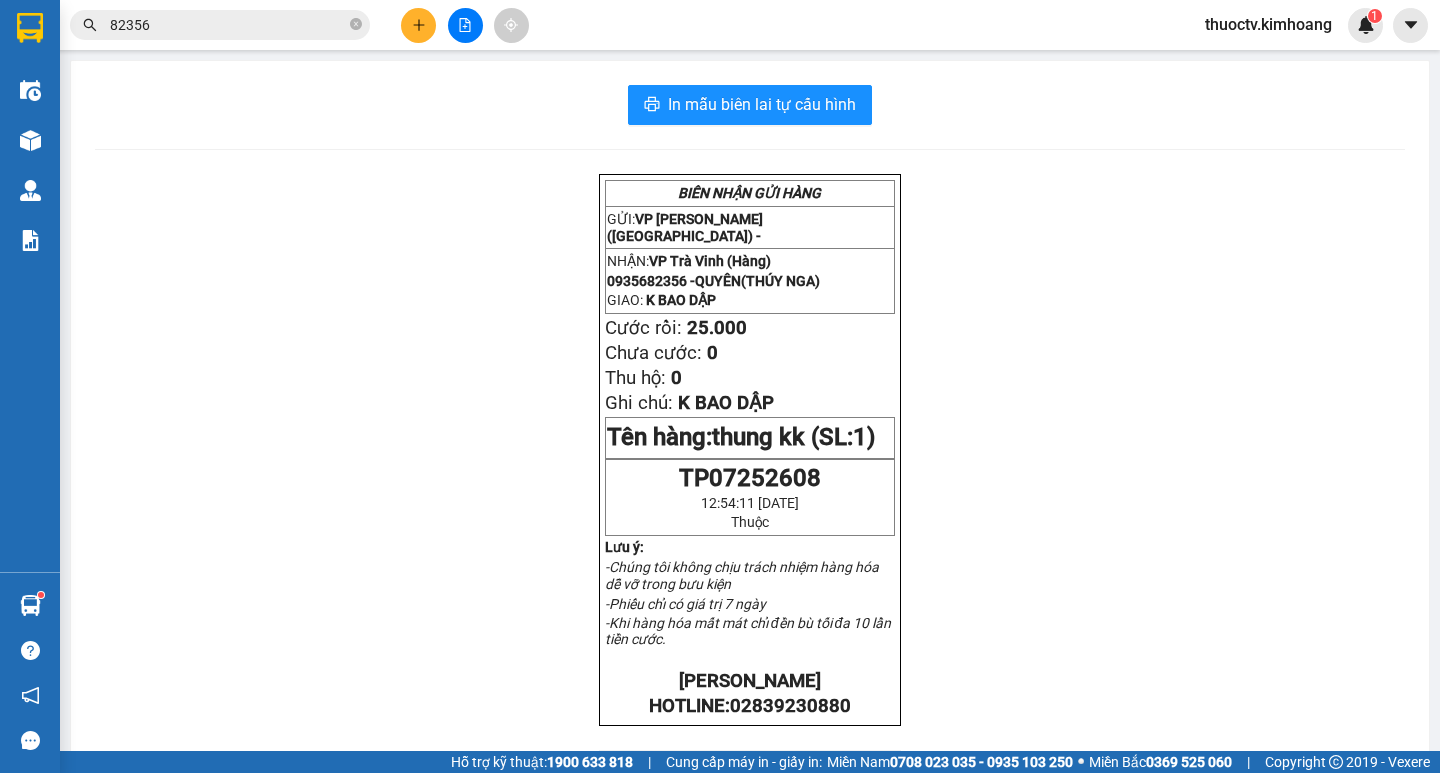 click on "82356" at bounding box center [228, 25] 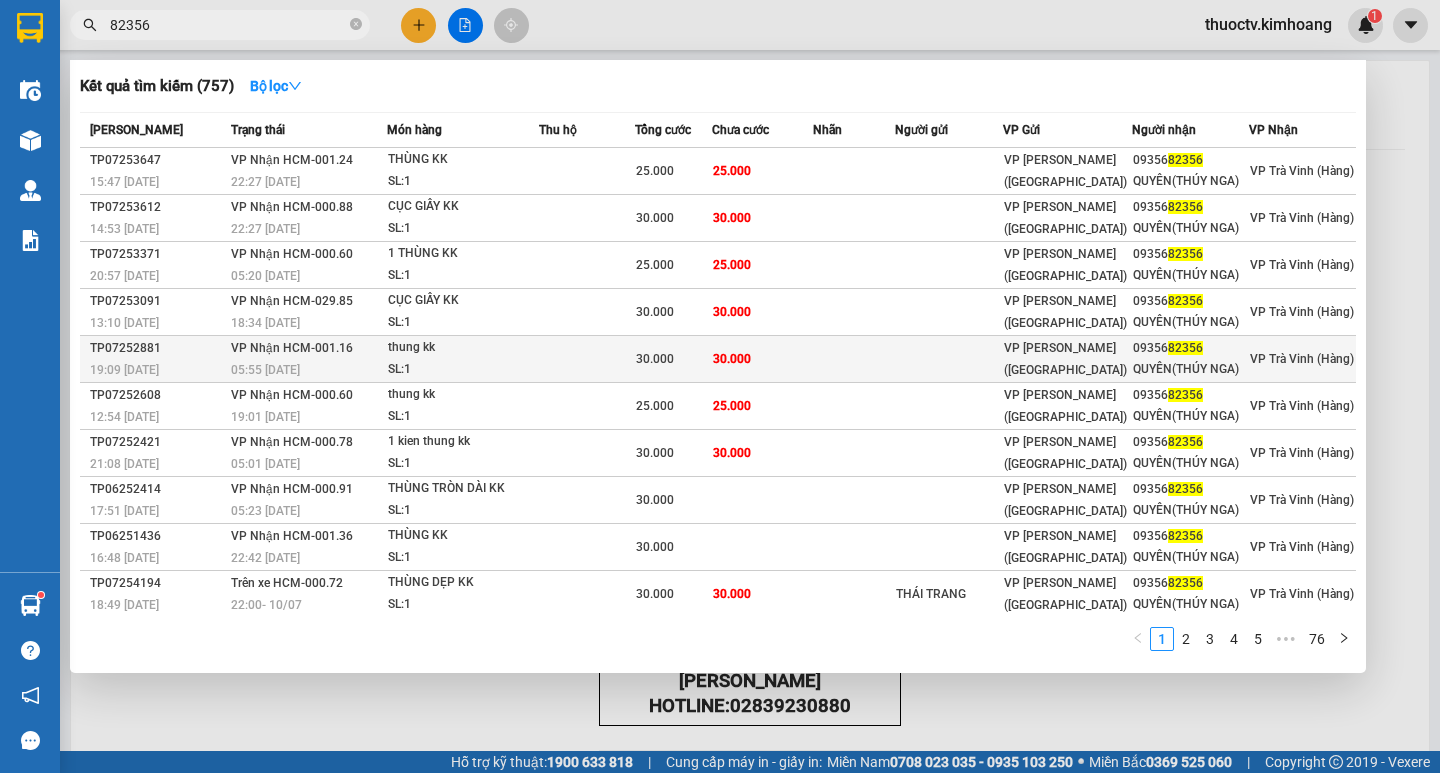 click on "30.000" at bounding box center (762, 359) 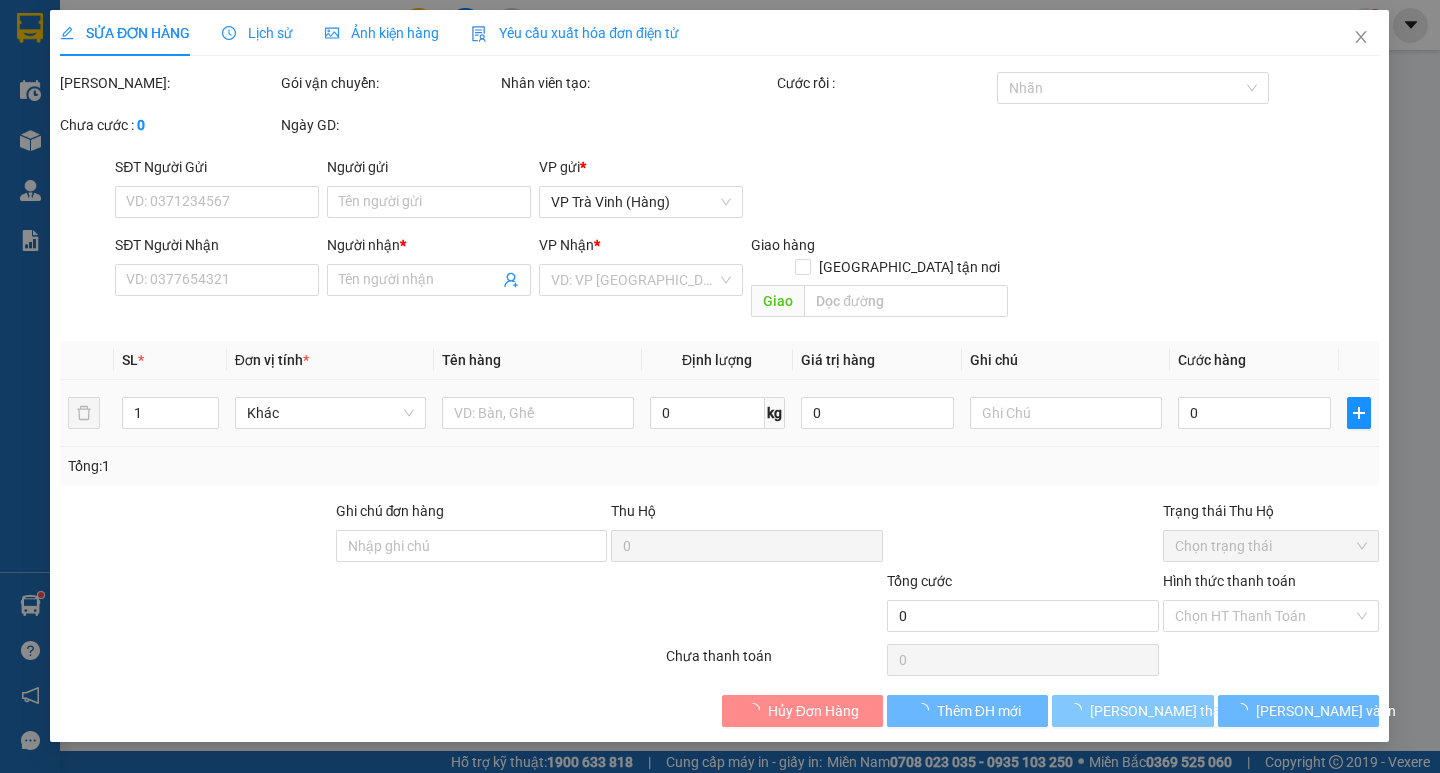type on "0935682356" 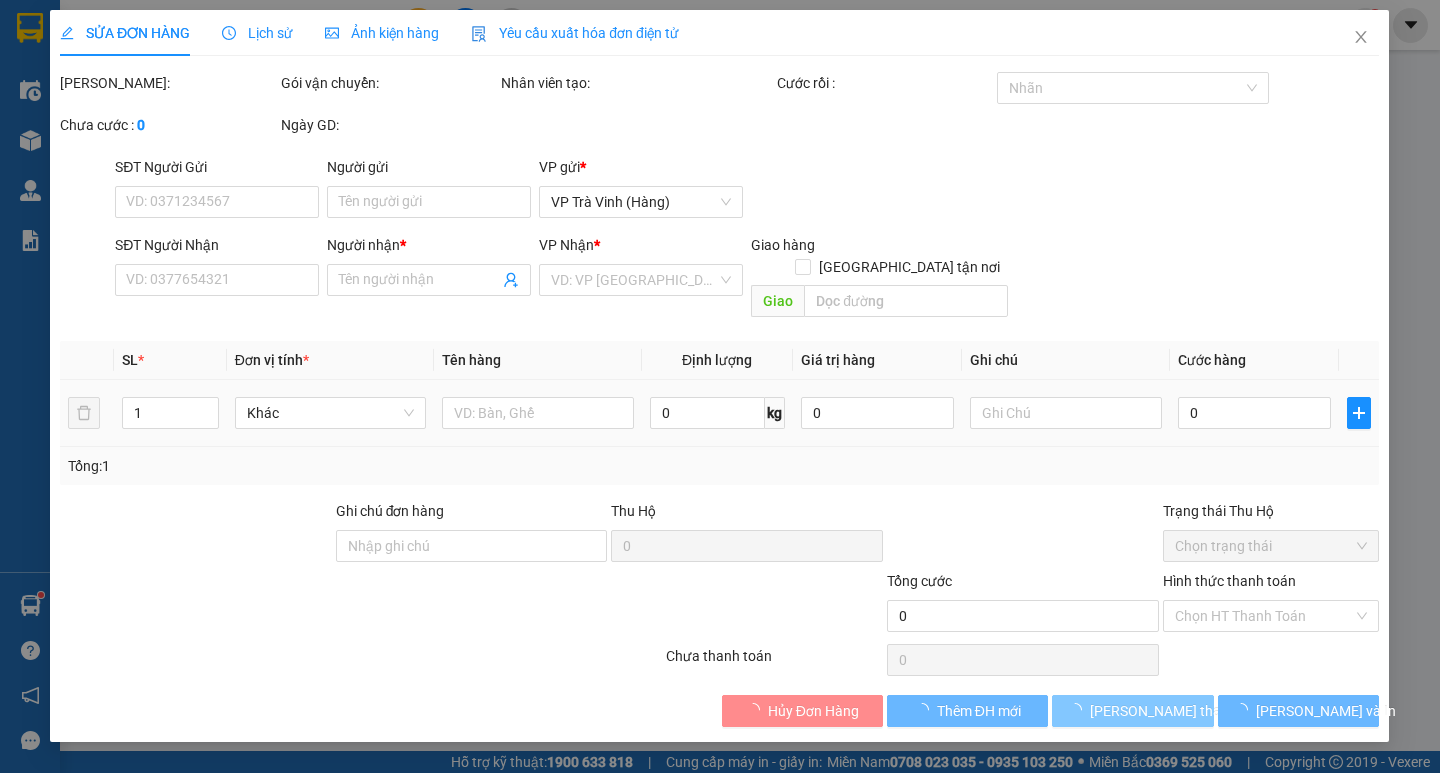type on "QUYÊN(THÚY NGA)" 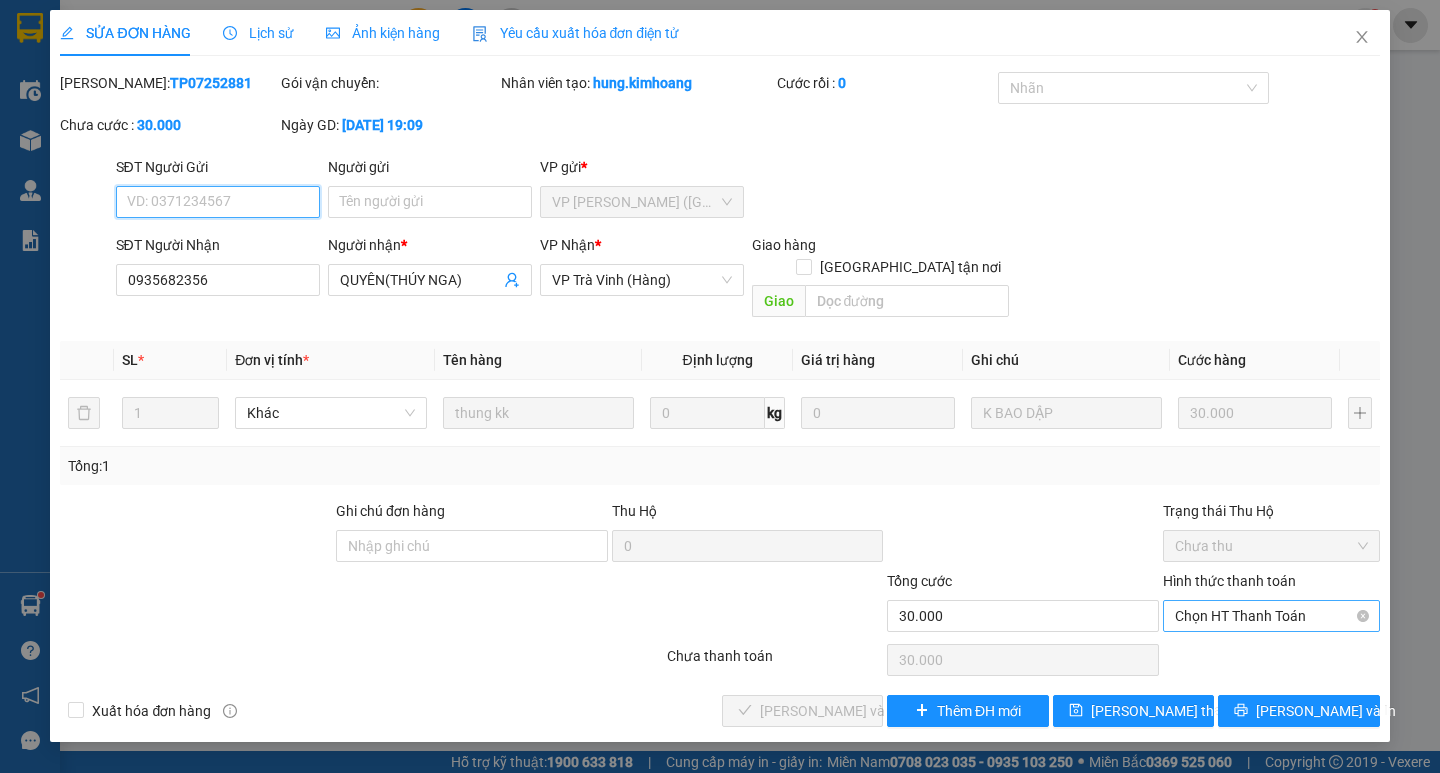 click on "Chọn HT Thanh Toán" at bounding box center (1271, 616) 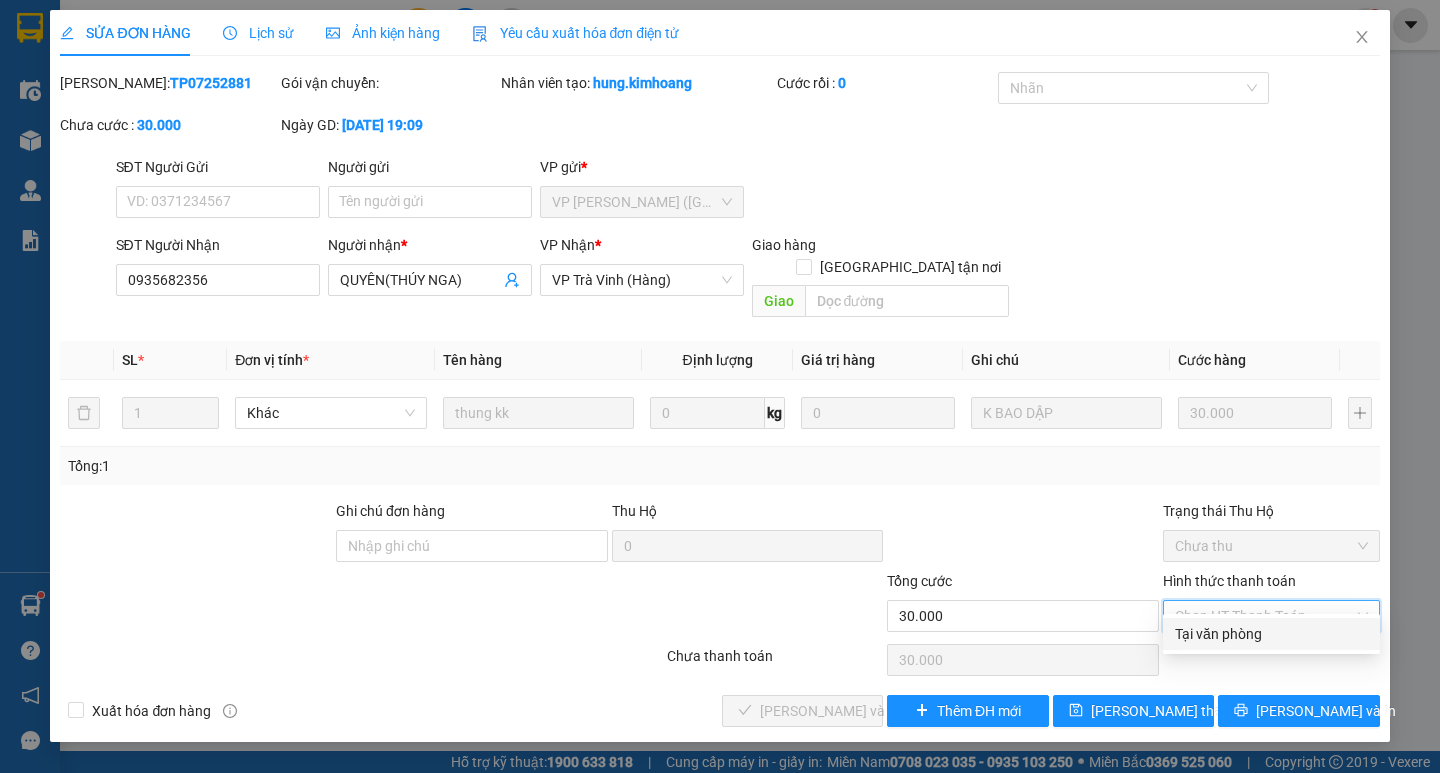 click on "Tại văn phòng" at bounding box center [1271, 634] 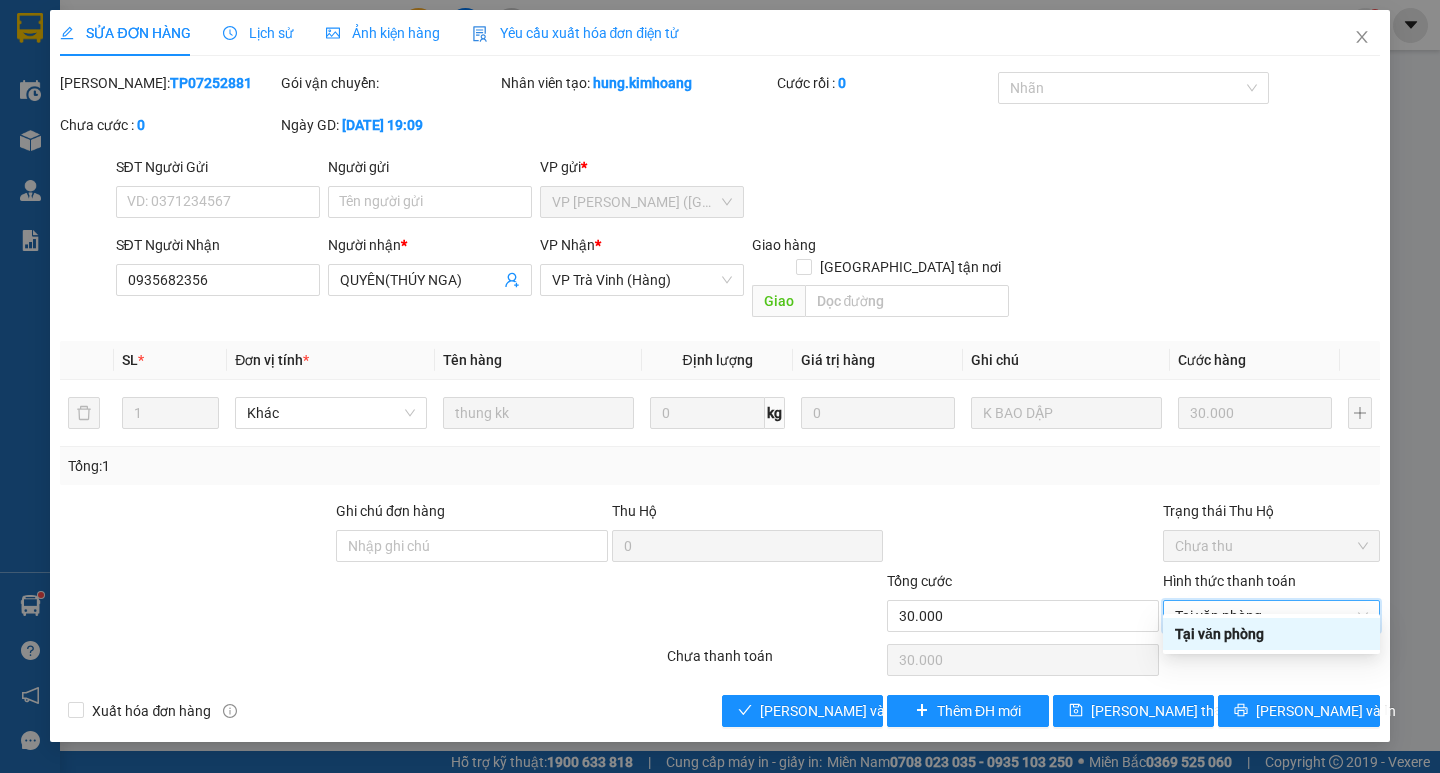 type on "0" 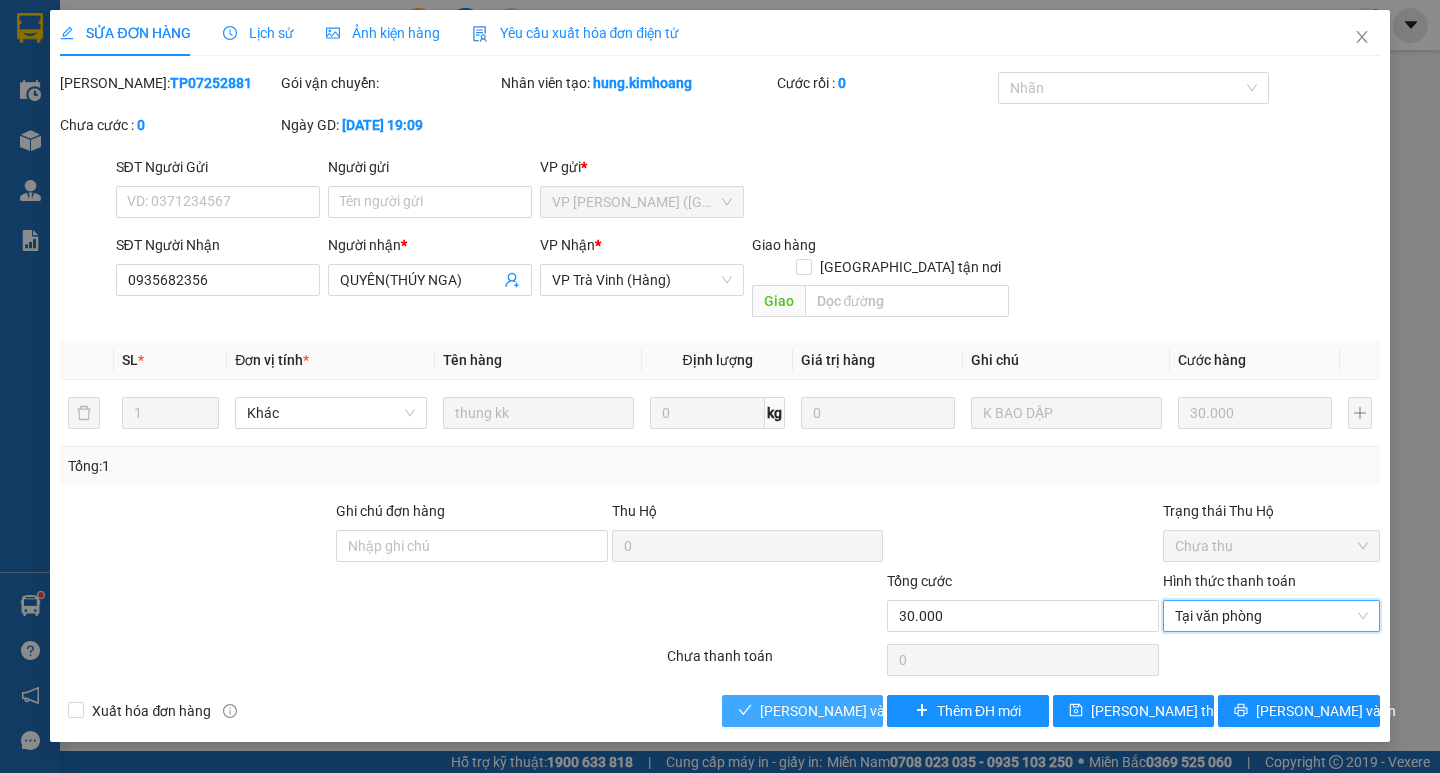 click on "[PERSON_NAME] và Giao hàng" at bounding box center [856, 711] 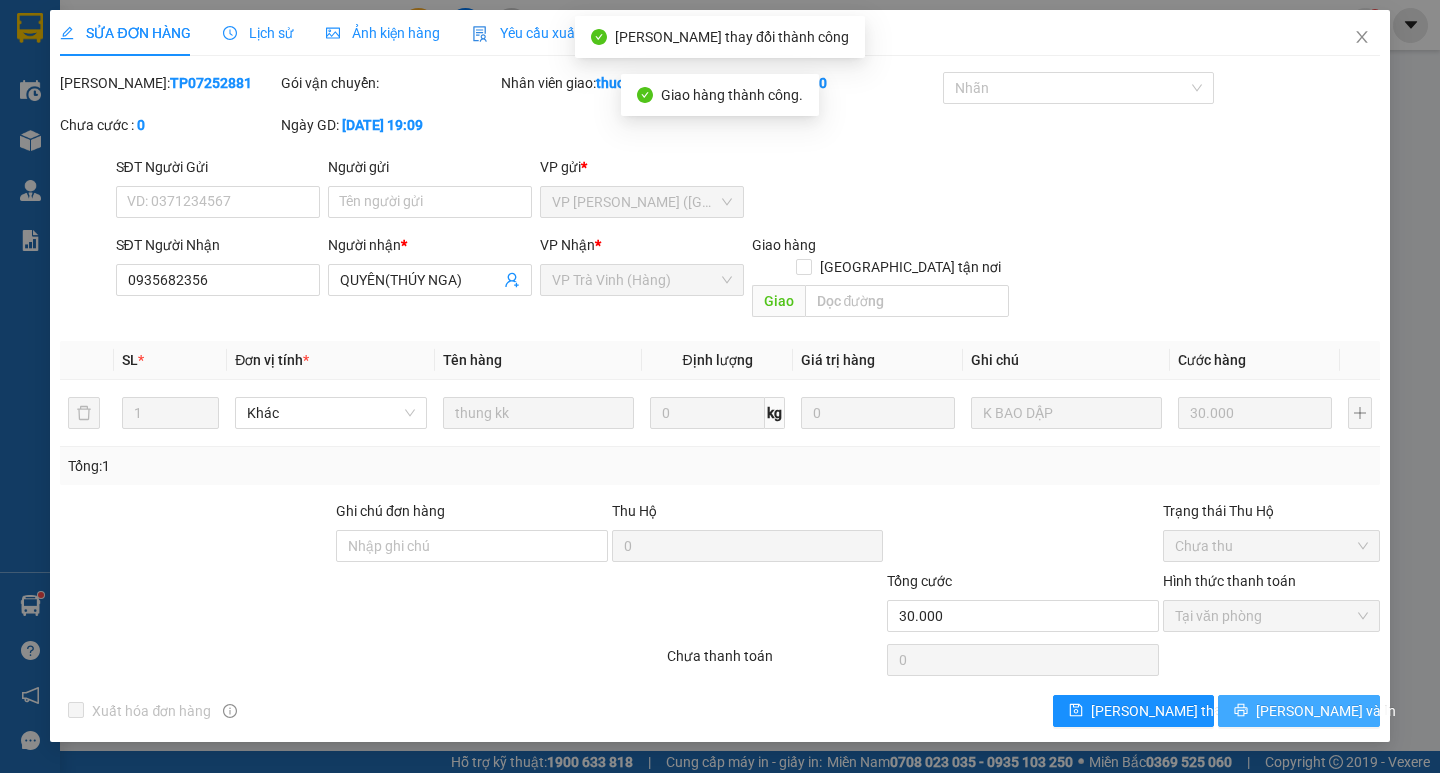 click on "[PERSON_NAME] và In" at bounding box center [1326, 711] 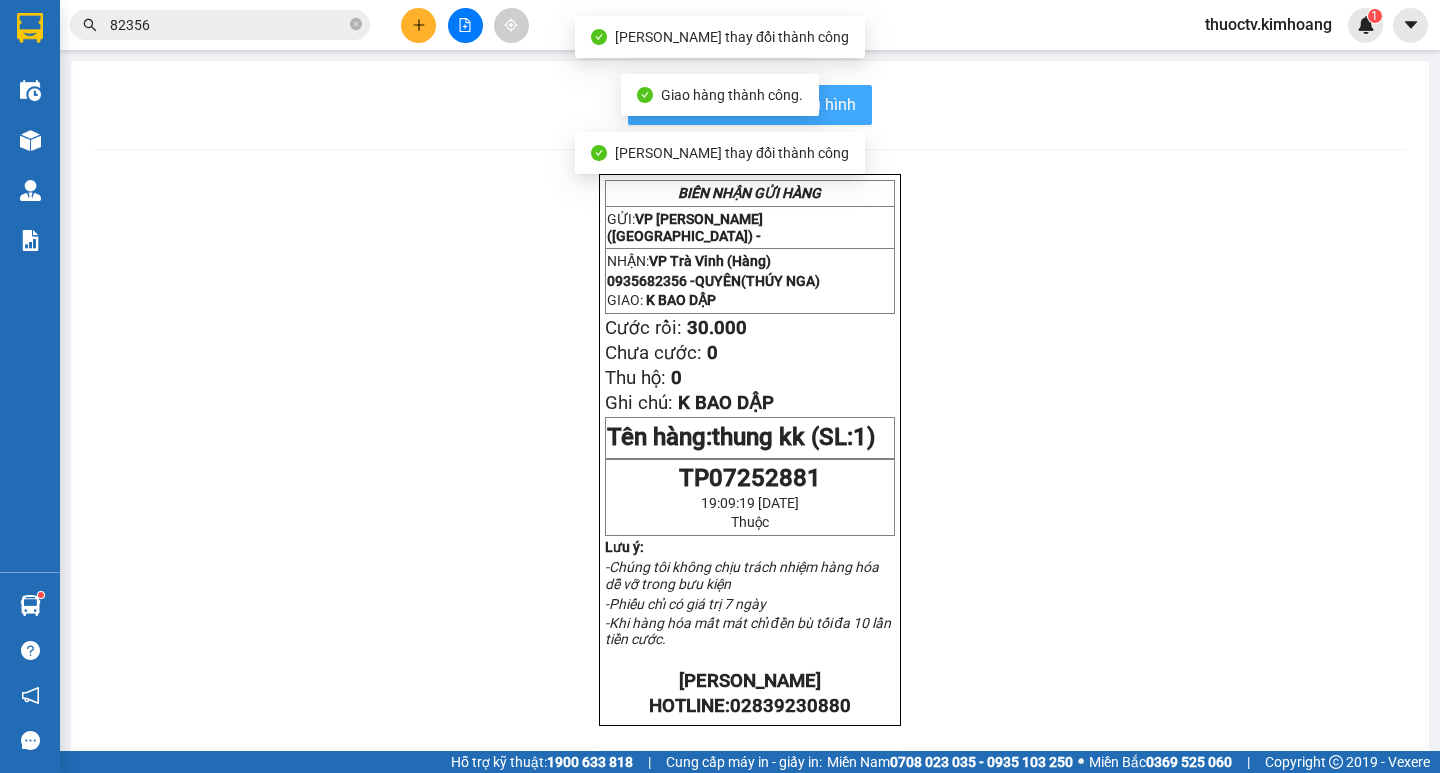click on "In mẫu biên lai tự cấu hình" at bounding box center (762, 104) 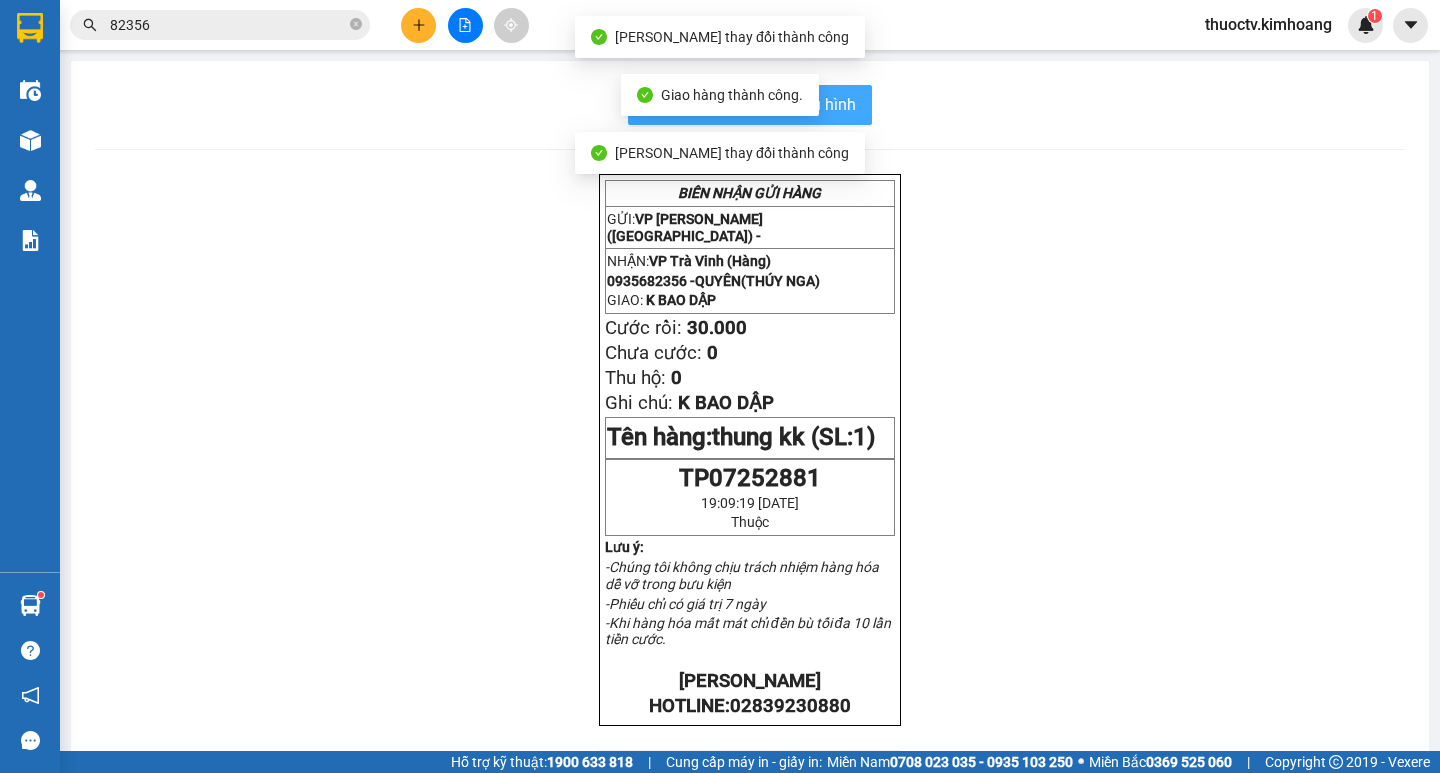 scroll, scrollTop: 0, scrollLeft: 0, axis: both 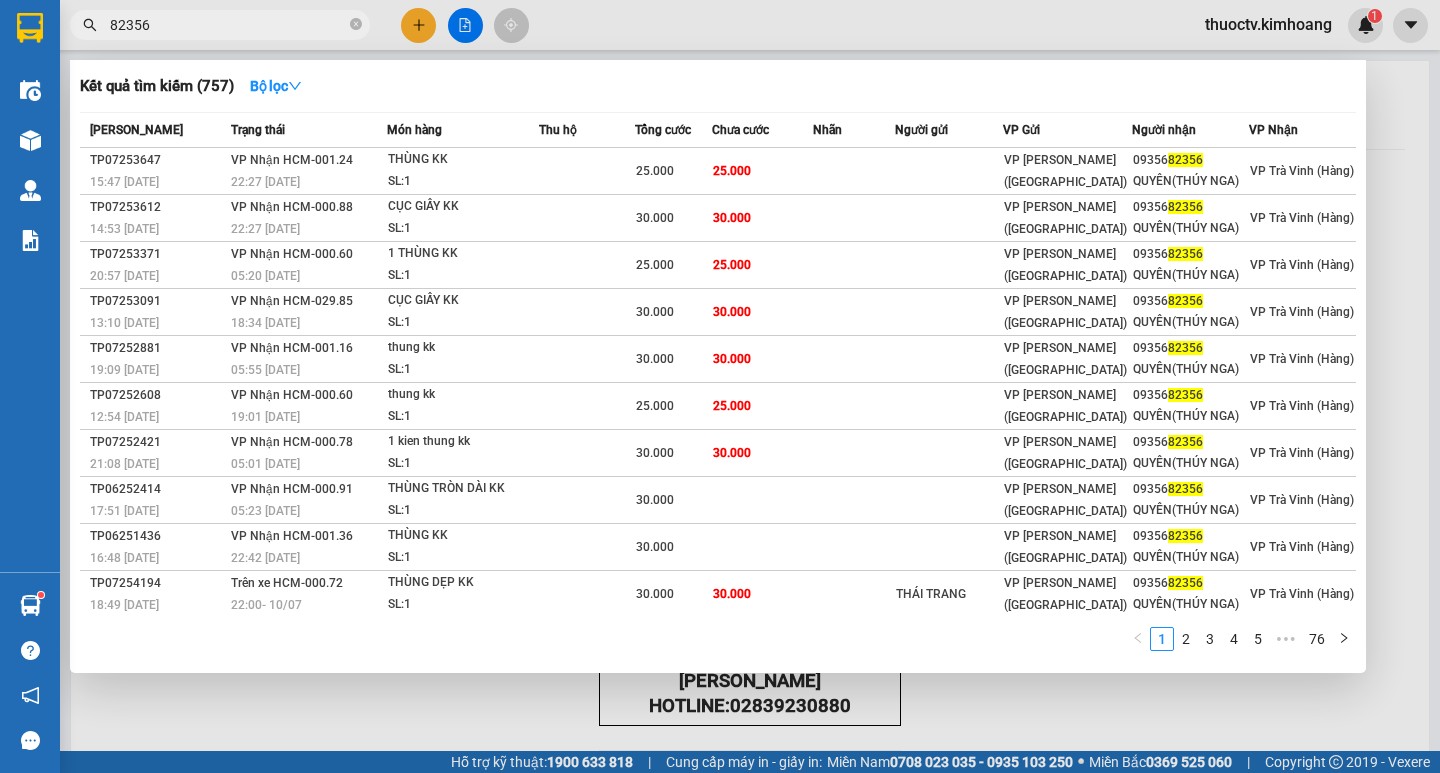 click on "82356" at bounding box center (228, 25) 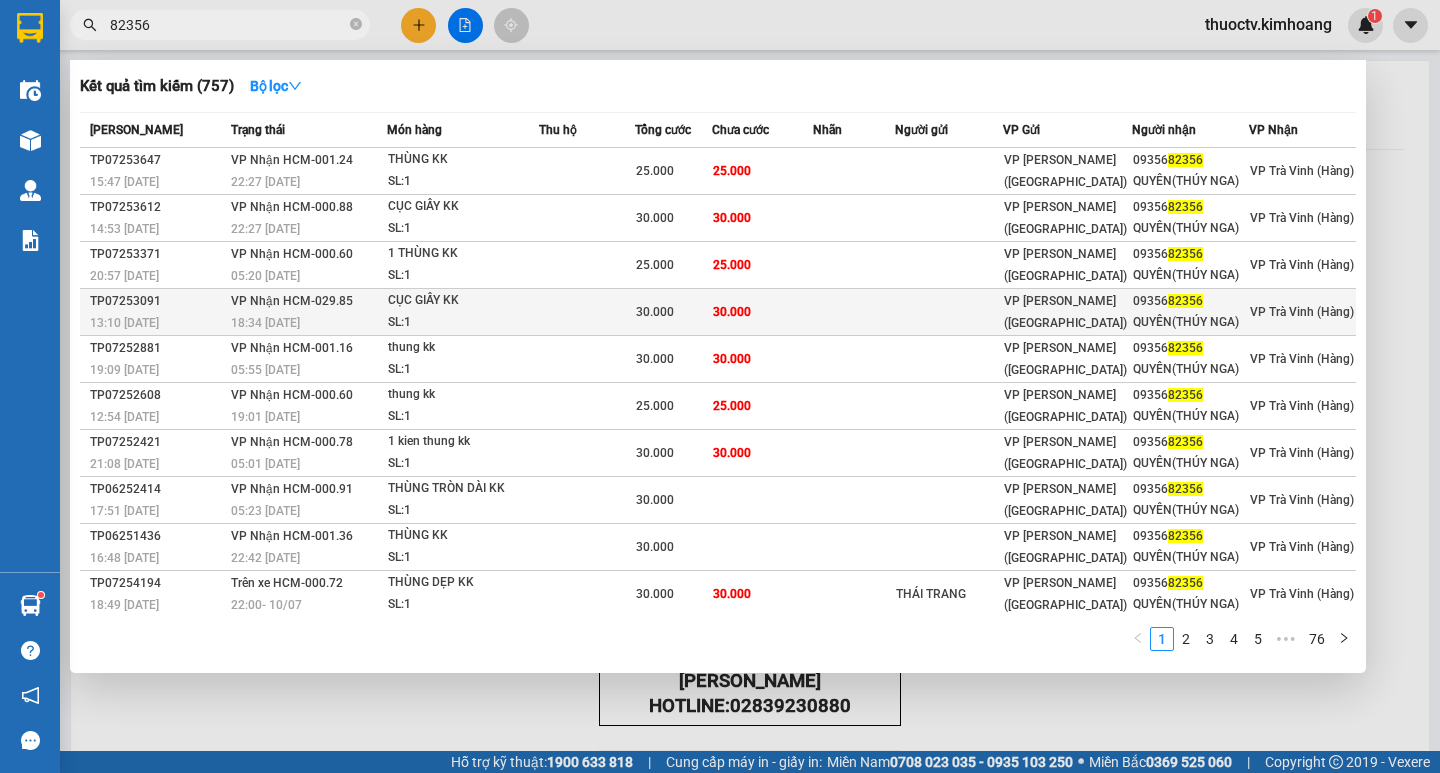 click on "30.000" at bounding box center (762, 312) 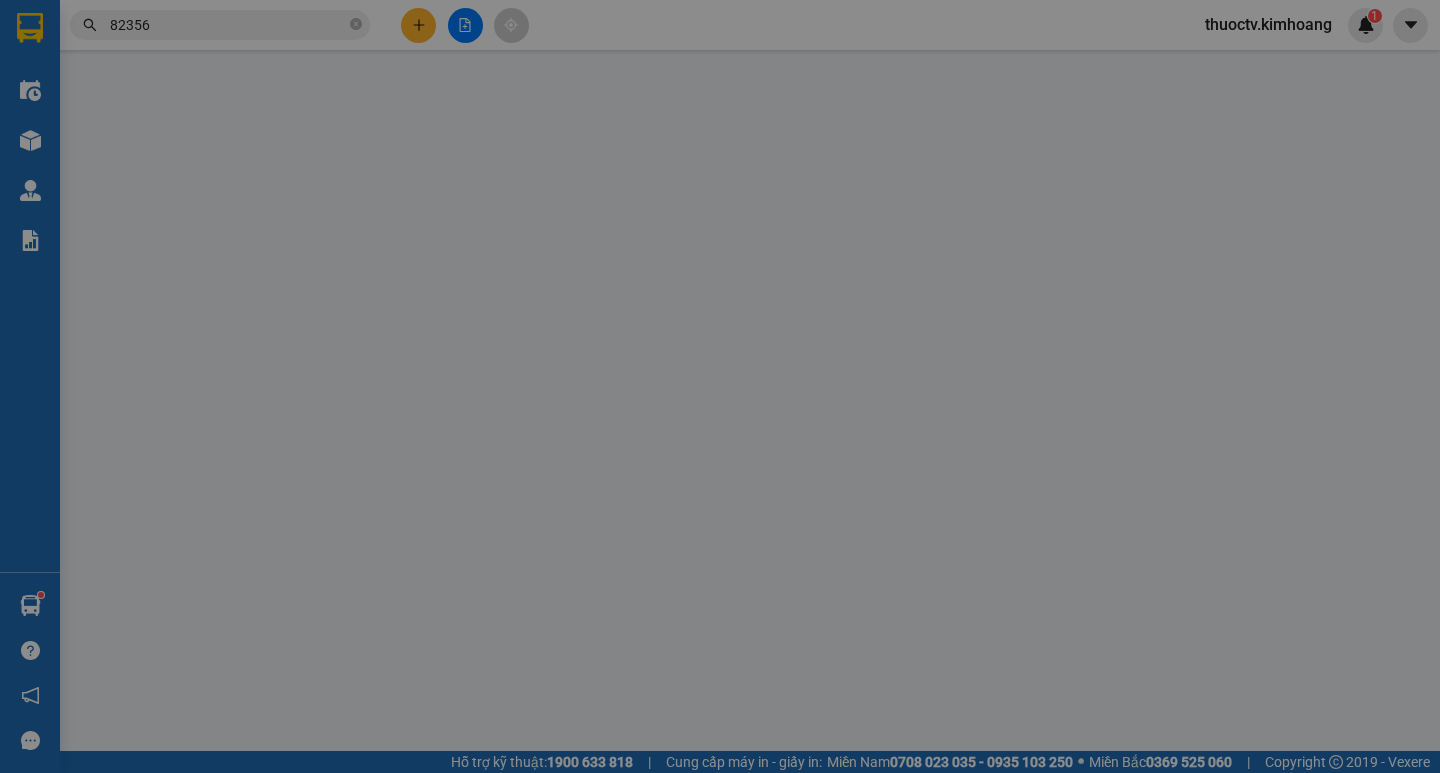 type on "0935682356" 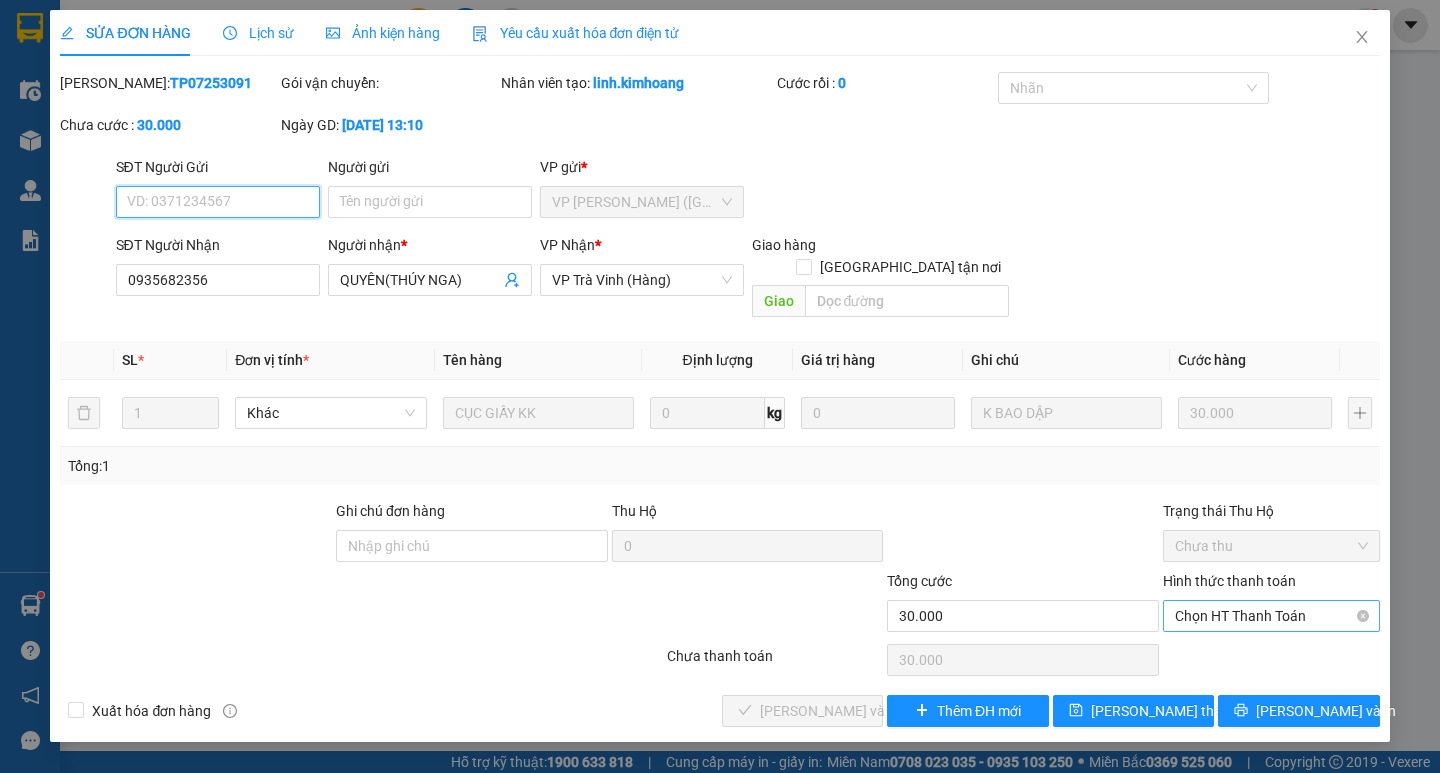 click on "Chọn HT Thanh Toán" at bounding box center (1271, 616) 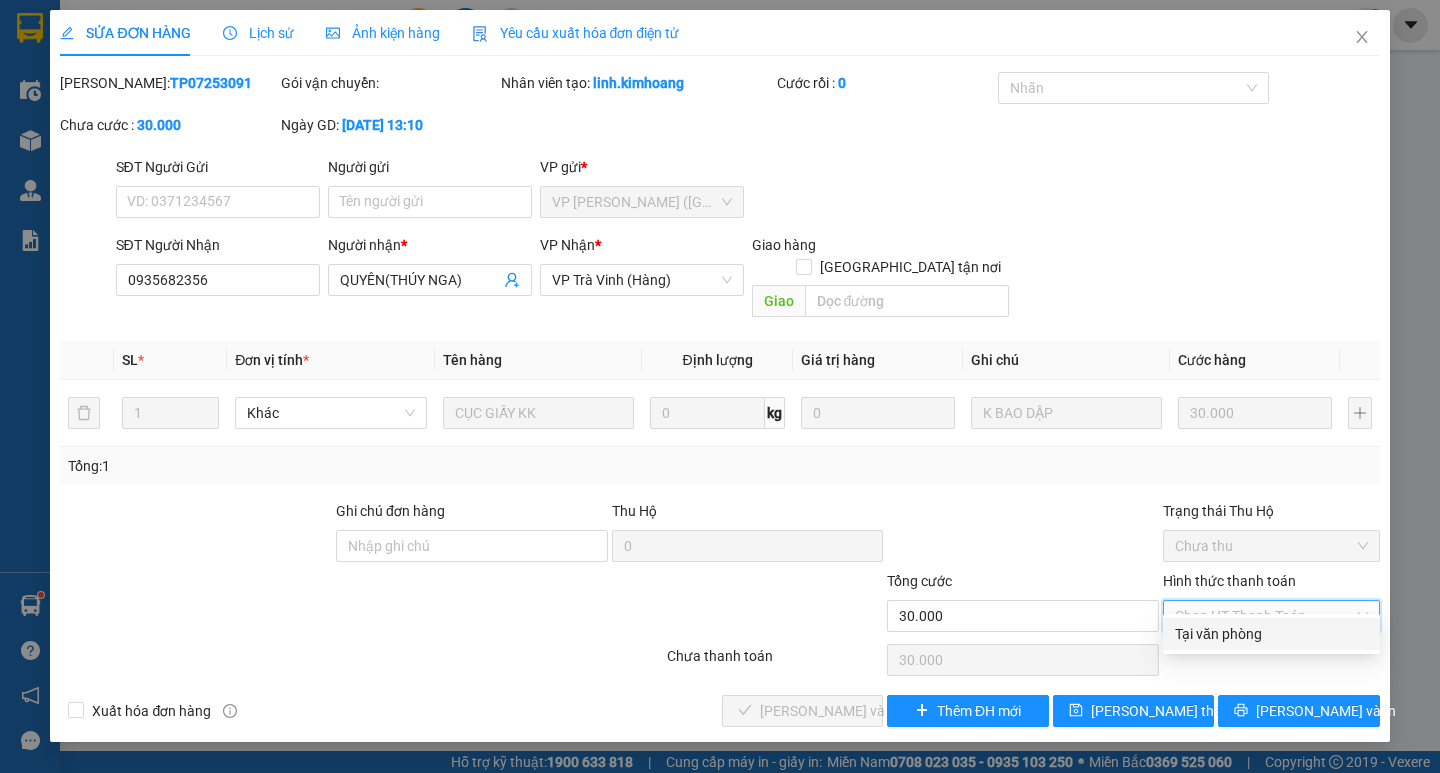 click on "Tại văn phòng" at bounding box center [1271, 634] 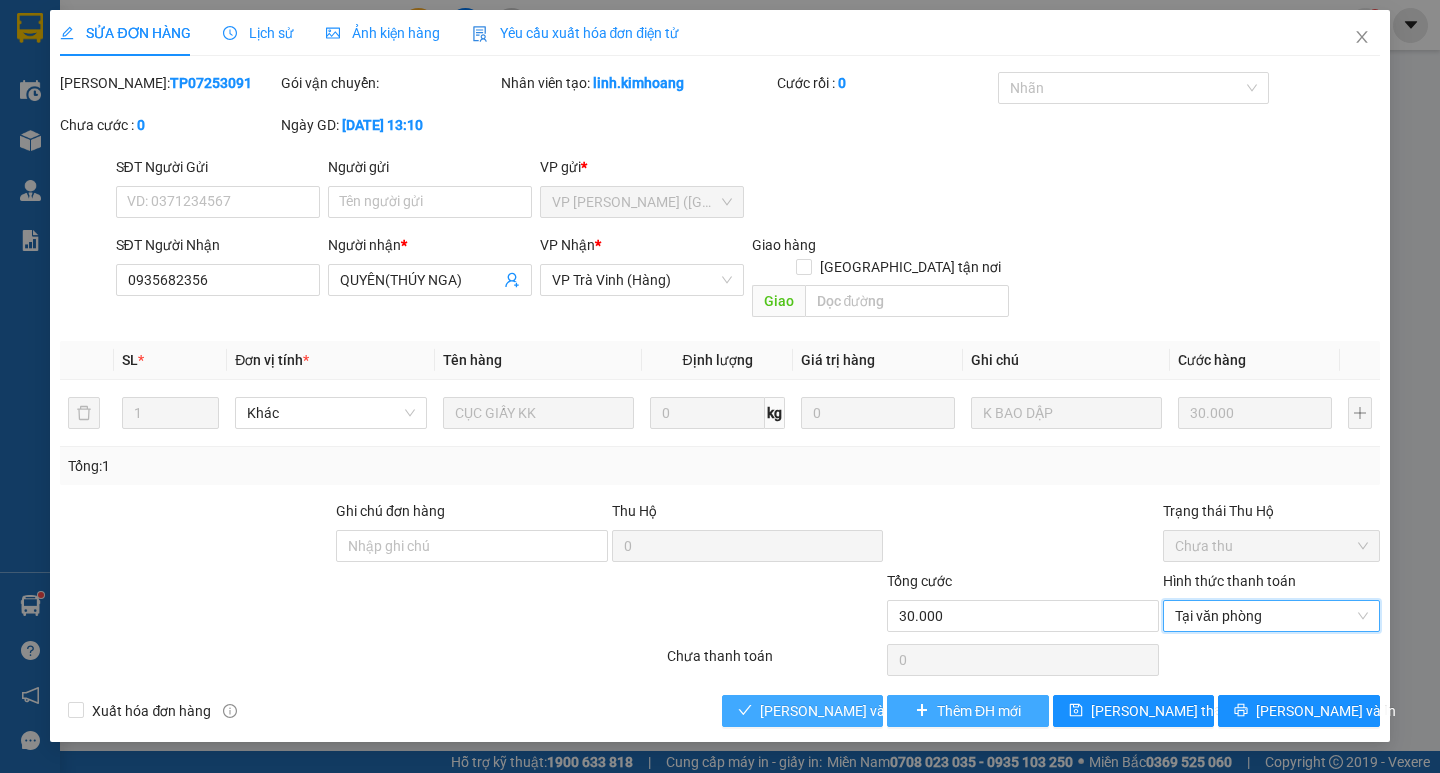 drag, startPoint x: 844, startPoint y: 683, endPoint x: 955, endPoint y: 683, distance: 111 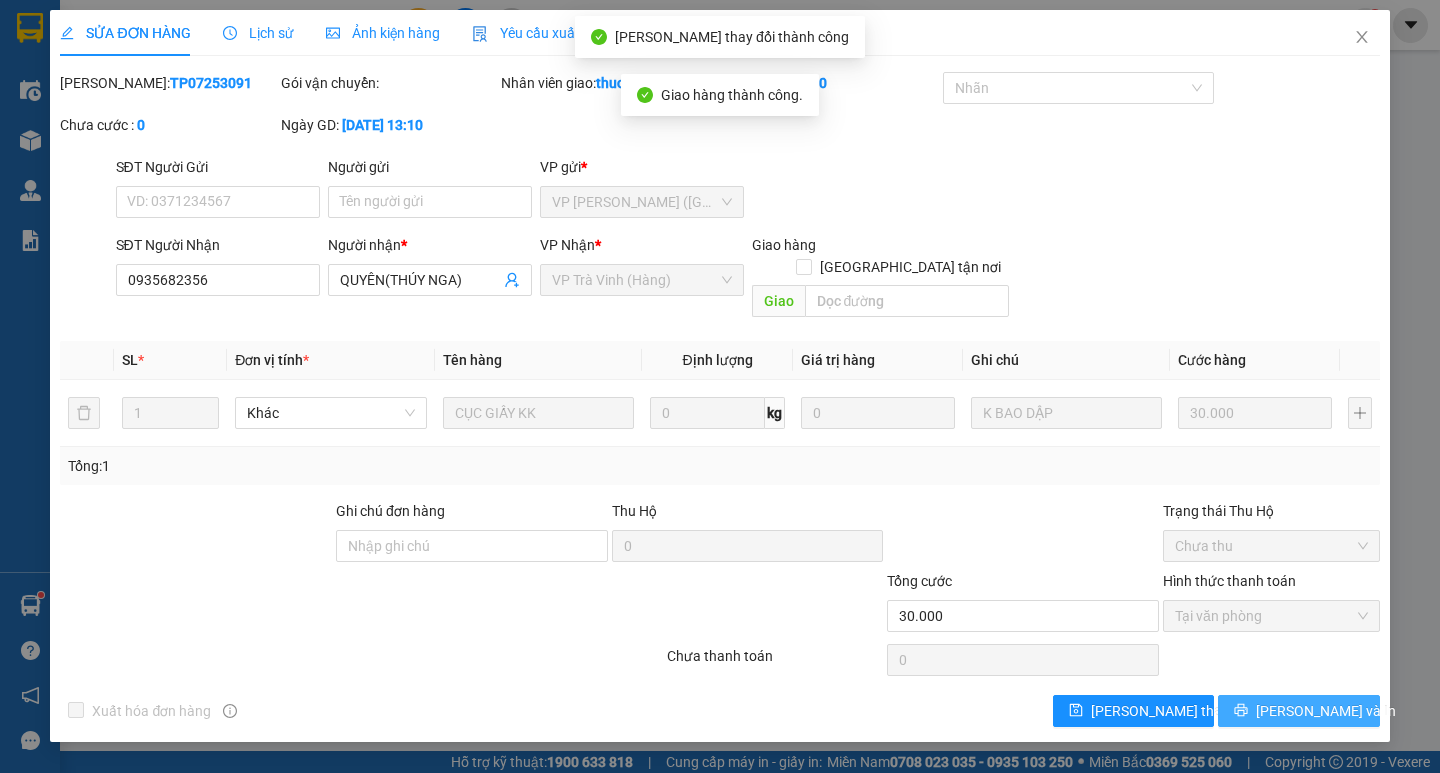 click on "[PERSON_NAME] và In" at bounding box center (1326, 711) 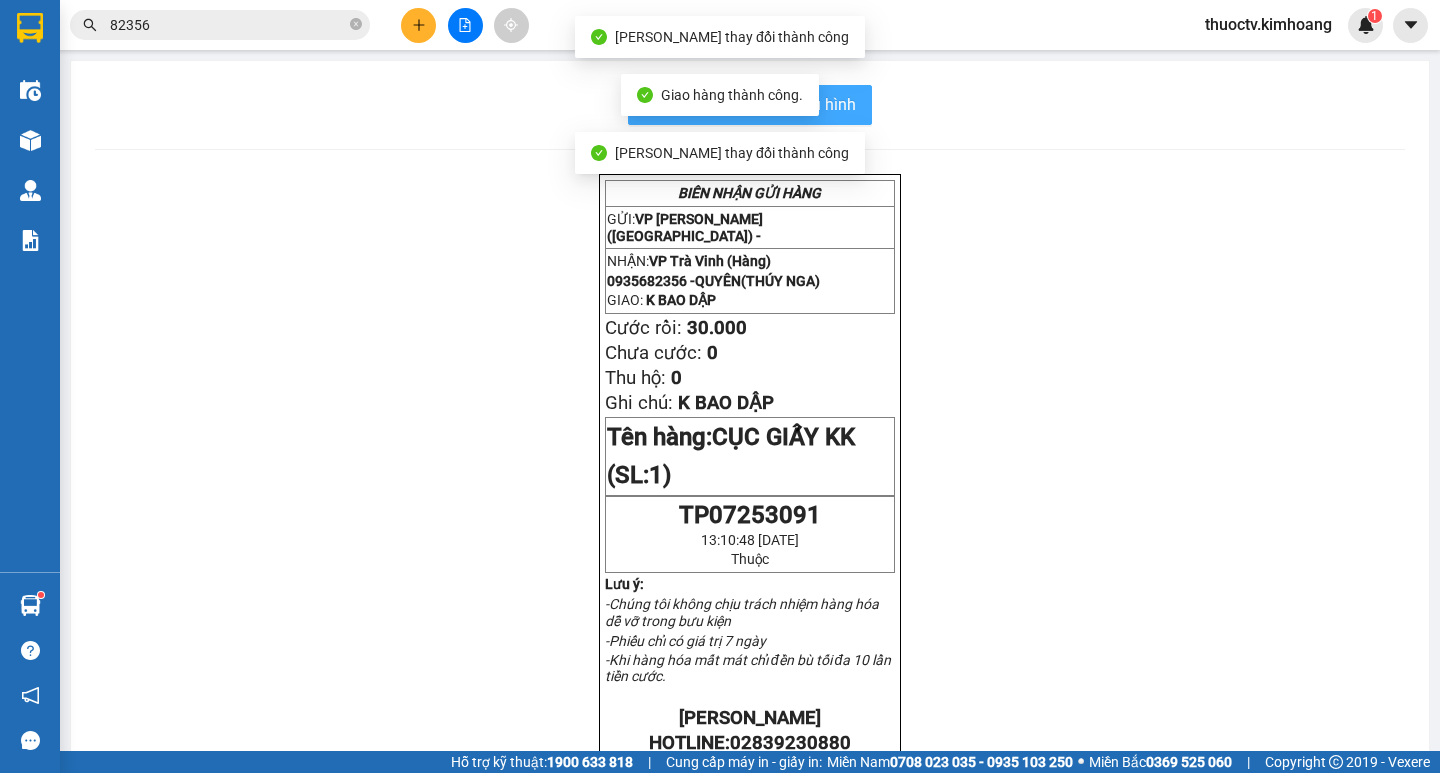 click on "In mẫu biên lai tự cấu hình" at bounding box center [762, 104] 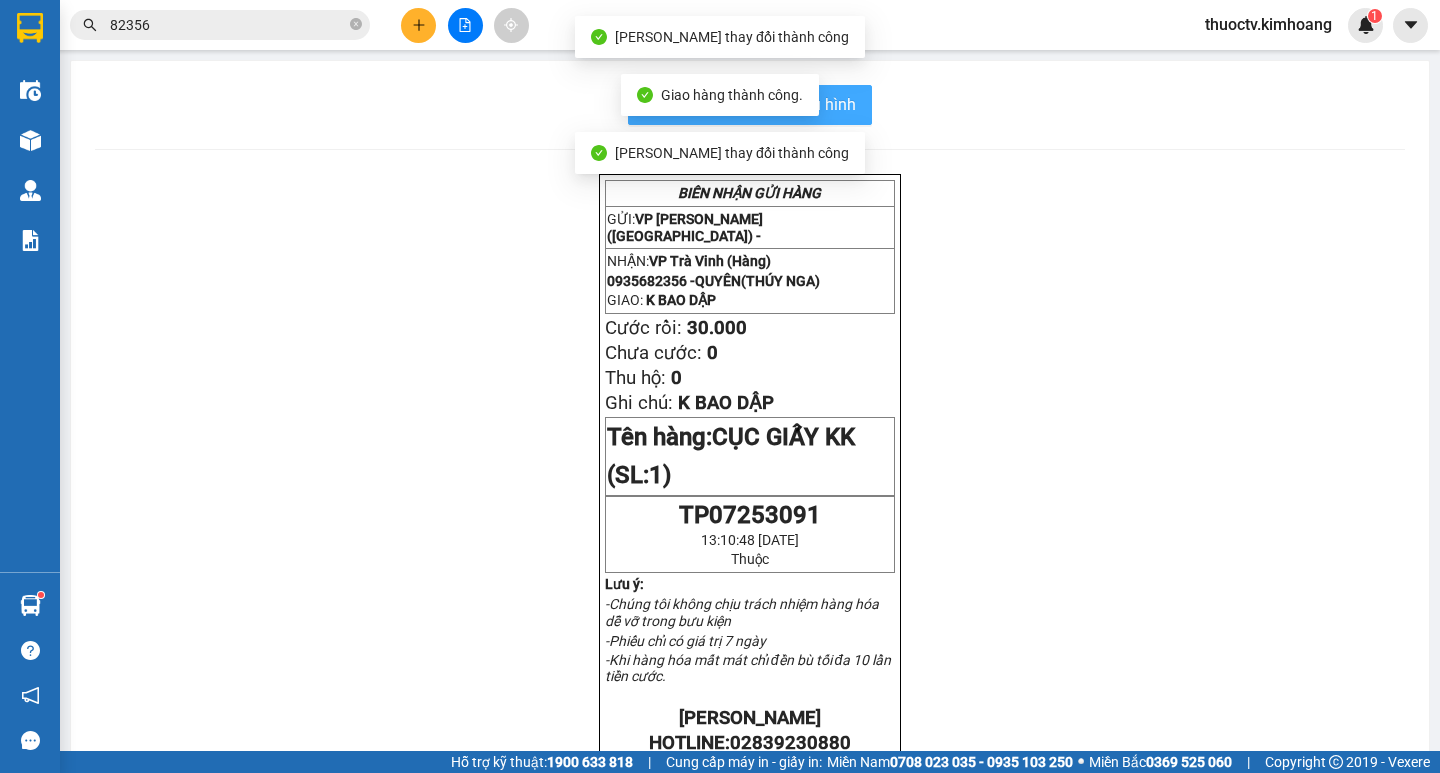 scroll, scrollTop: 0, scrollLeft: 0, axis: both 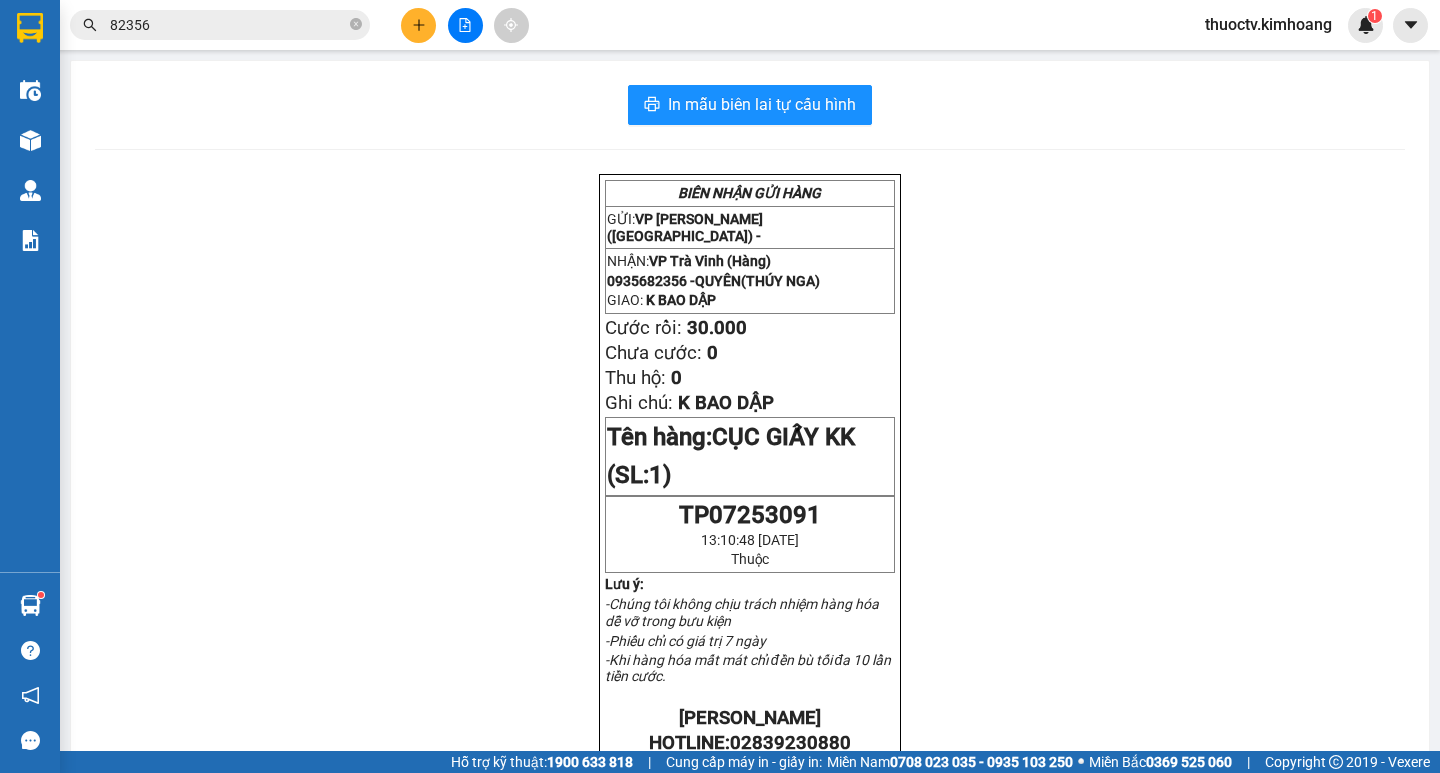 click on "82356" at bounding box center (228, 25) 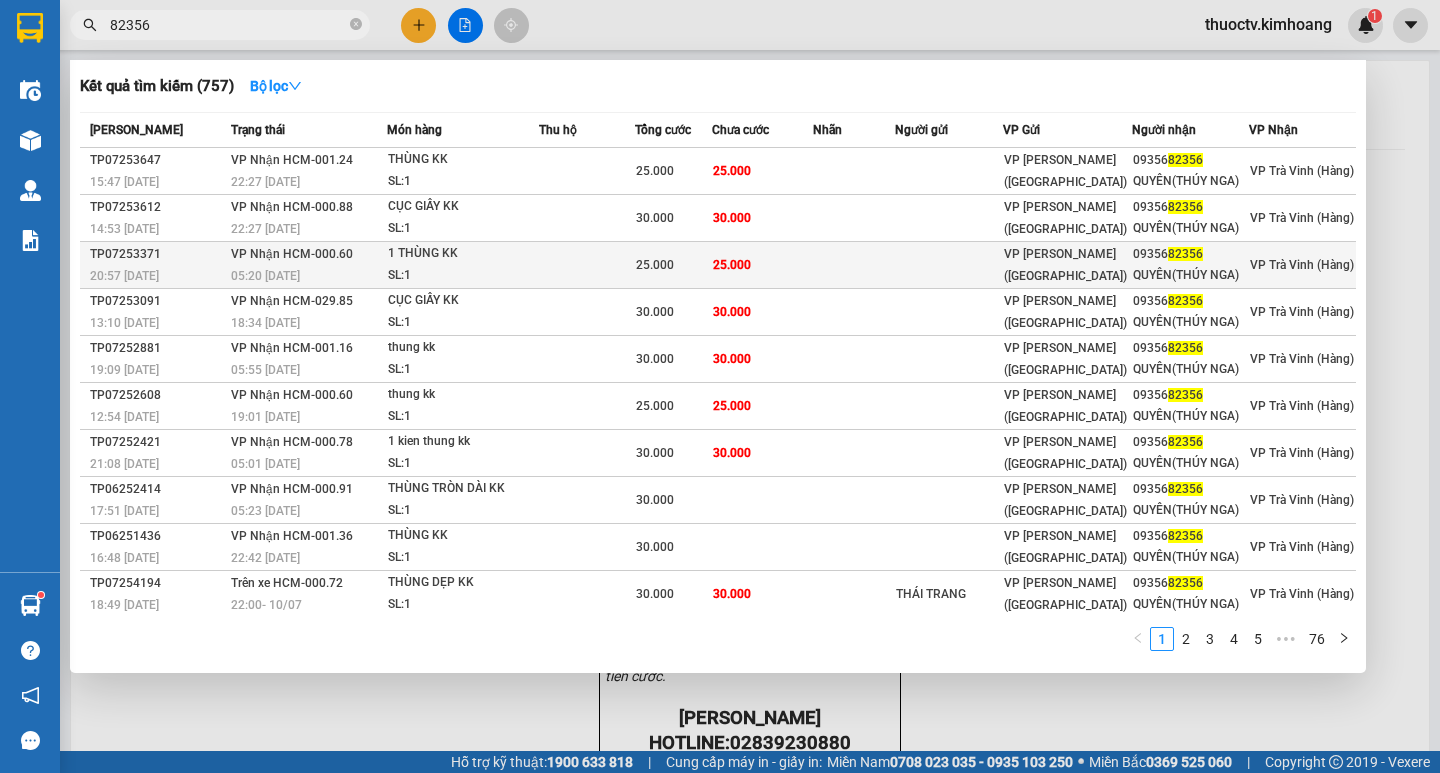 click on "25.000" at bounding box center (762, 265) 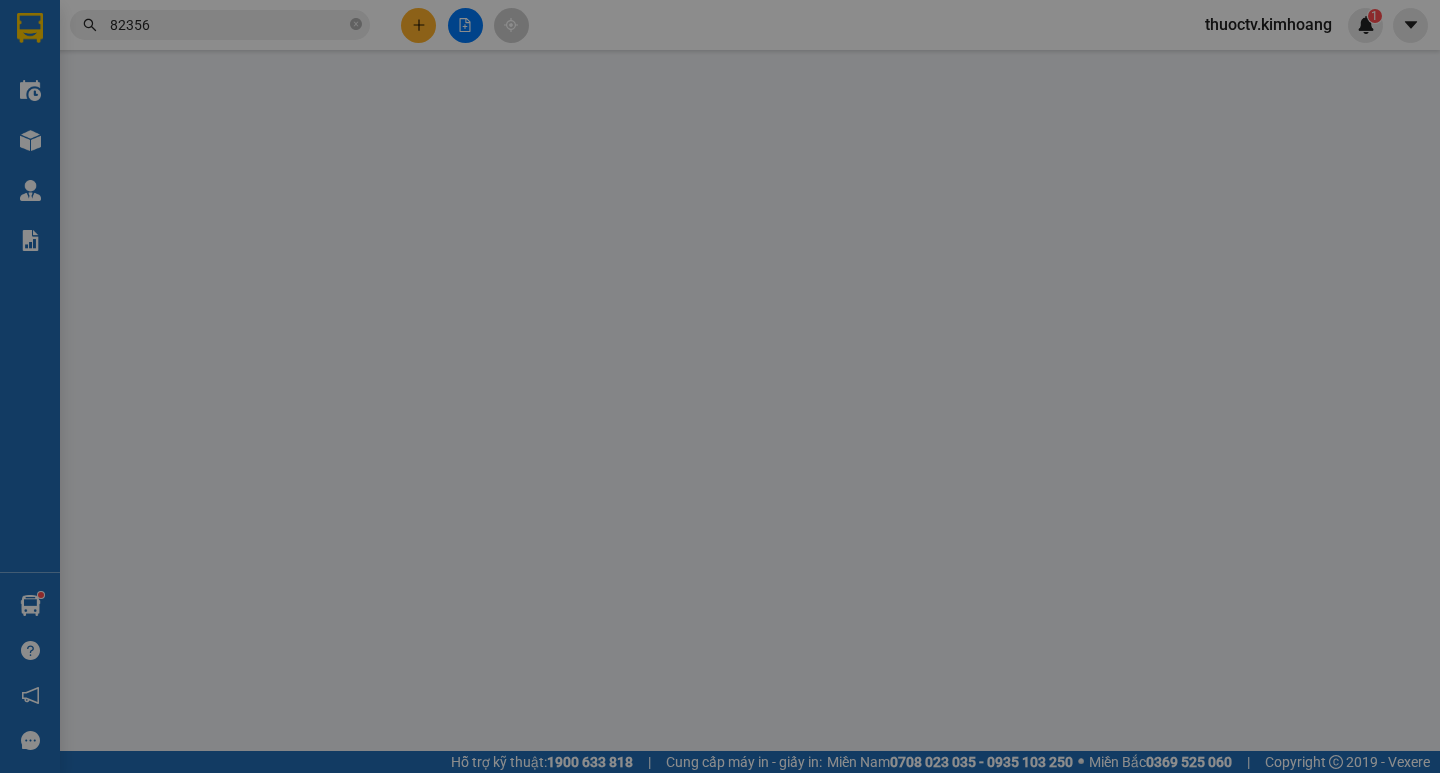 type on "0935682356" 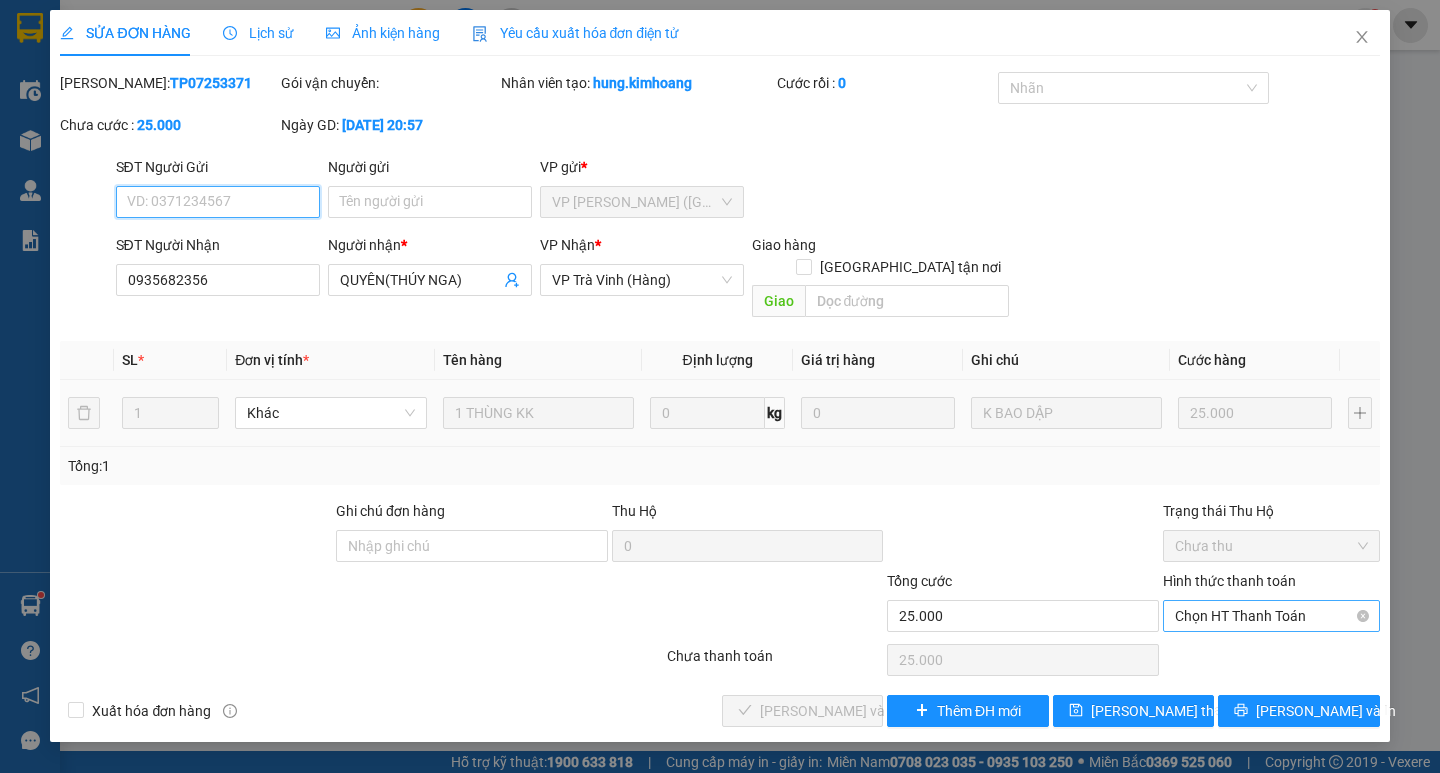 click on "Chọn HT Thanh Toán" at bounding box center [1271, 616] 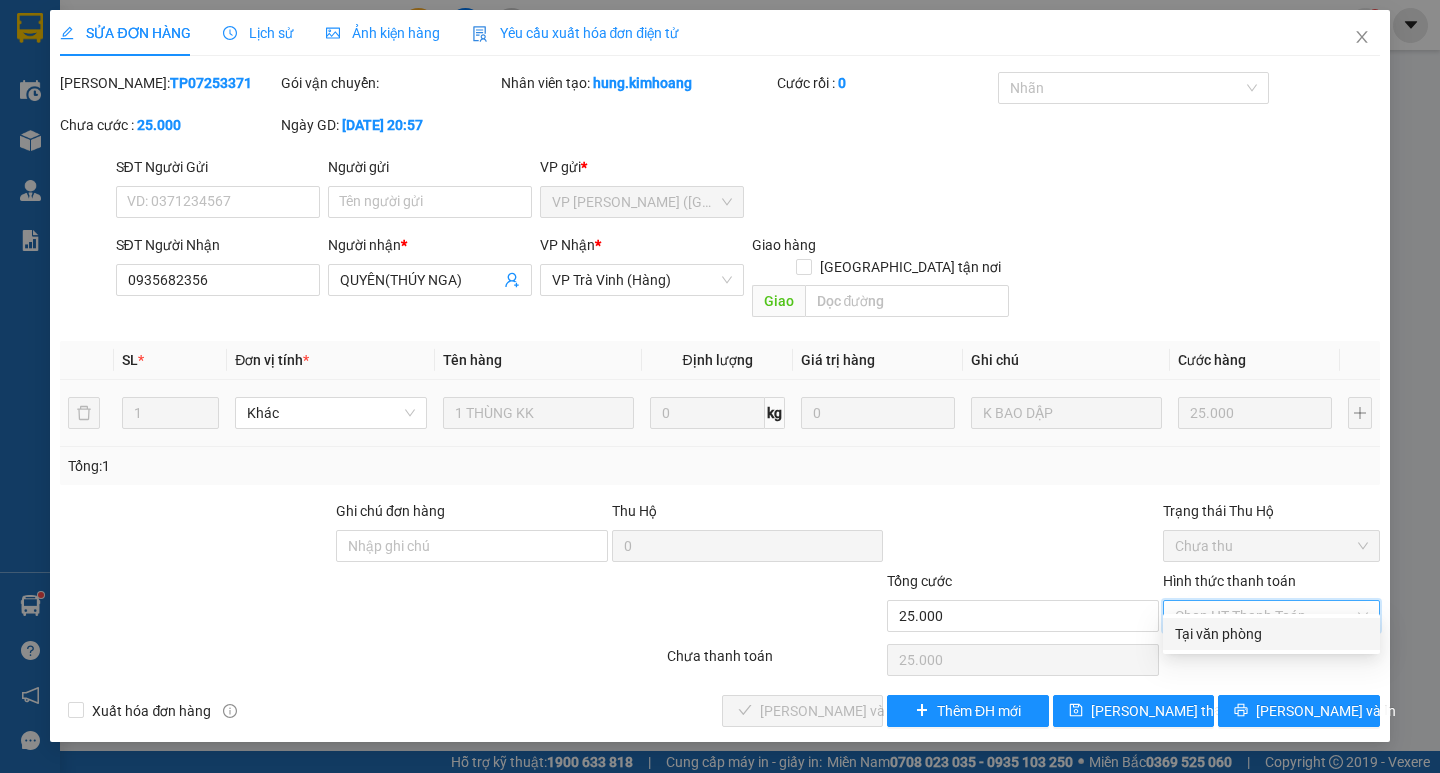 click on "Tại văn phòng" at bounding box center [1271, 634] 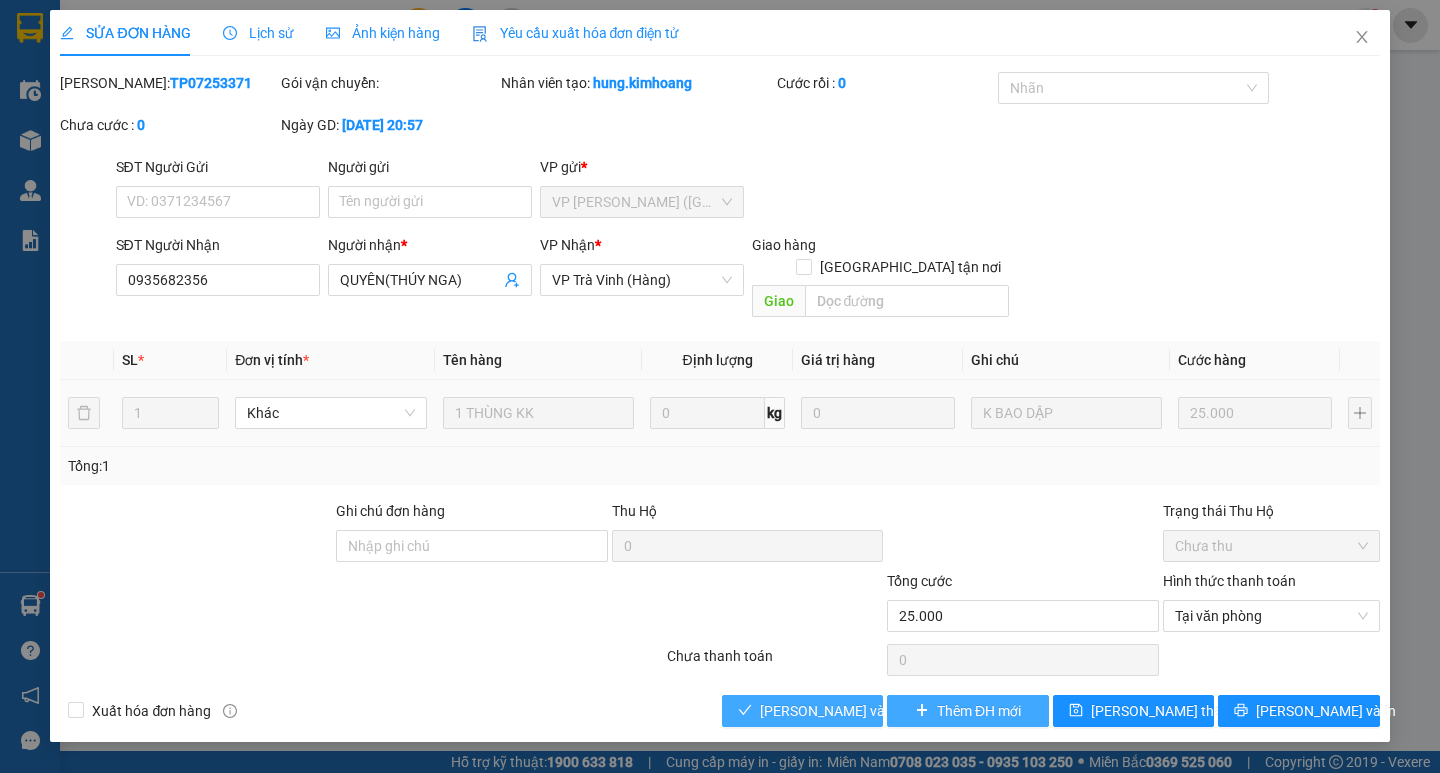 drag, startPoint x: 839, startPoint y: 685, endPoint x: 912, endPoint y: 687, distance: 73.02739 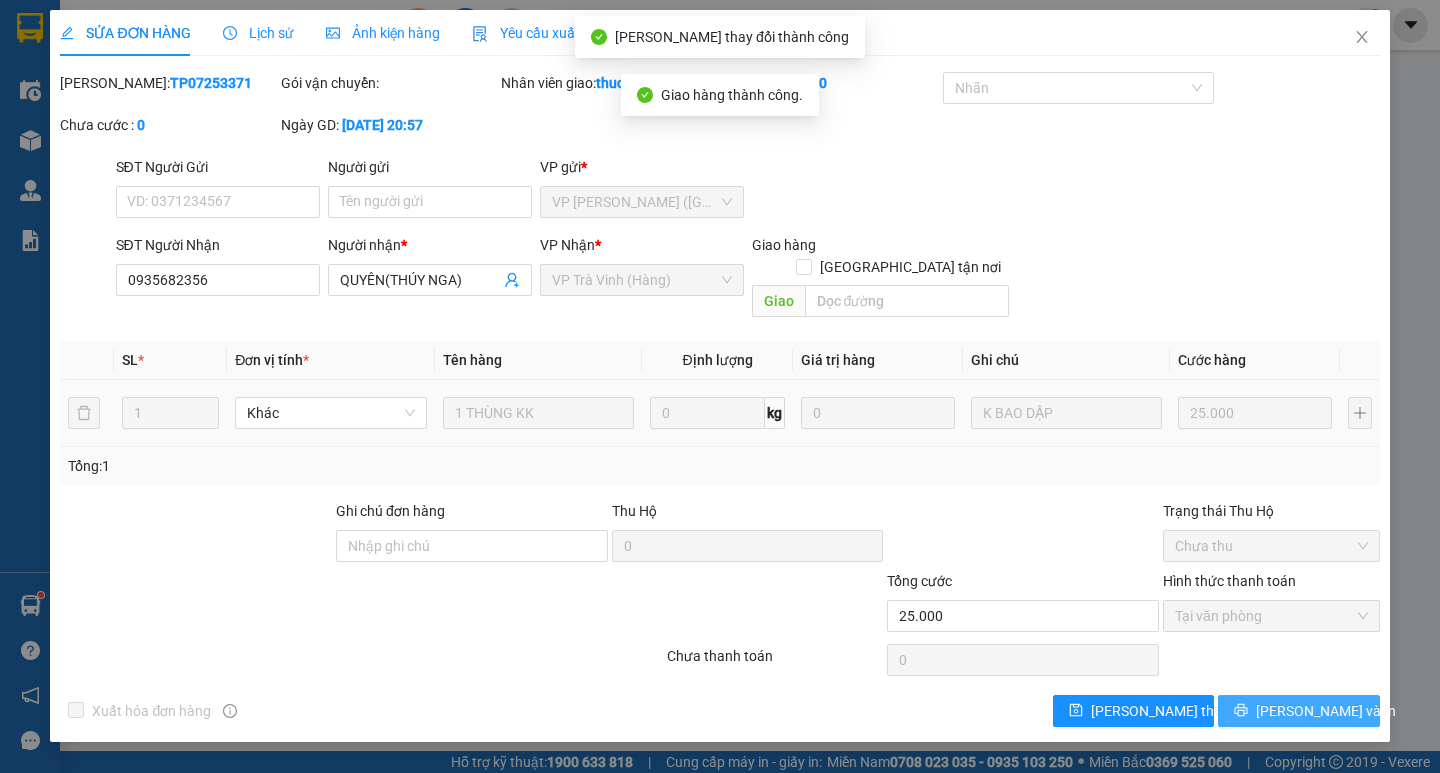 click on "[PERSON_NAME] và In" at bounding box center [1326, 711] 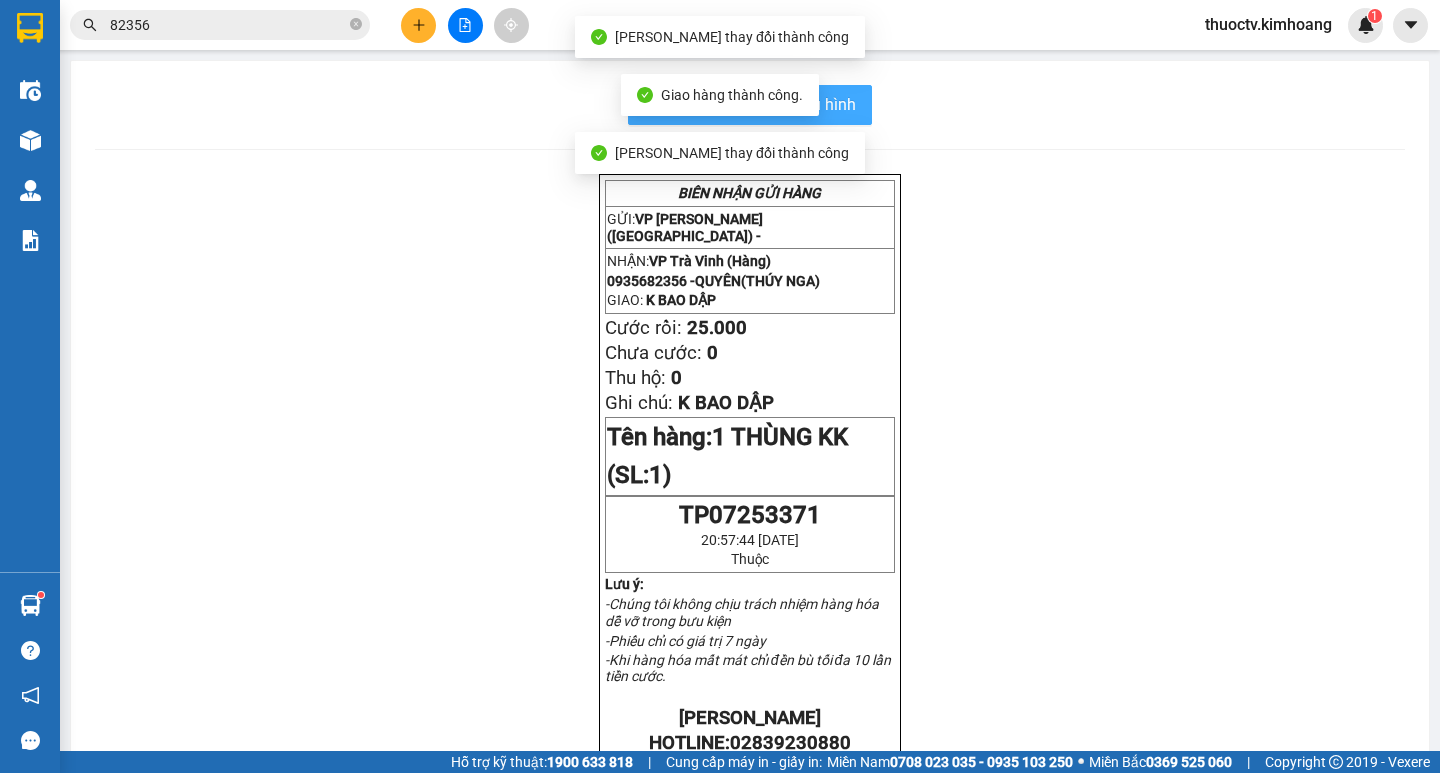 drag, startPoint x: 827, startPoint y: 95, endPoint x: 902, endPoint y: 101, distance: 75.23962 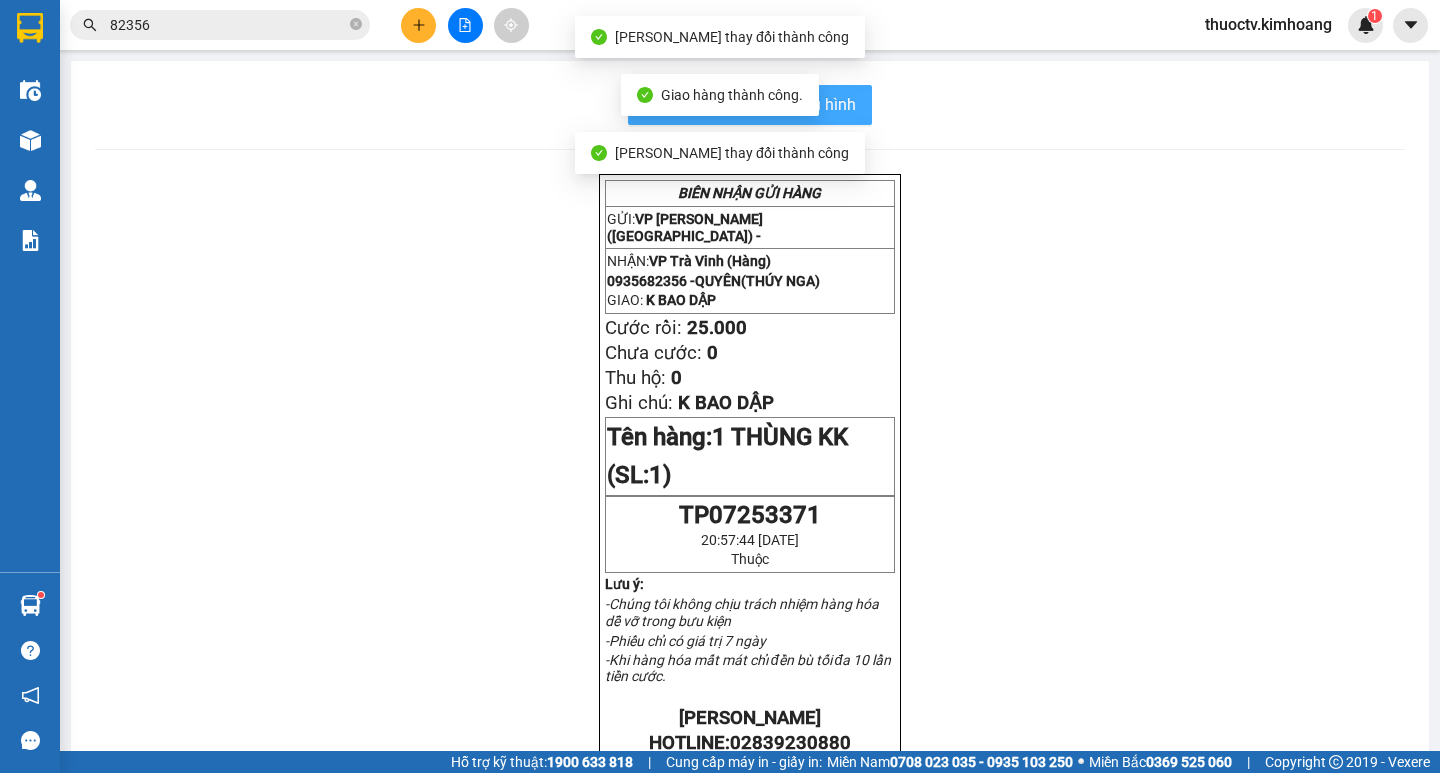 scroll, scrollTop: 0, scrollLeft: 0, axis: both 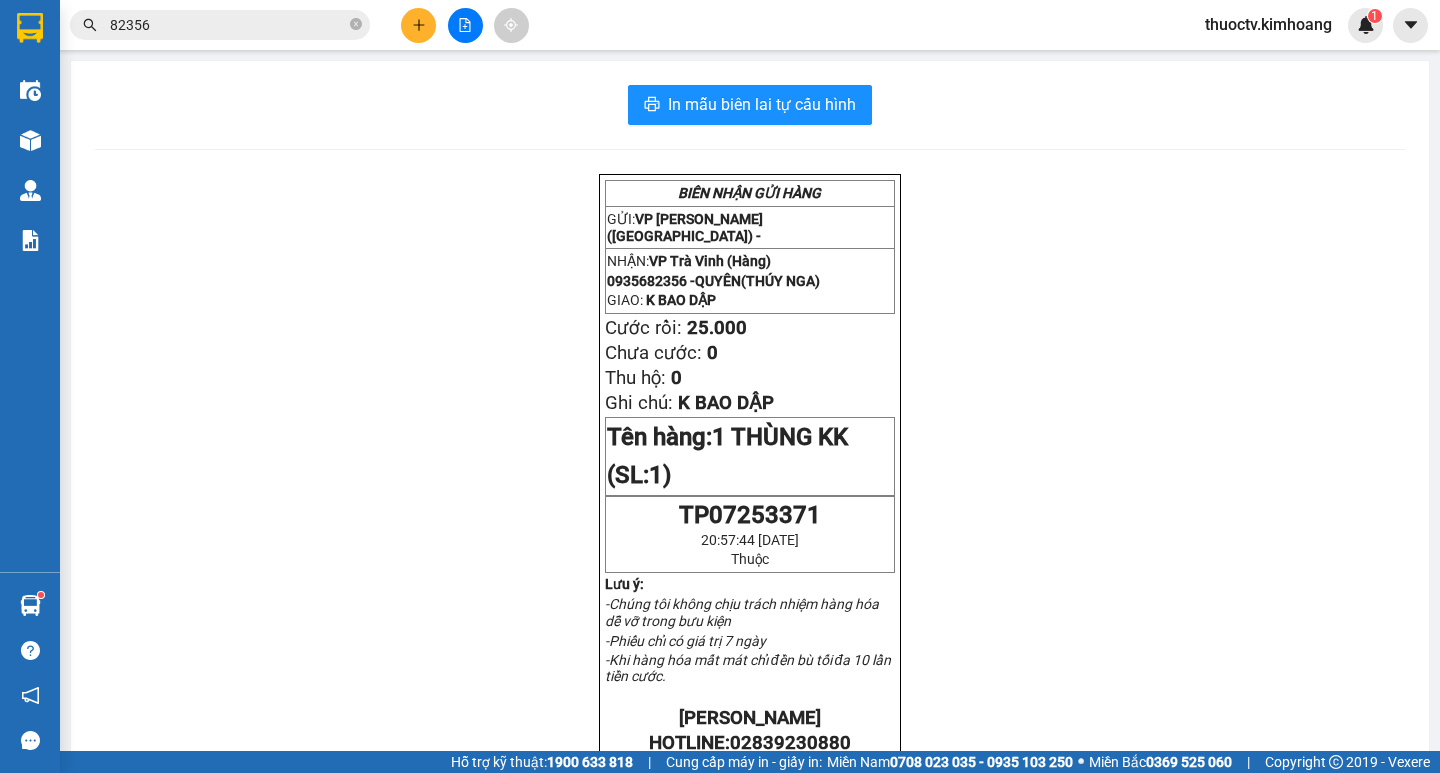 click on "82356" at bounding box center (228, 25) 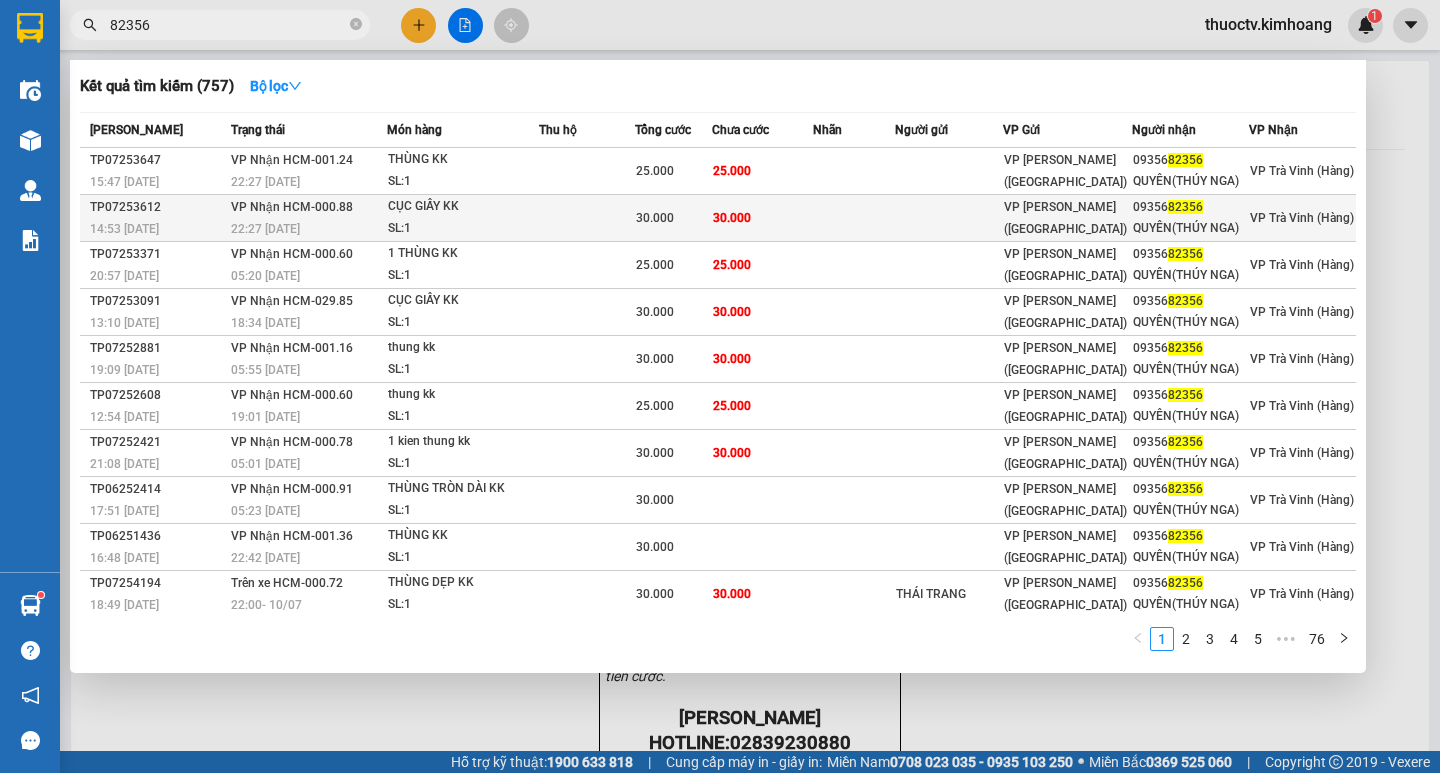 click on "30.000" at bounding box center [762, 218] 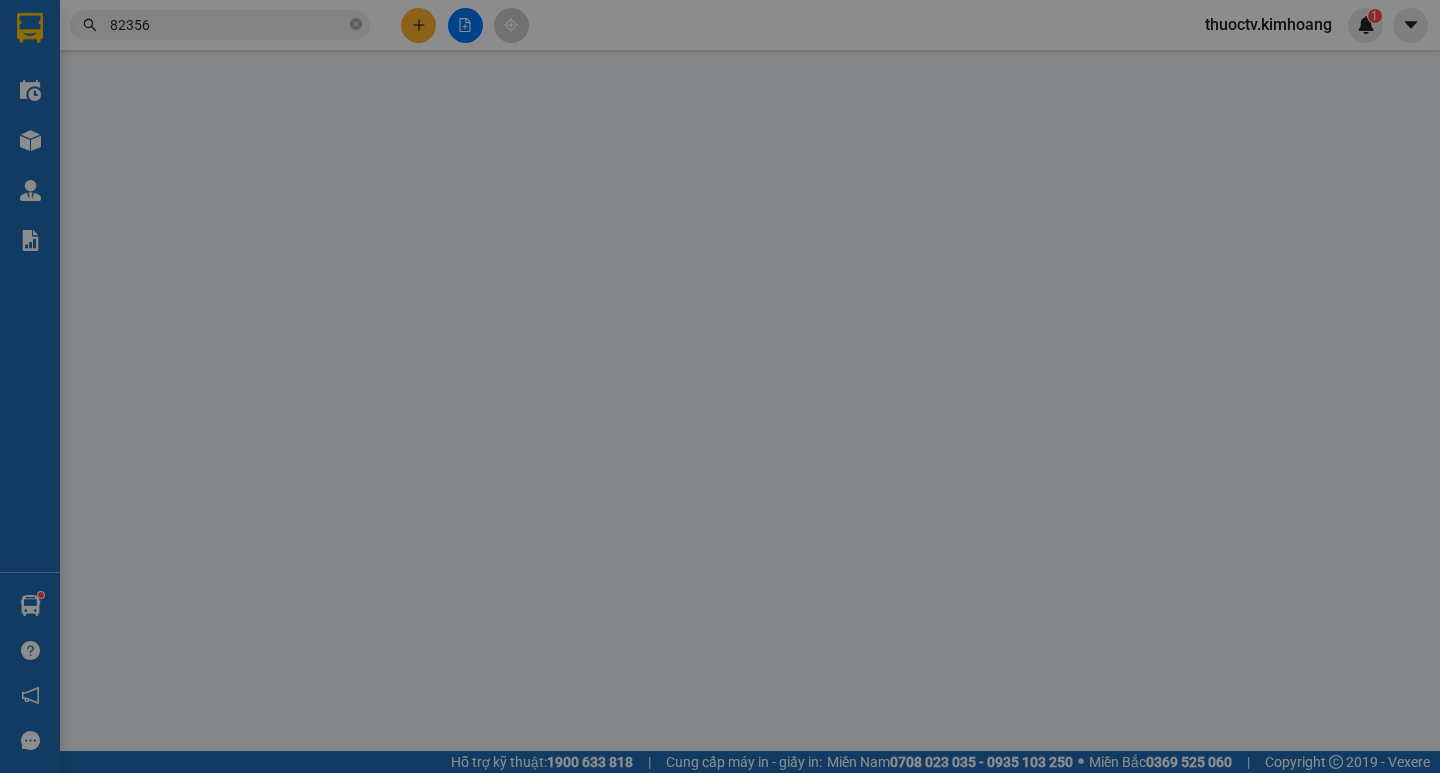 type on "0935682356" 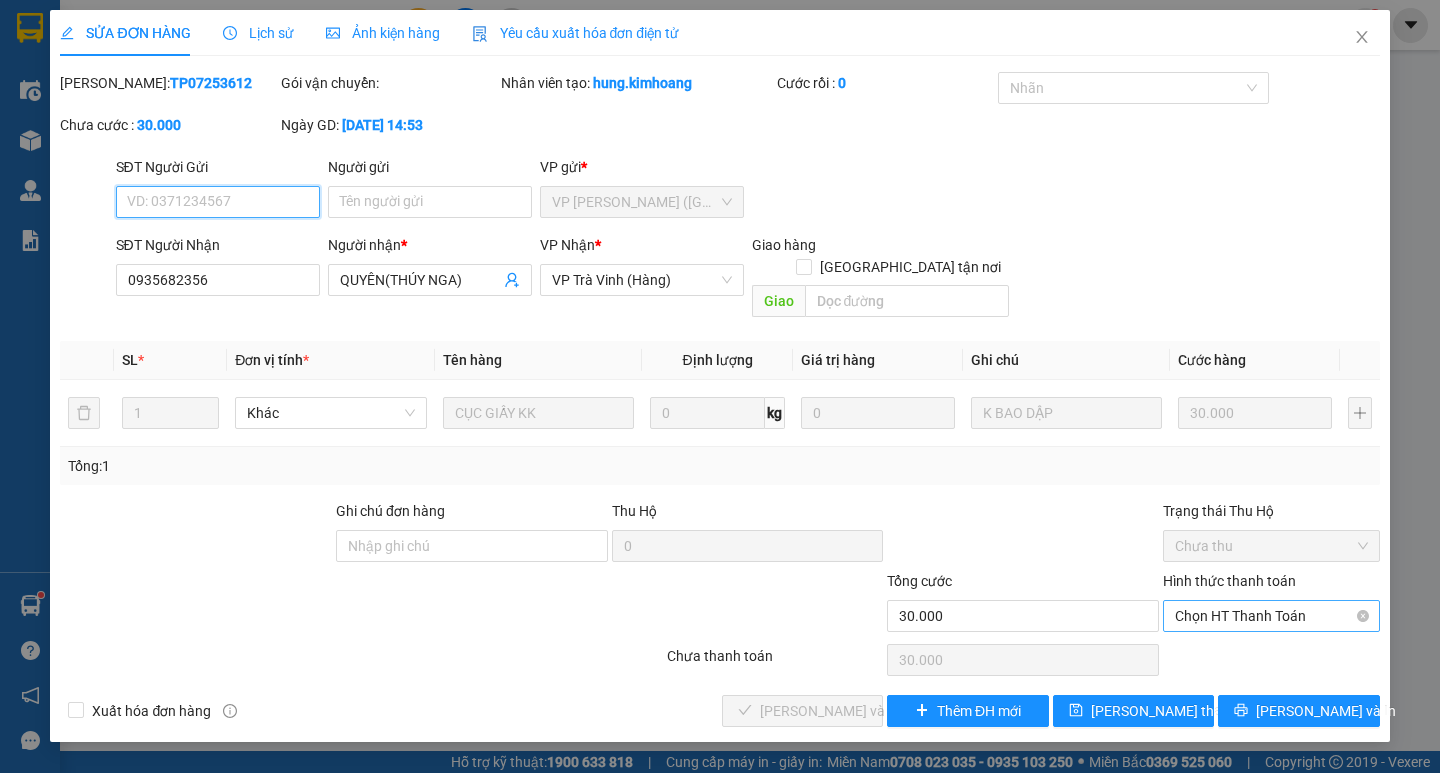 click on "Chọn HT Thanh Toán" at bounding box center [1271, 616] 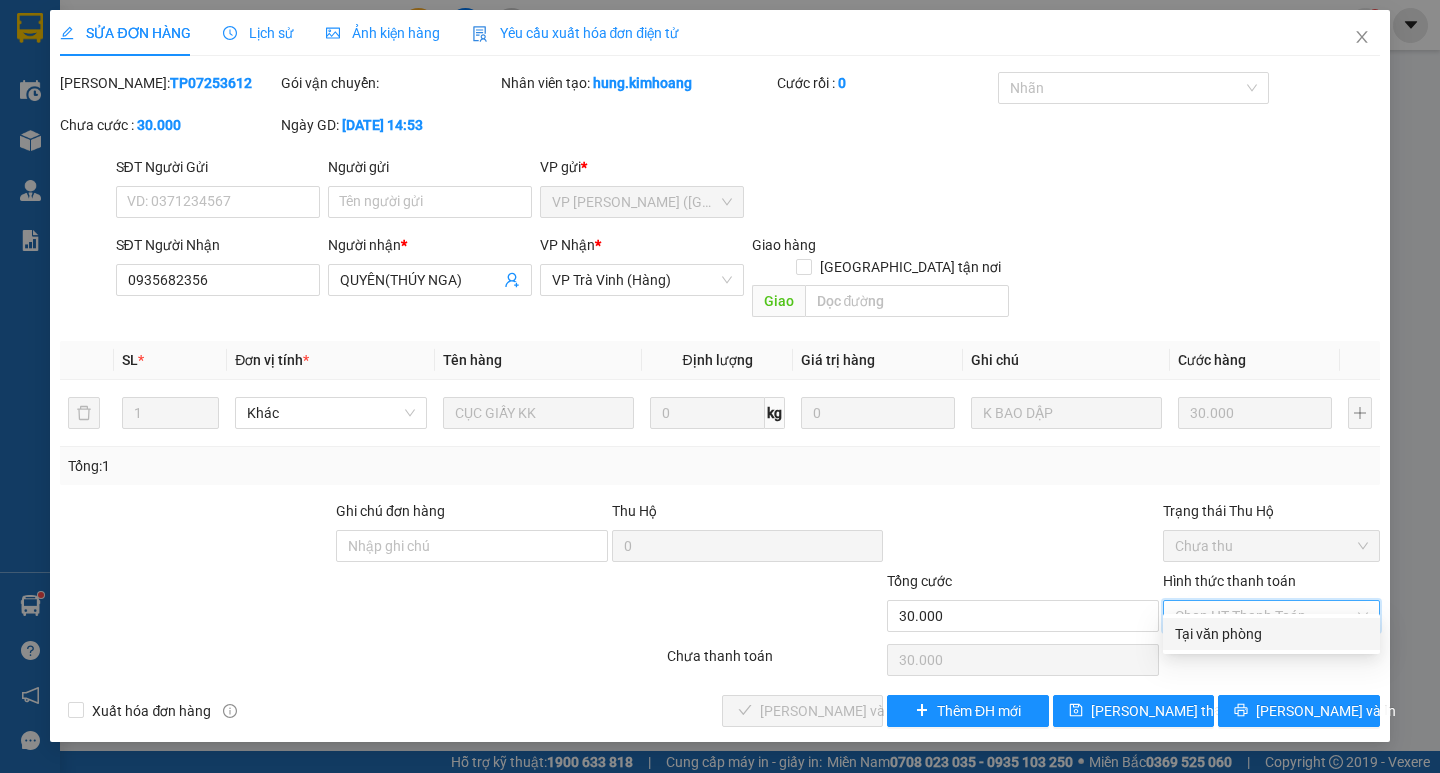 drag, startPoint x: 1223, startPoint y: 622, endPoint x: 1195, endPoint y: 623, distance: 28.01785 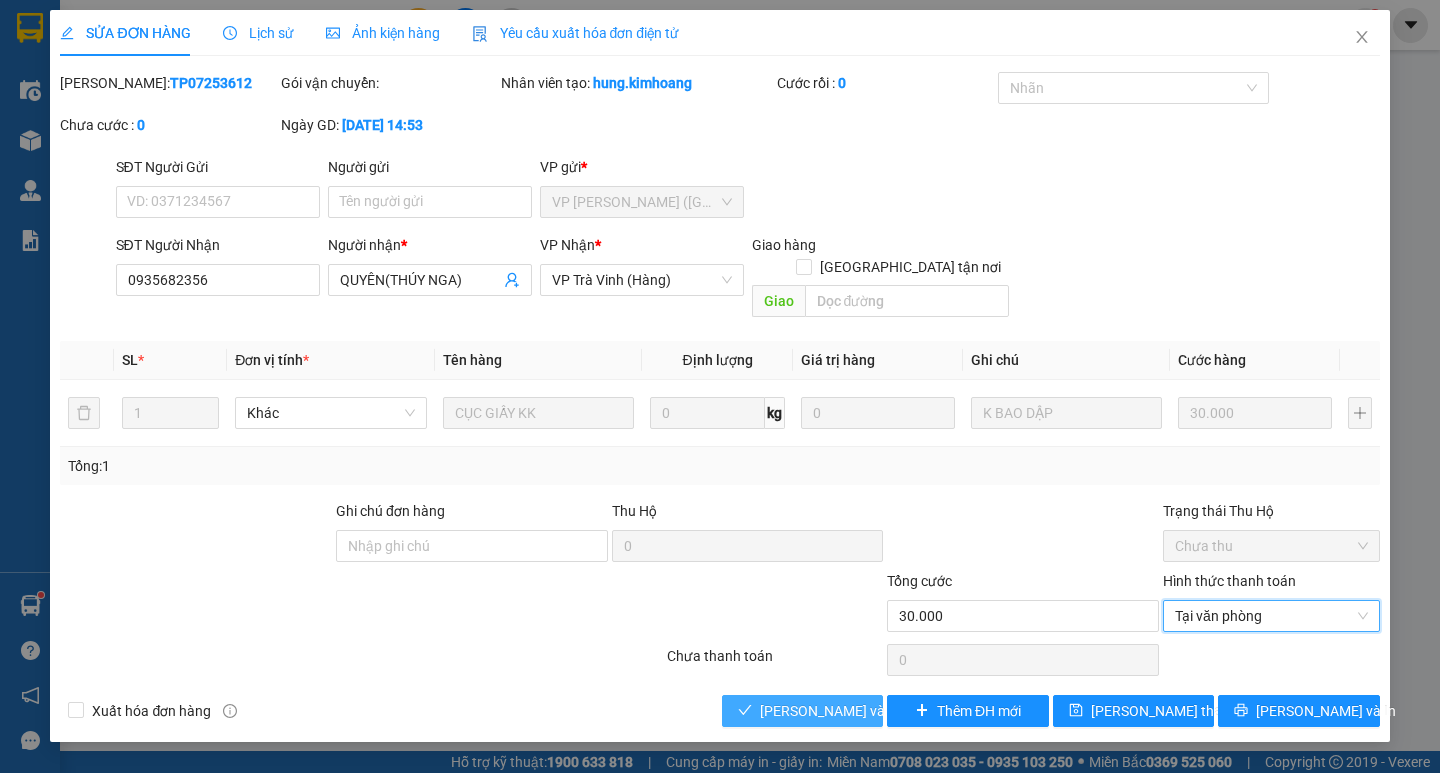 click on "[PERSON_NAME] và Giao hàng" at bounding box center (856, 711) 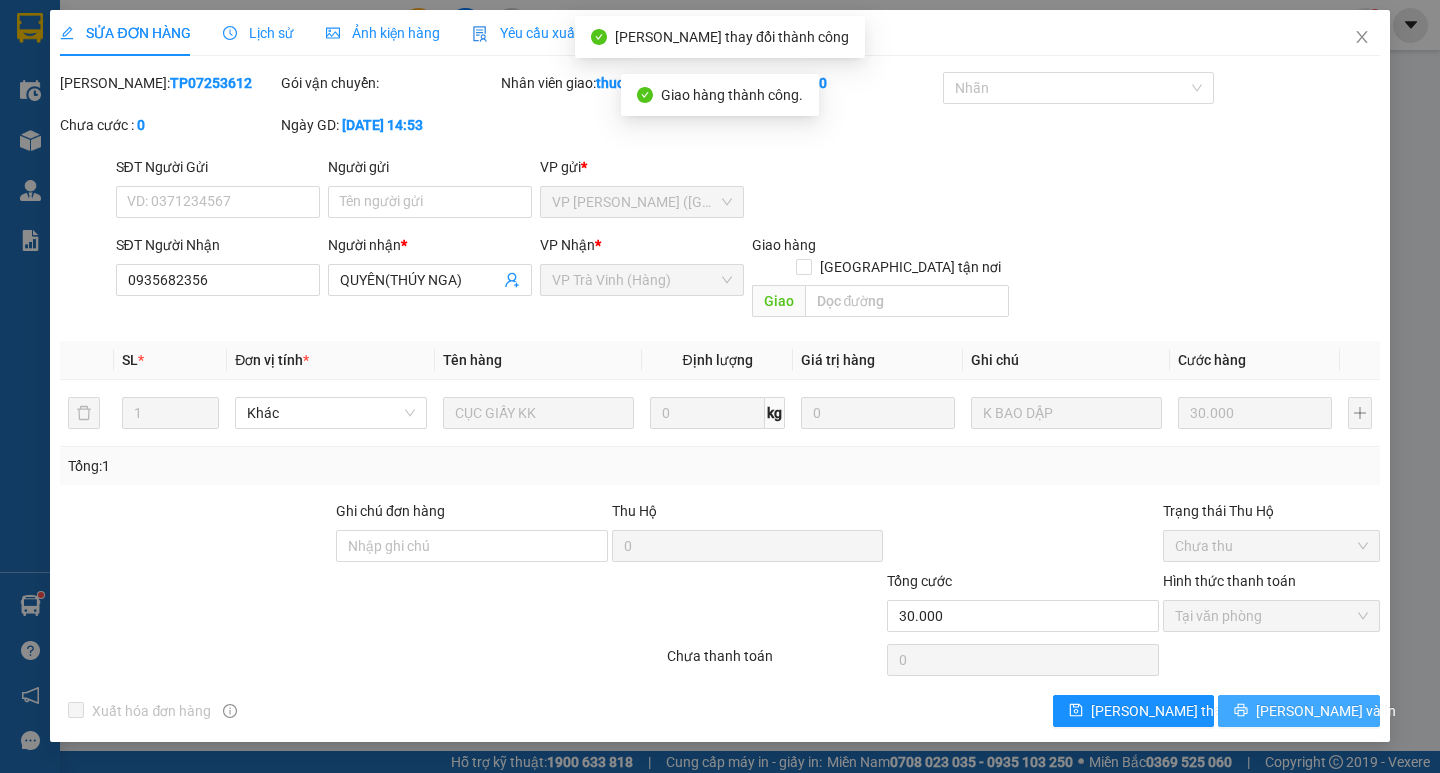 click on "[PERSON_NAME] và In" at bounding box center (1326, 711) 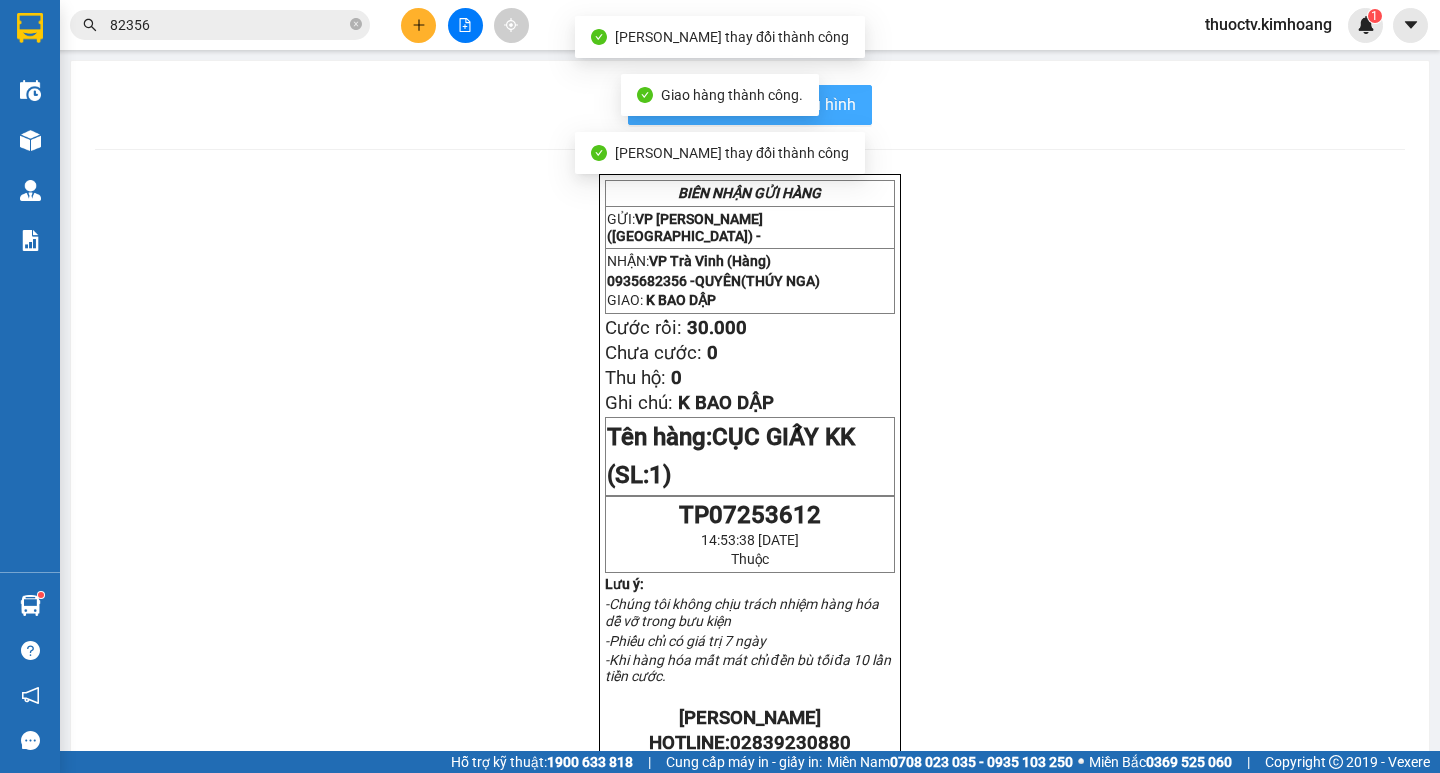 click on "In mẫu biên lai tự cấu hình" at bounding box center [762, 104] 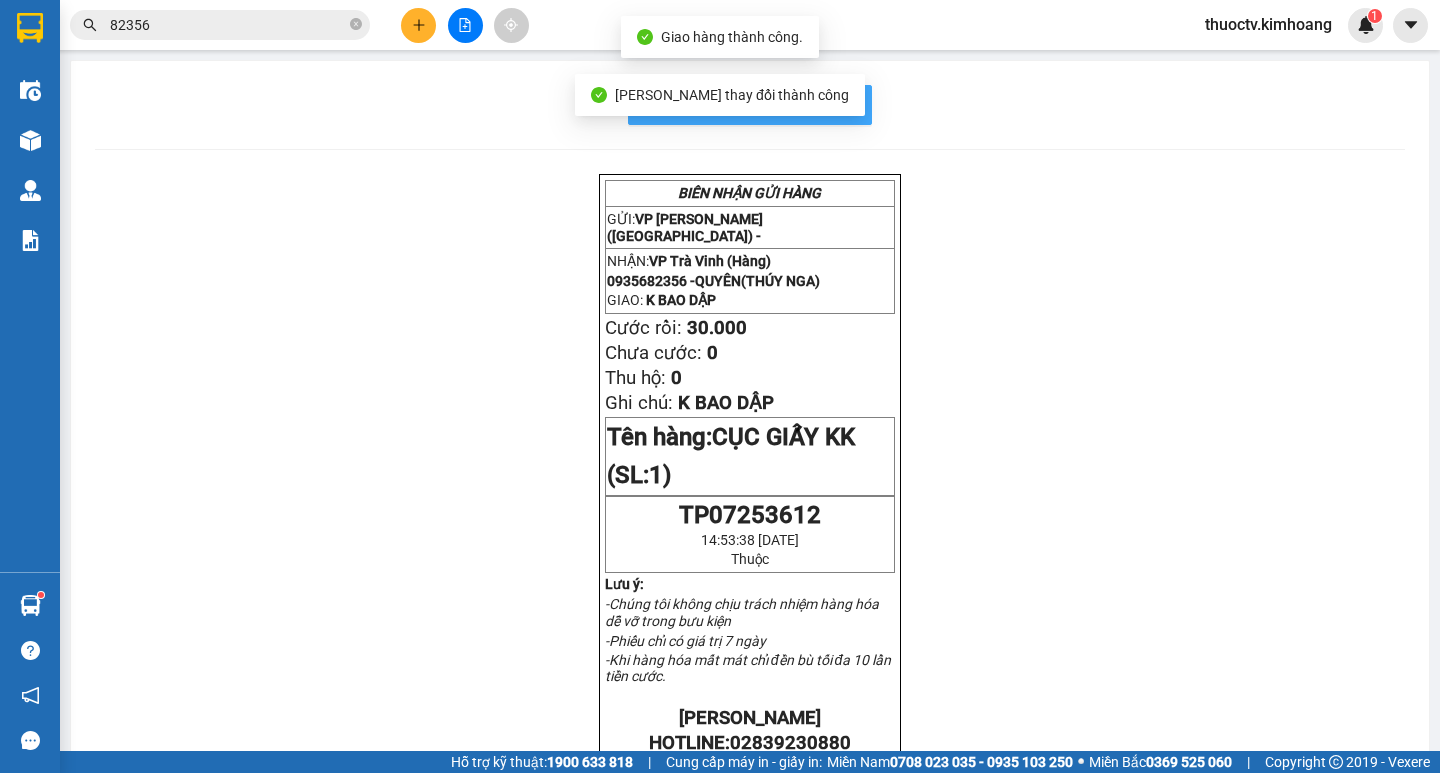 scroll, scrollTop: 0, scrollLeft: 0, axis: both 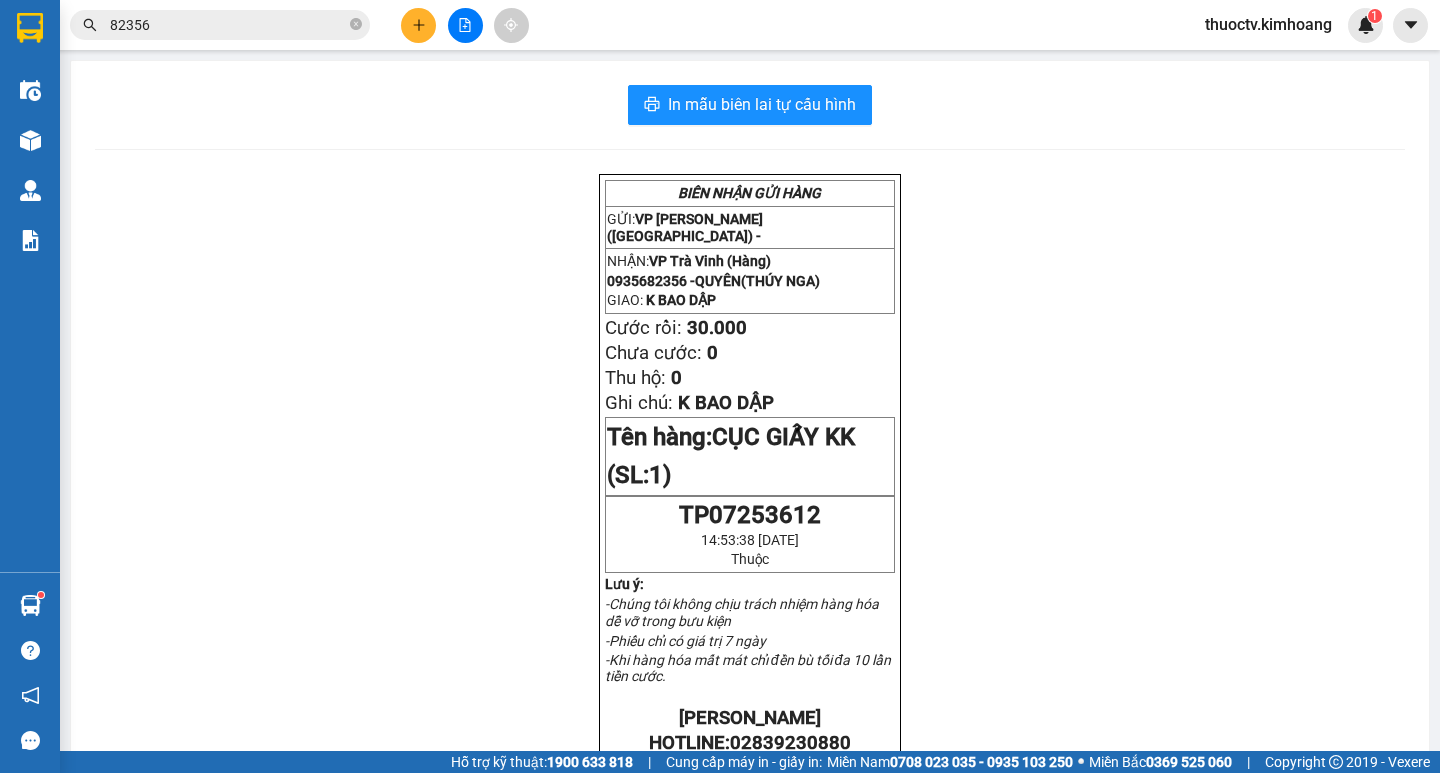 click on "82356" at bounding box center (228, 25) 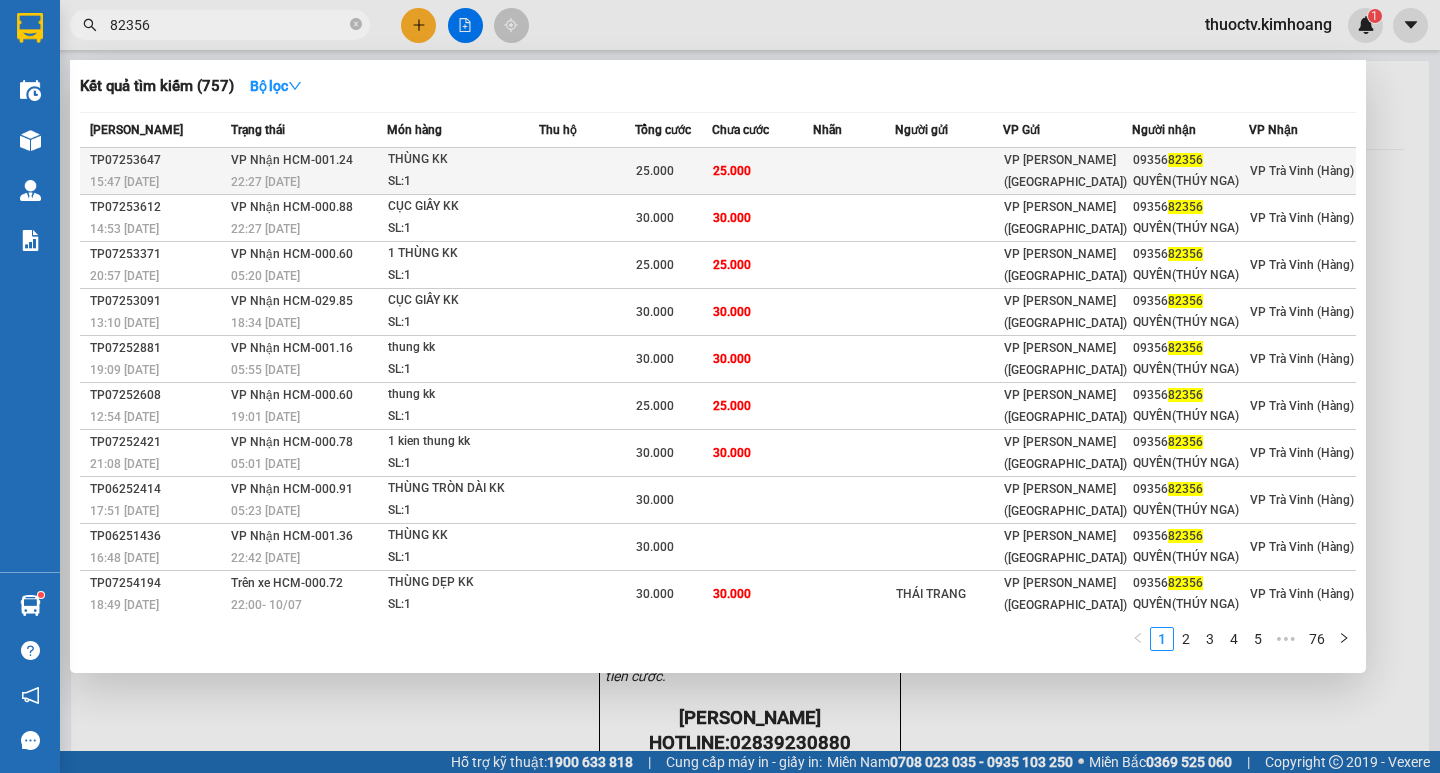 click on "25.000" at bounding box center (762, 171) 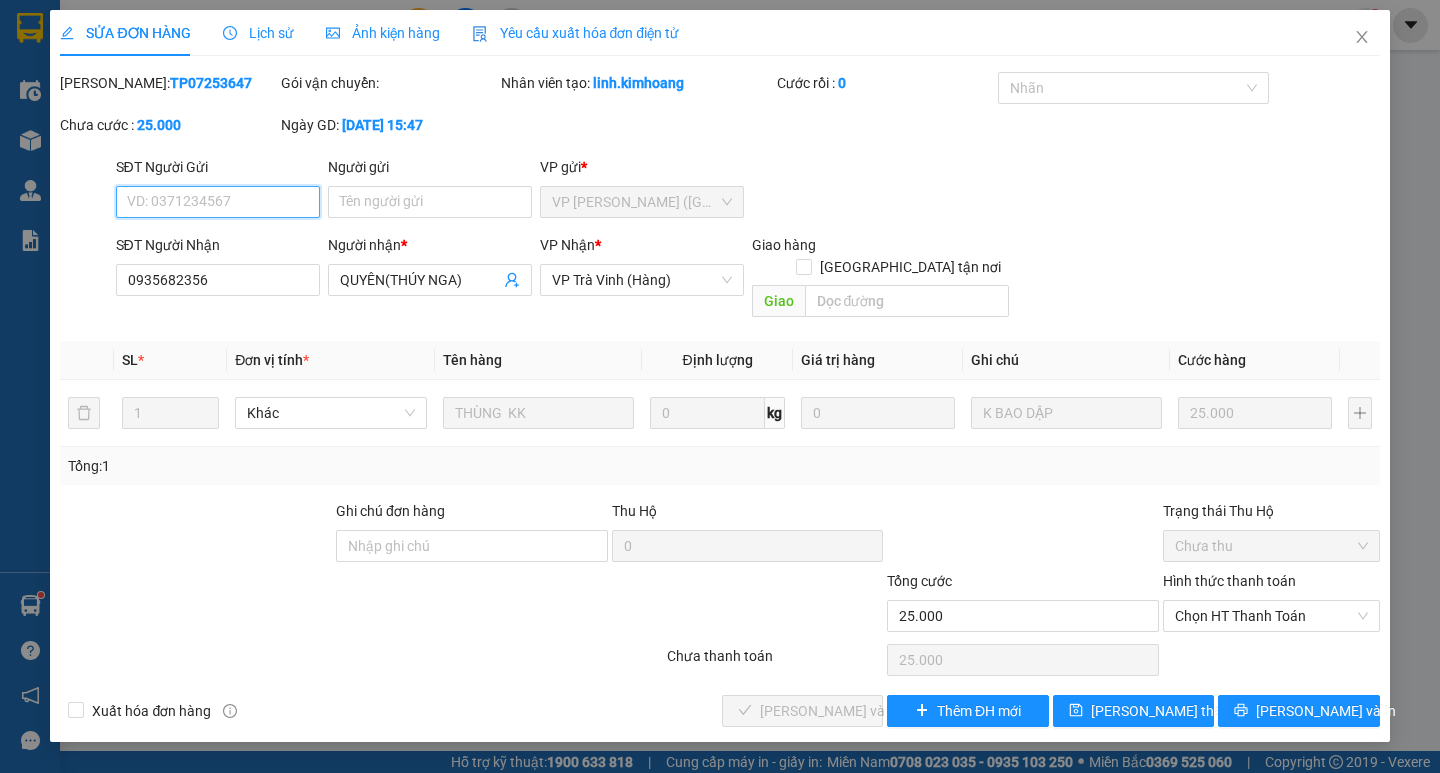 drag, startPoint x: 1273, startPoint y: 591, endPoint x: 1267, endPoint y: 610, distance: 19.924858 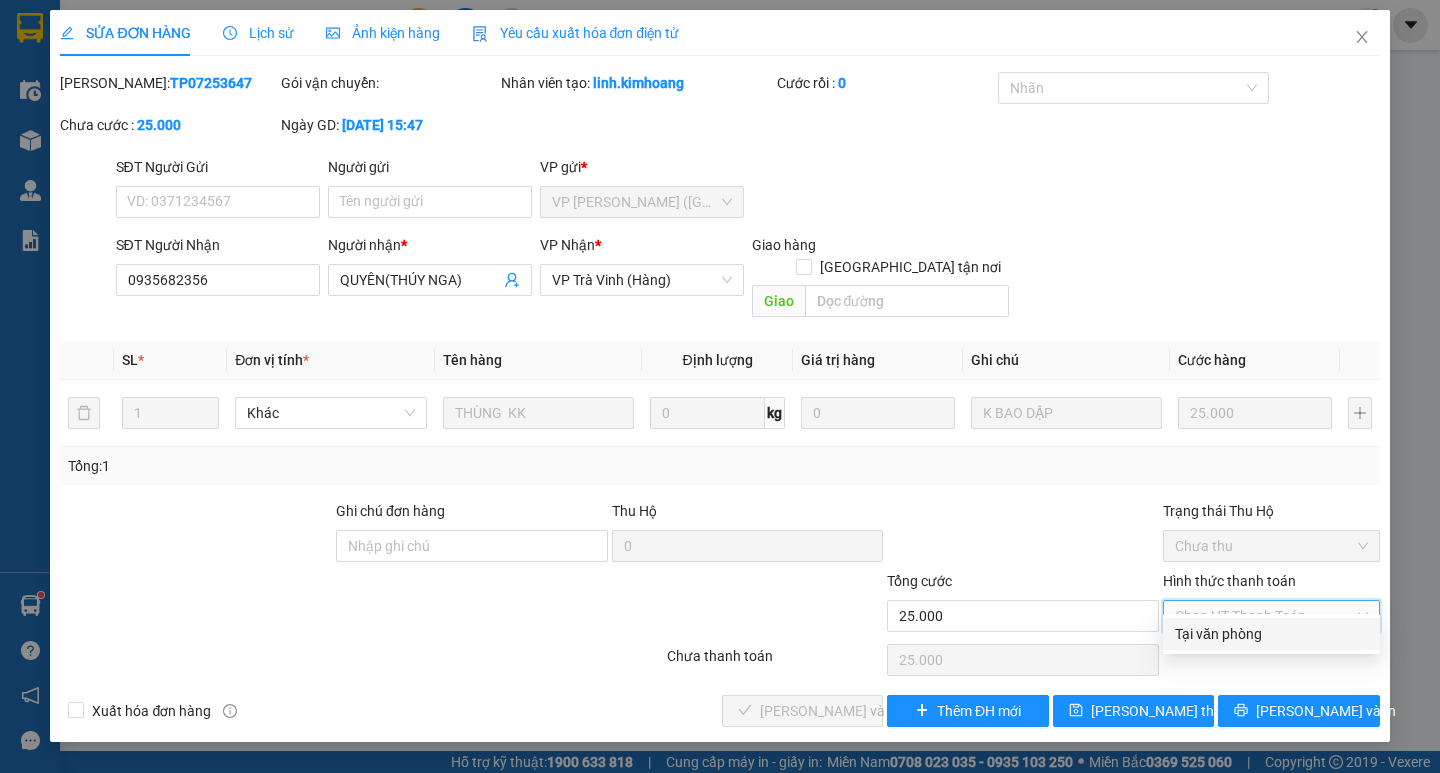 click on "Tại văn phòng" at bounding box center [1271, 634] 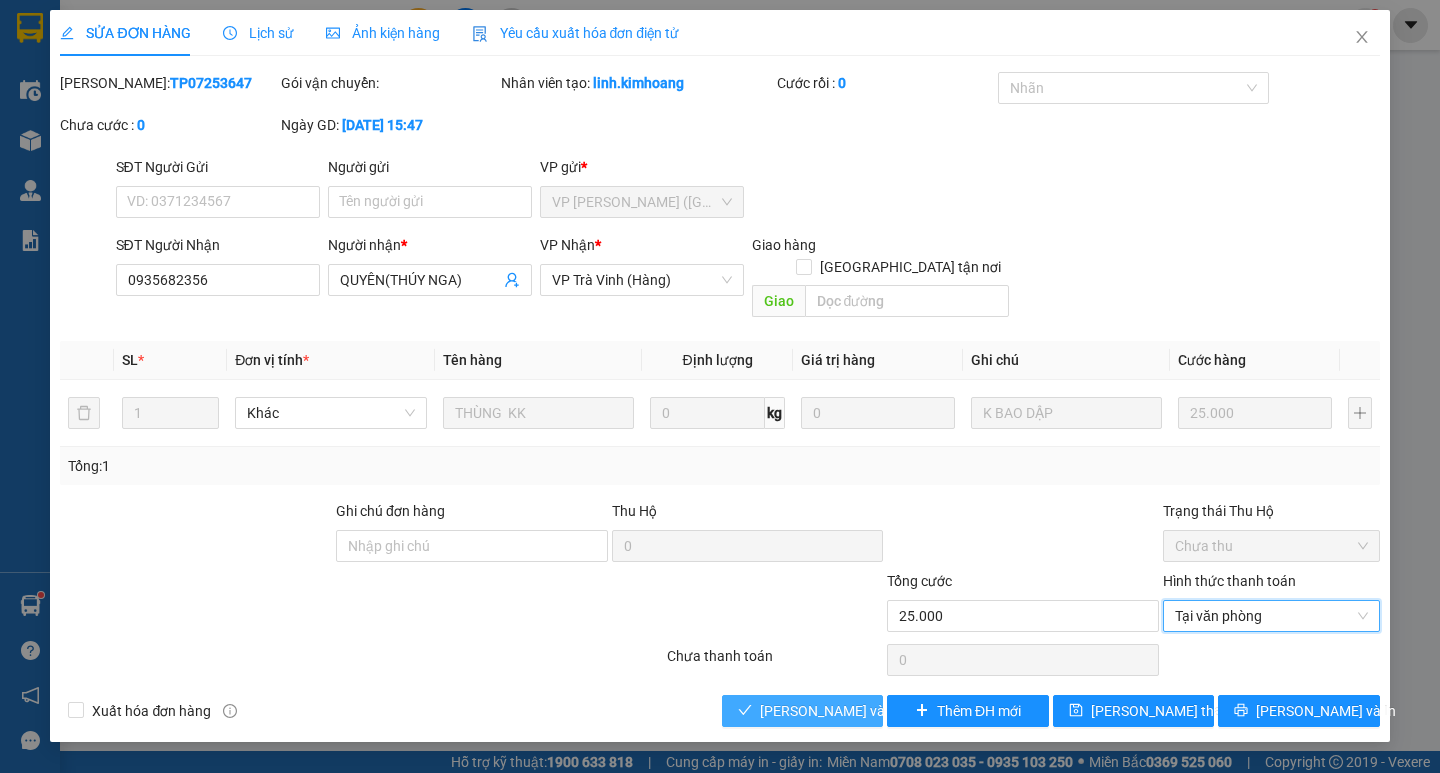 click on "[PERSON_NAME] và Giao hàng" at bounding box center [856, 711] 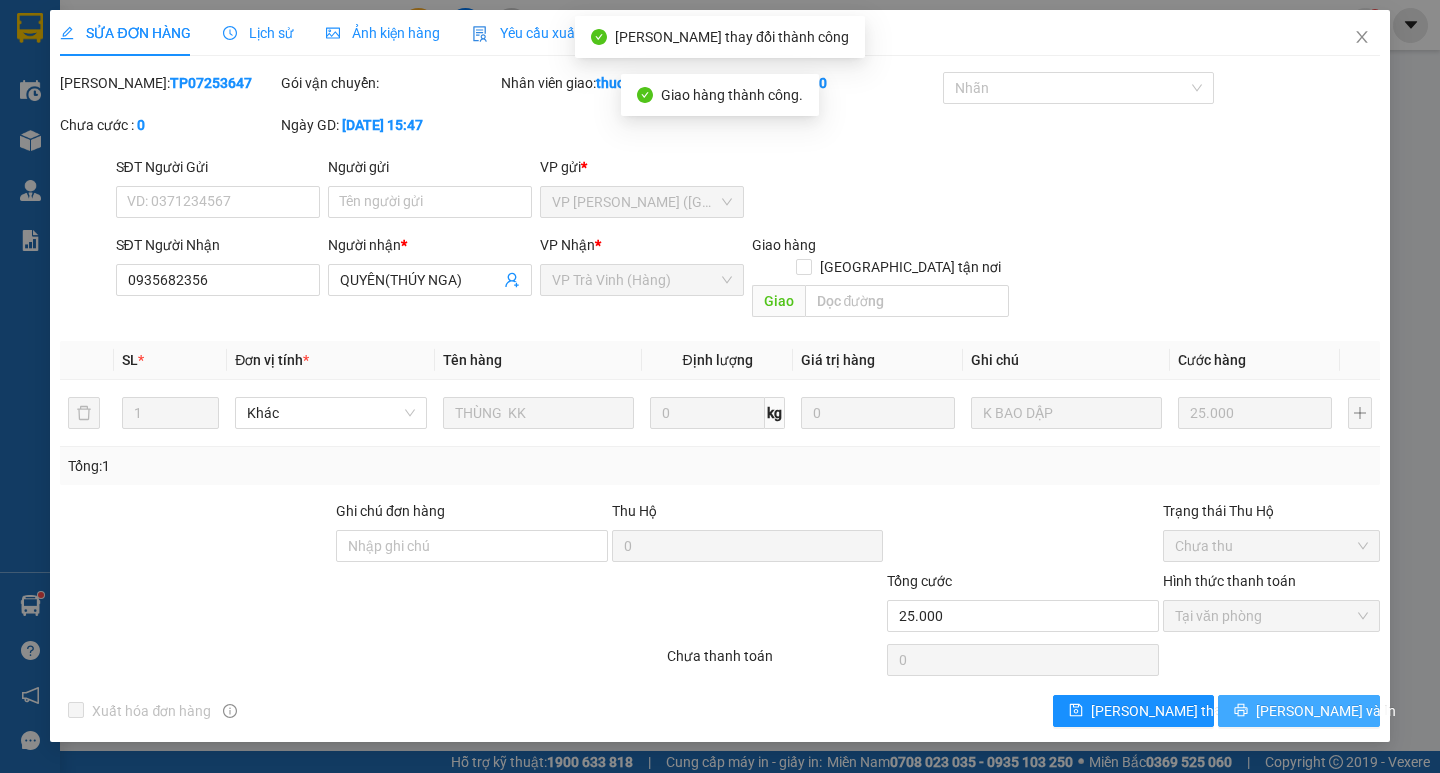 click on "[PERSON_NAME] và In" at bounding box center [1326, 711] 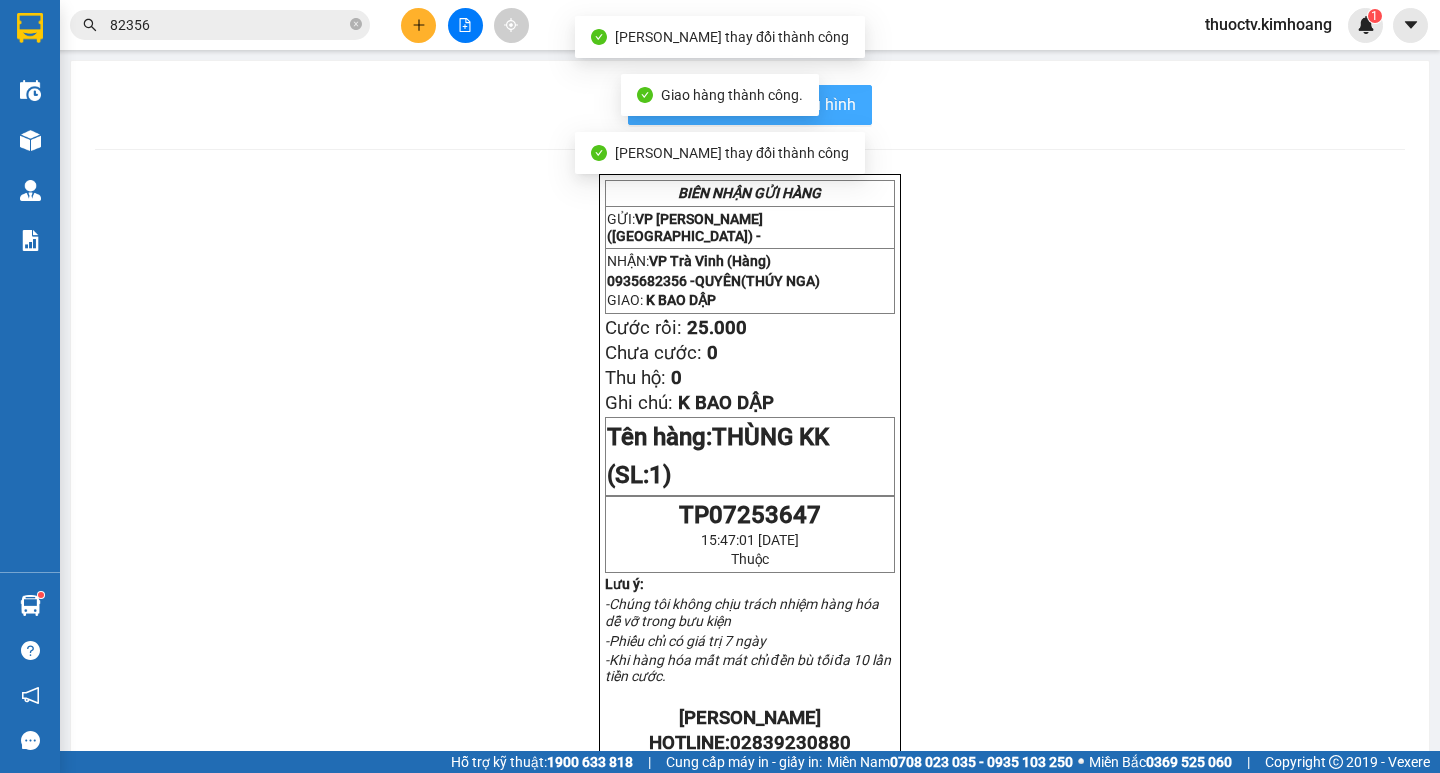 click on "In mẫu biên lai tự cấu hình" at bounding box center (762, 104) 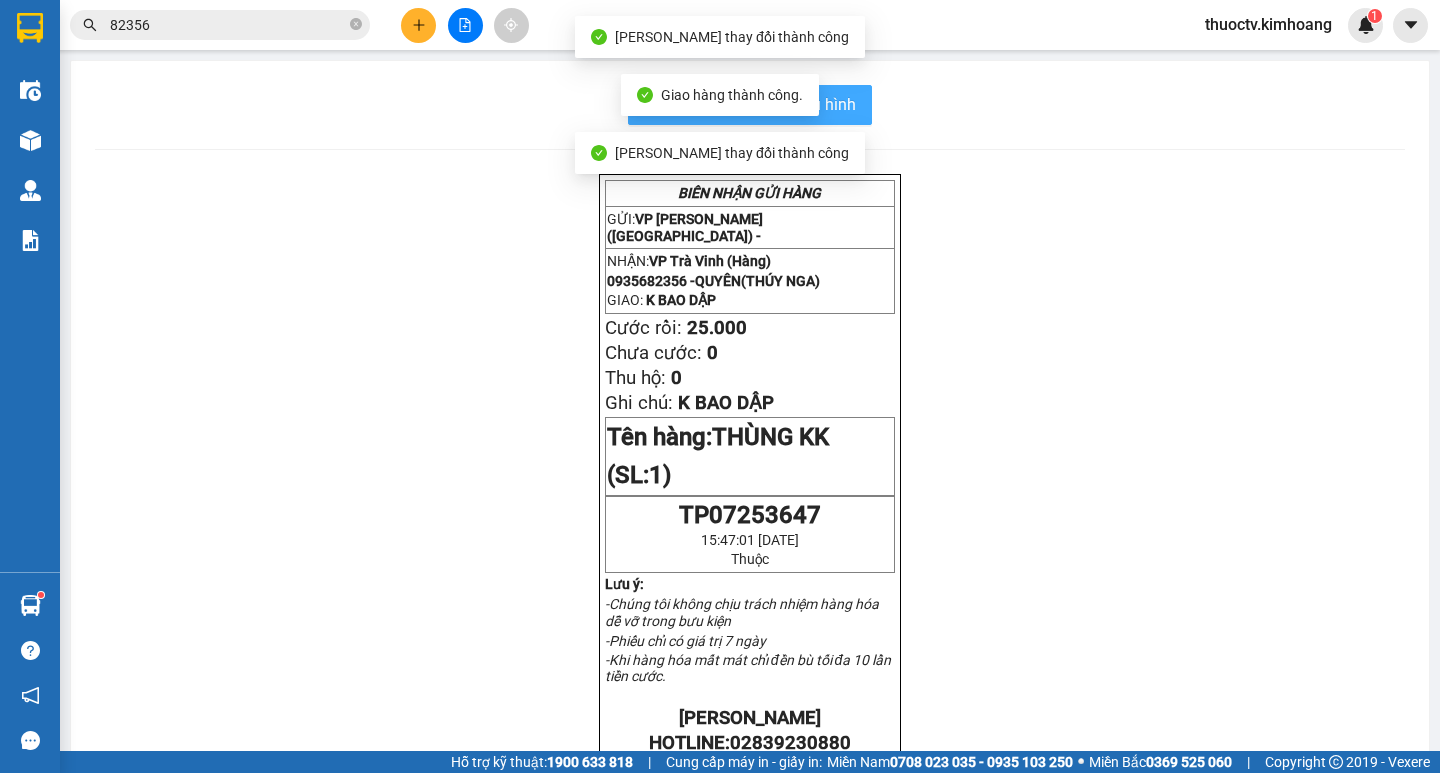 scroll, scrollTop: 0, scrollLeft: 0, axis: both 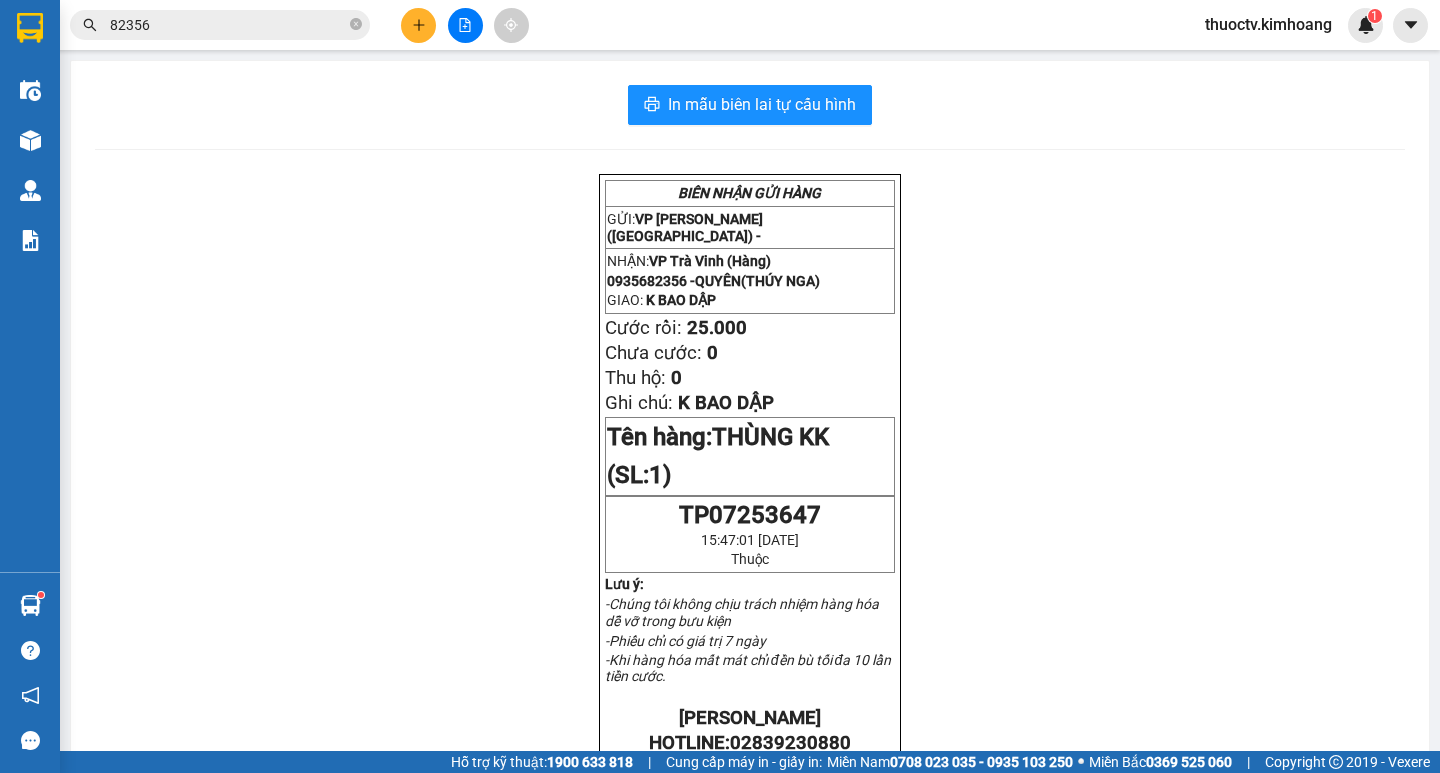 click on "82356" at bounding box center [228, 25] 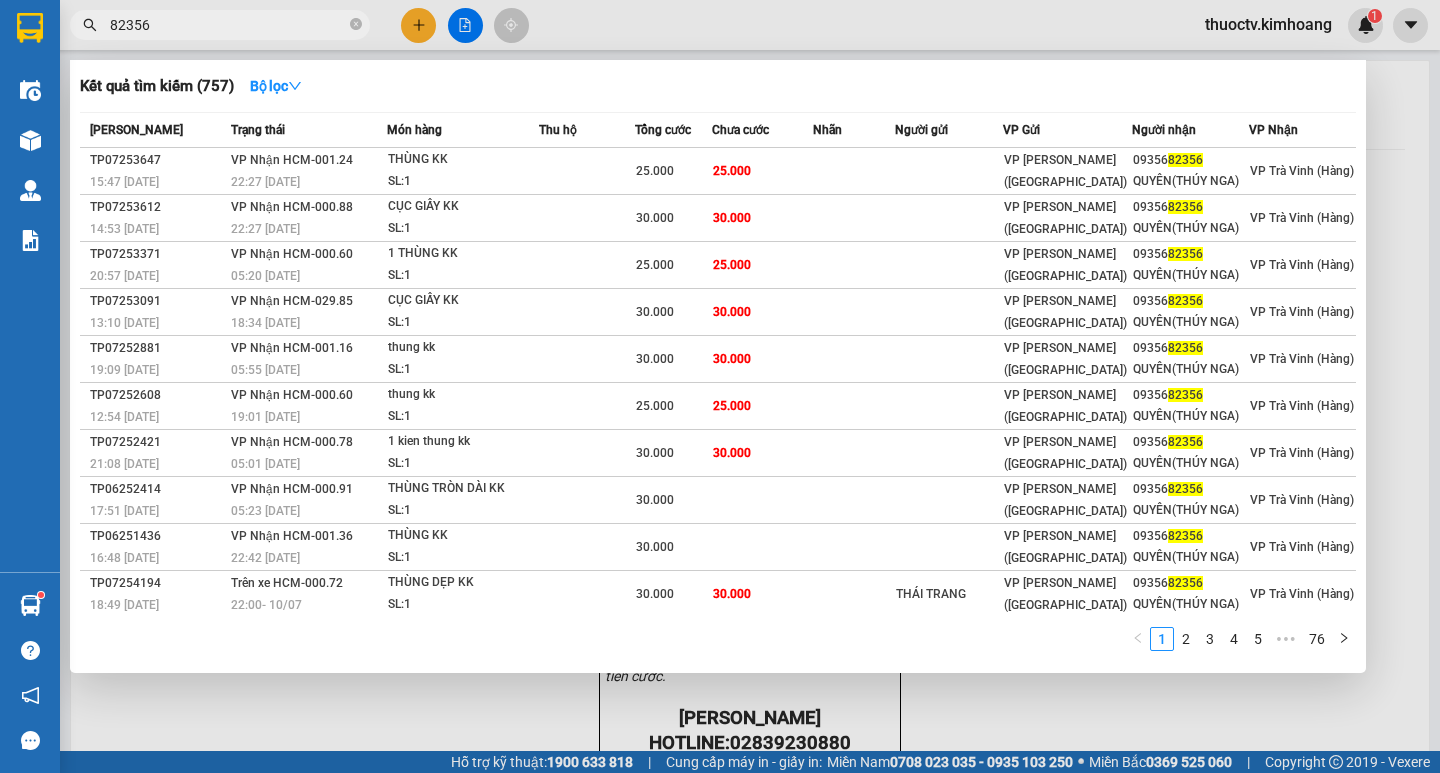 click on "82356" at bounding box center (228, 25) 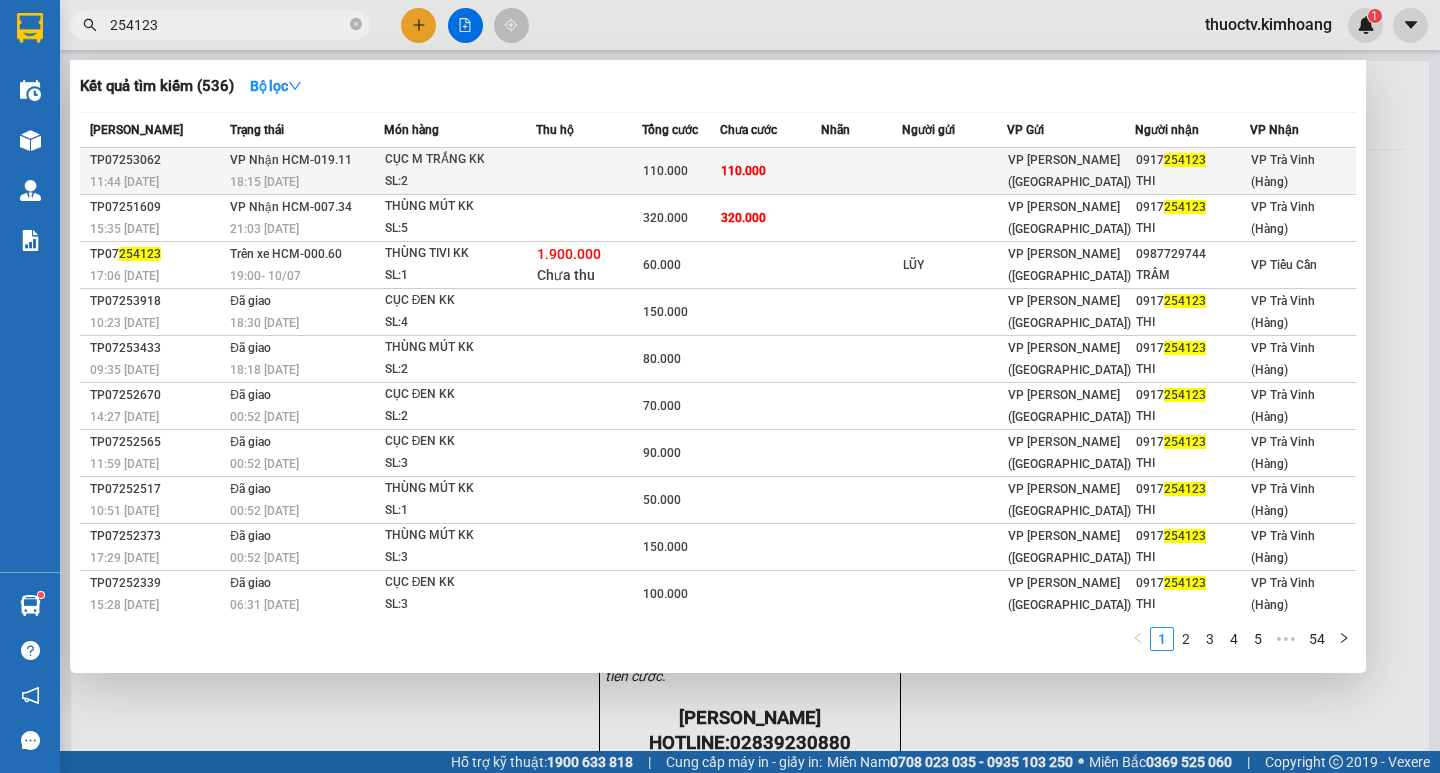 type on "254123" 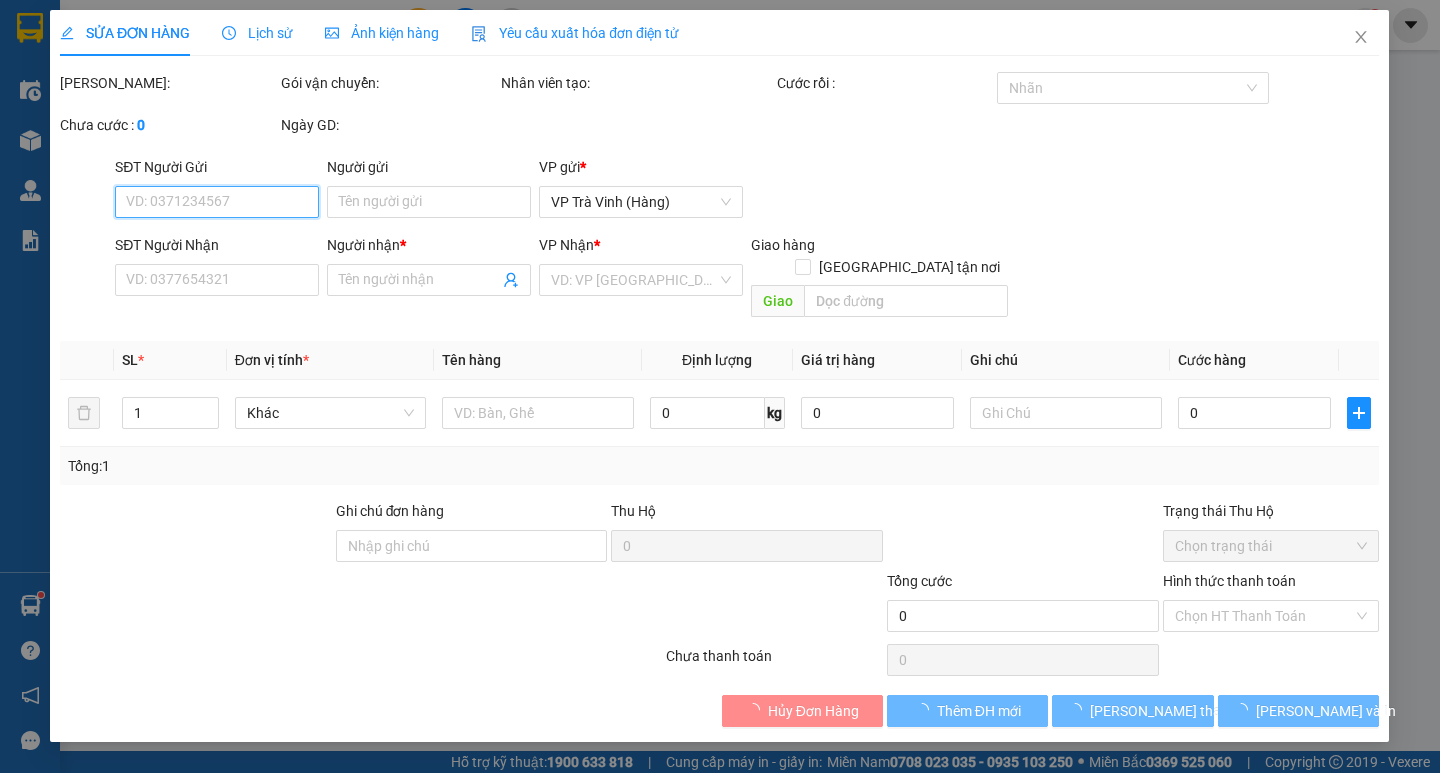 type on "0917254123" 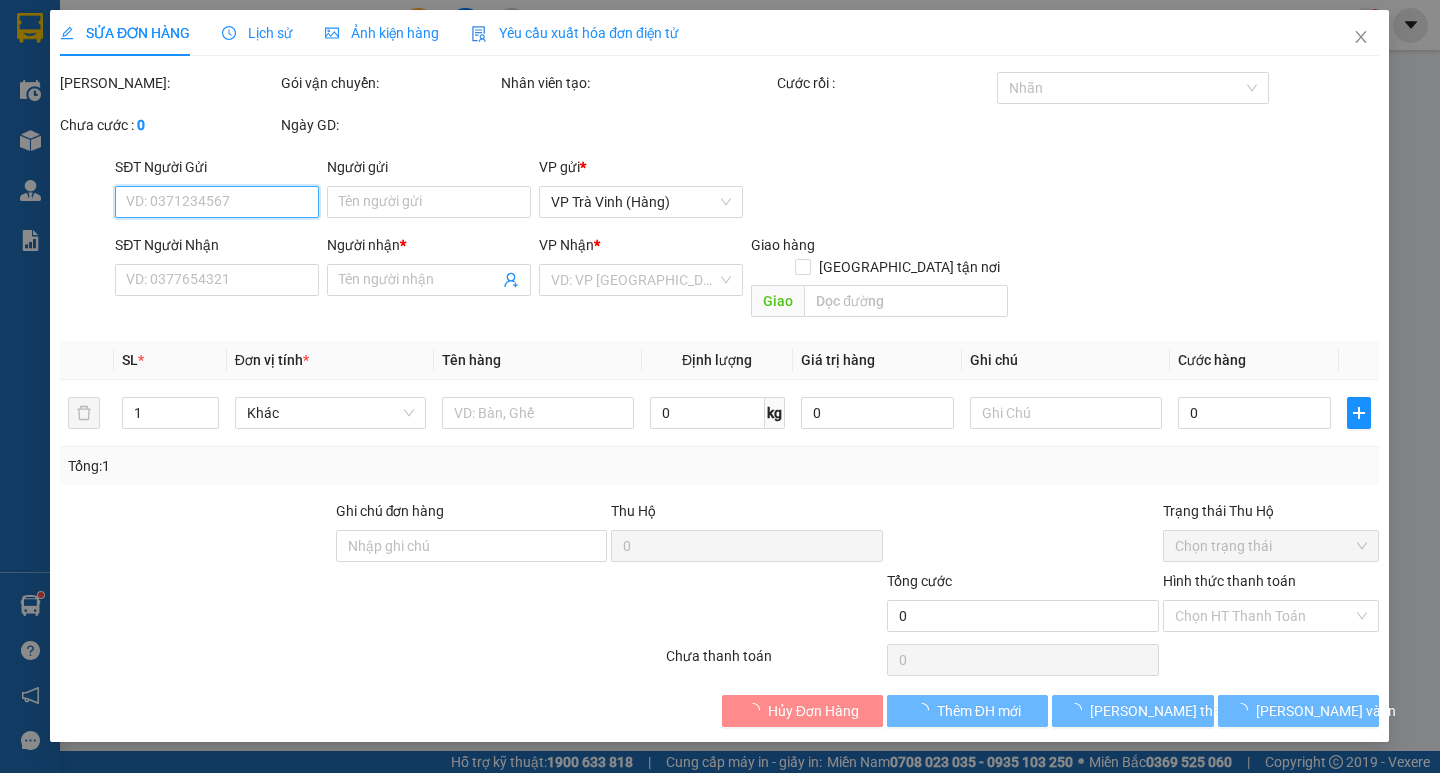 type on "THI" 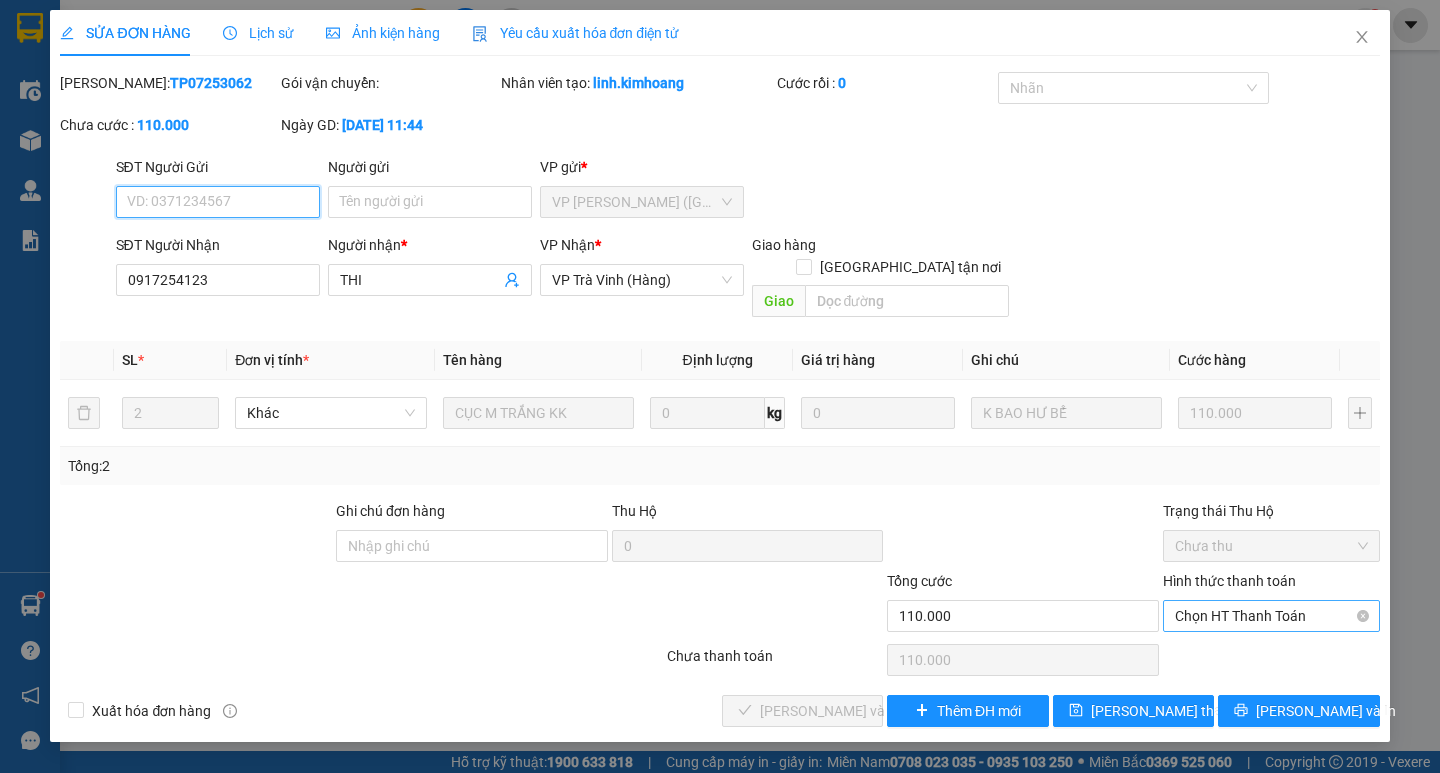 click on "Chọn HT Thanh Toán" at bounding box center [1271, 616] 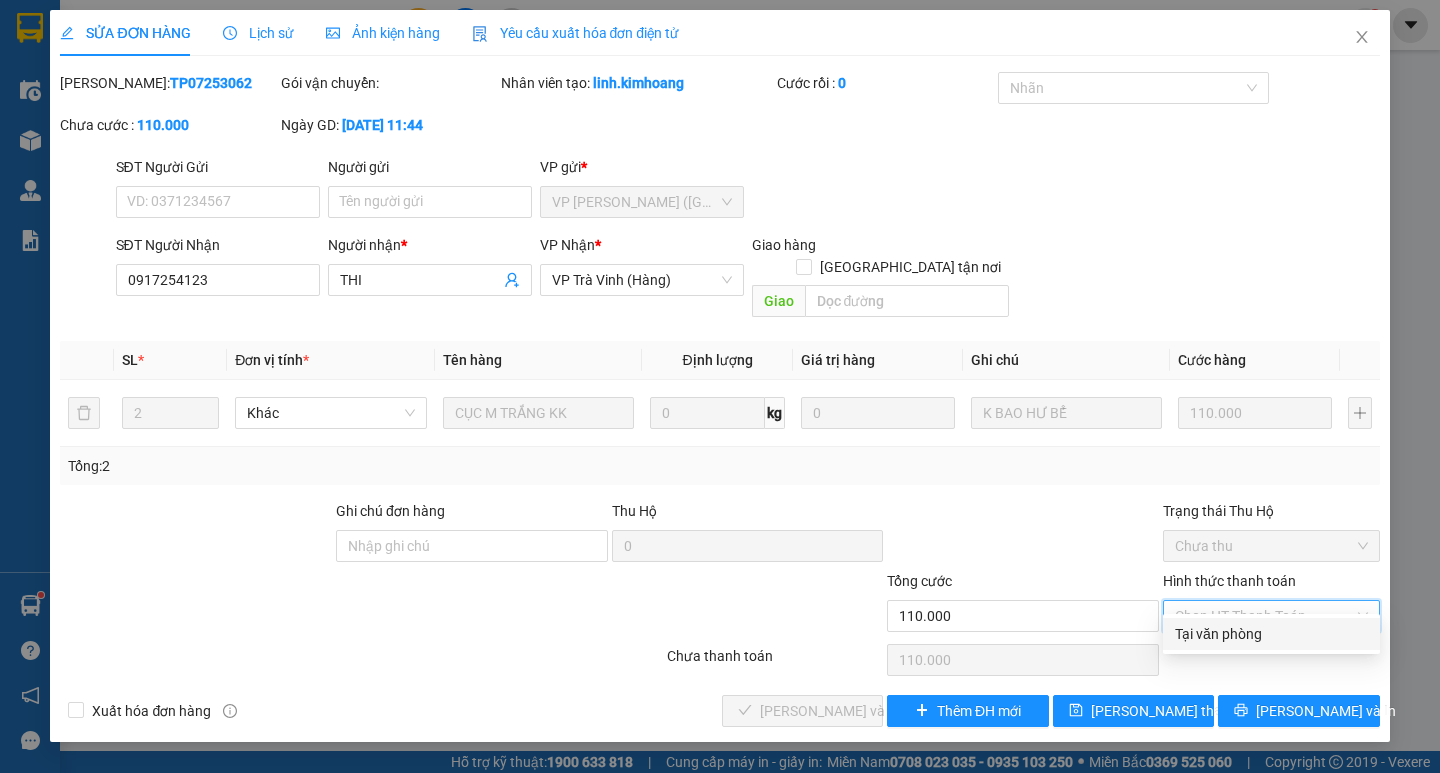 click on "Tại văn phòng" at bounding box center [1271, 634] 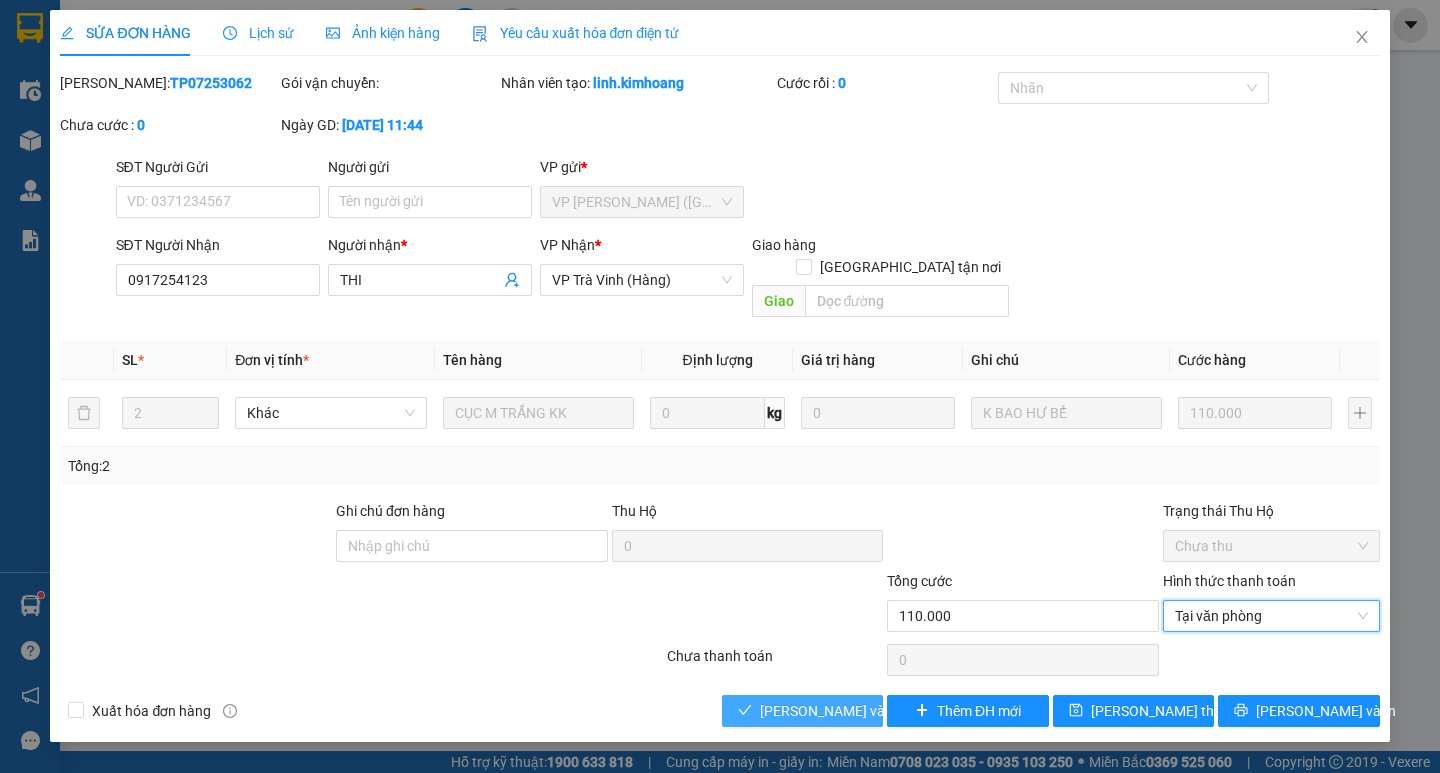 click on "[PERSON_NAME] và Giao hàng" at bounding box center (856, 711) 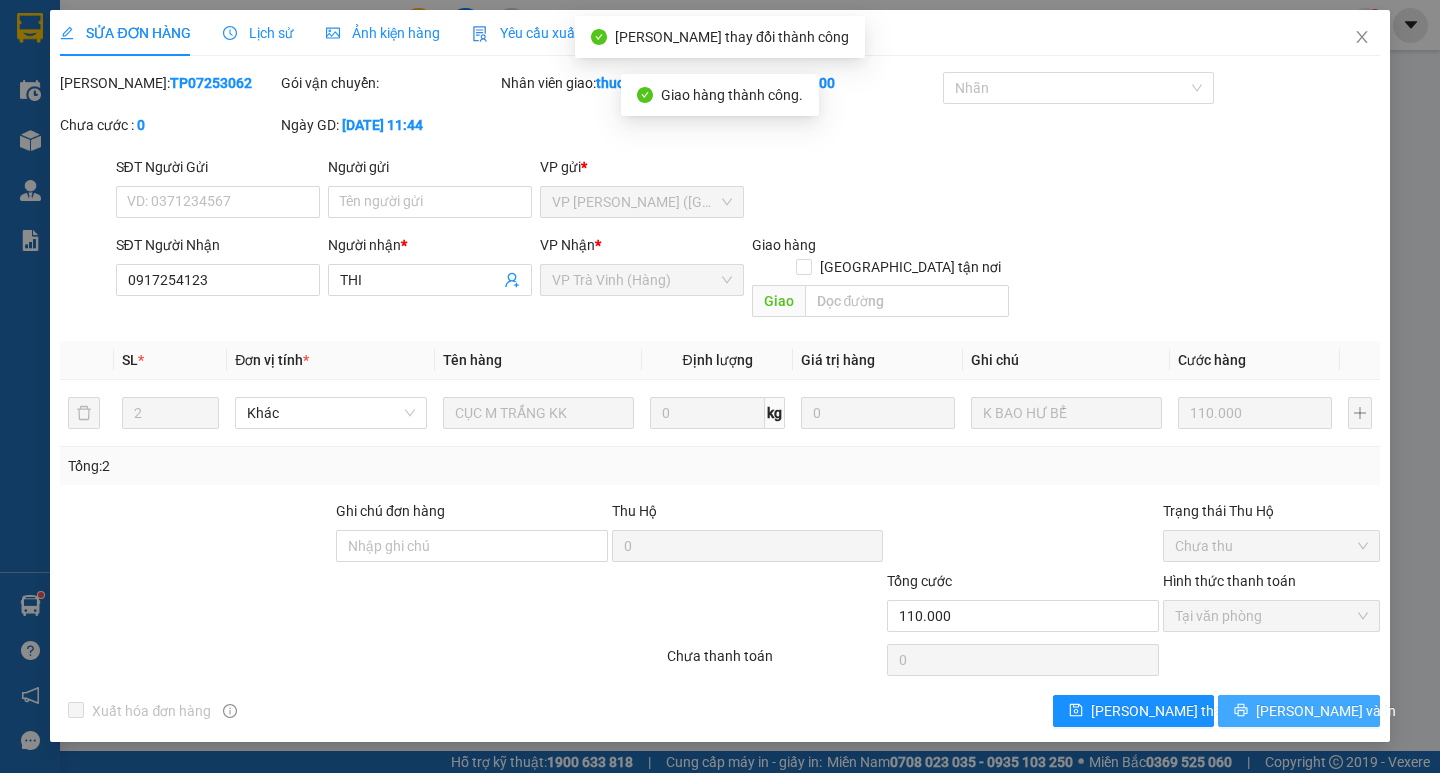 click on "[PERSON_NAME] và In" at bounding box center [1326, 711] 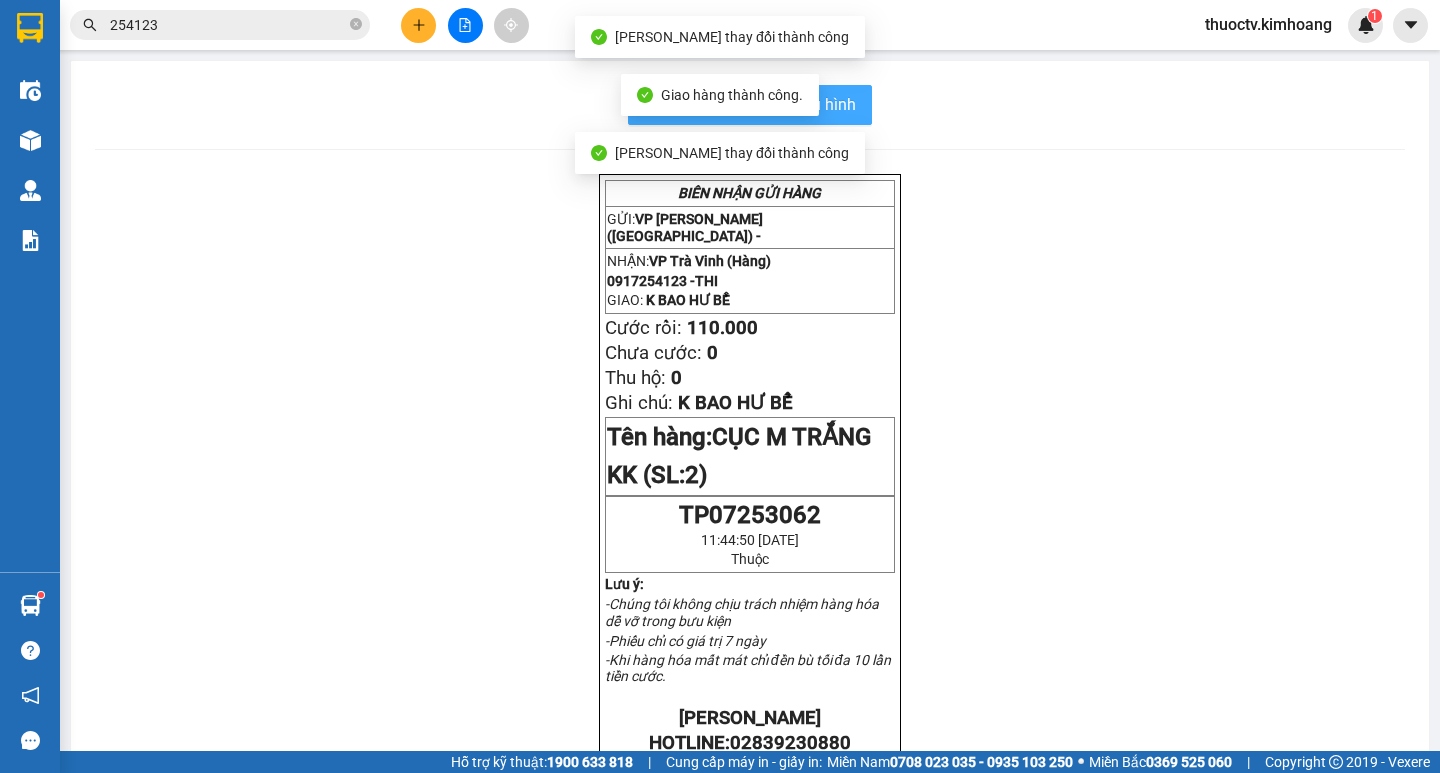 click on "In mẫu biên lai tự cấu hình" at bounding box center (762, 104) 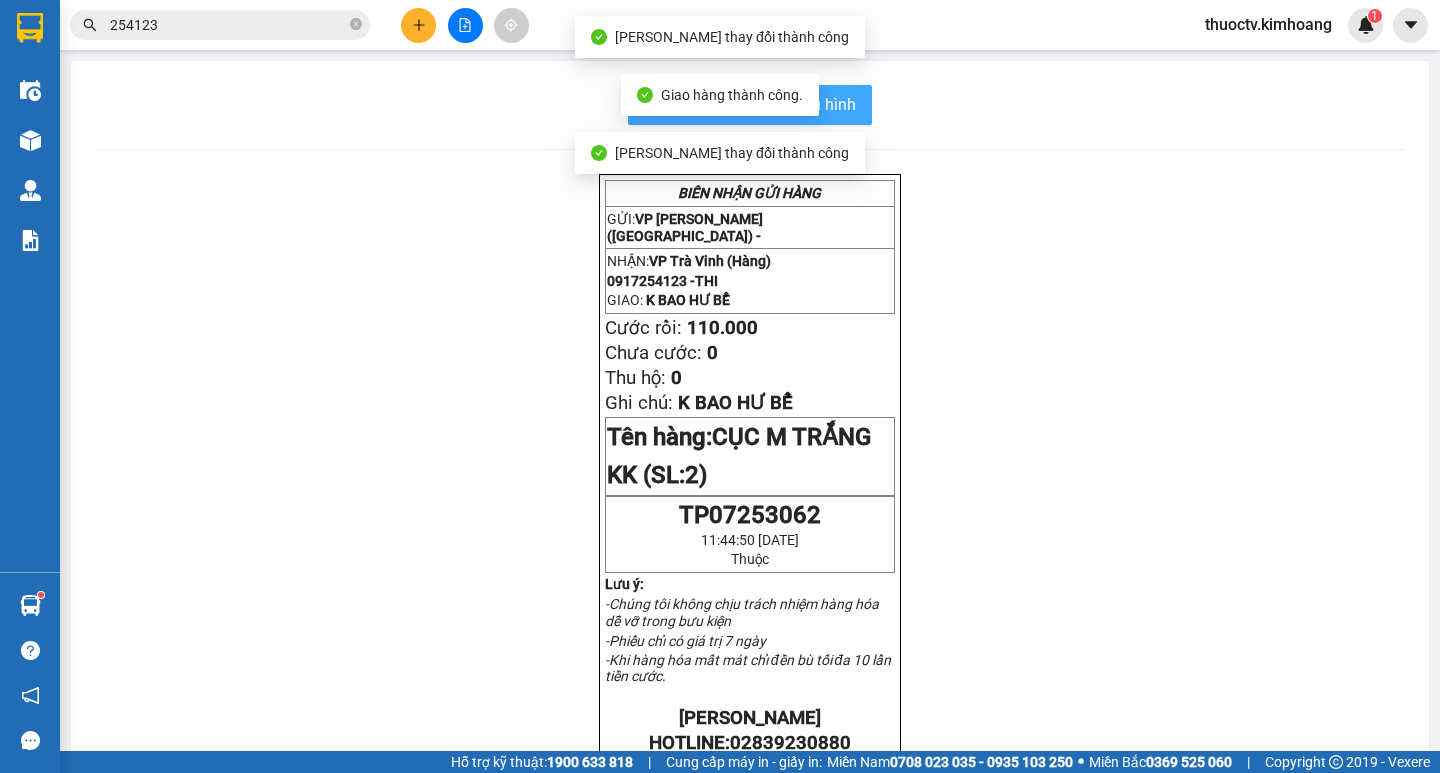 scroll, scrollTop: 0, scrollLeft: 0, axis: both 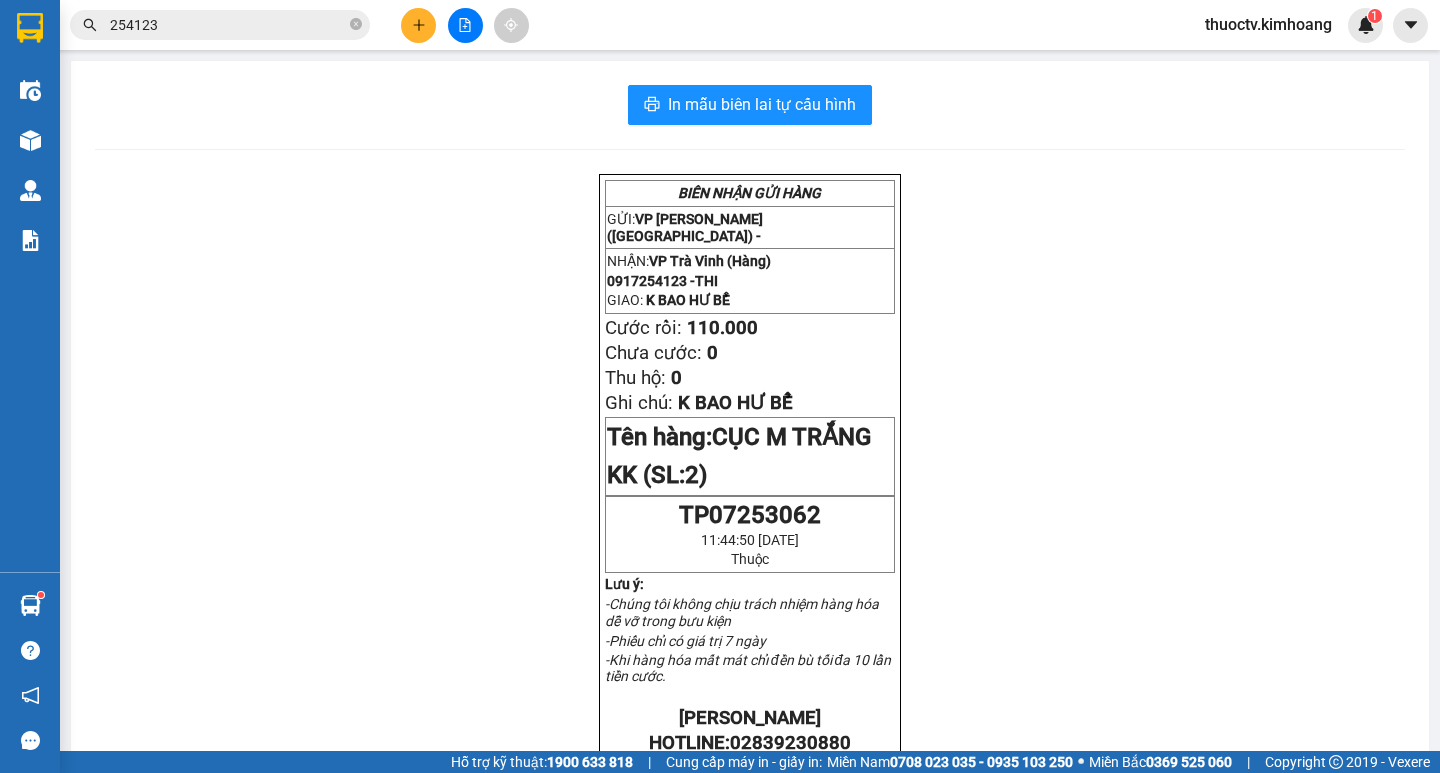 click on "254123" at bounding box center [228, 25] 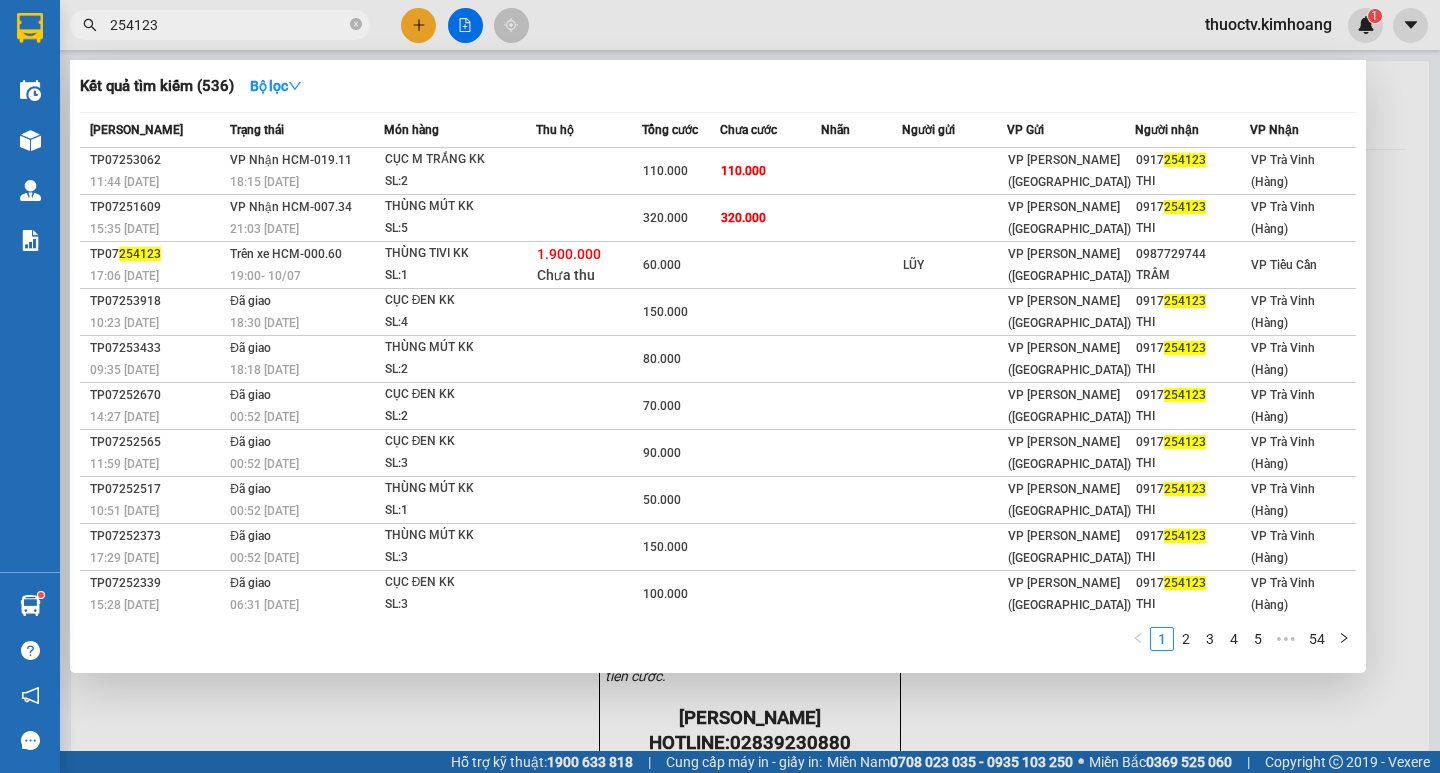 click on "254123" at bounding box center (228, 25) 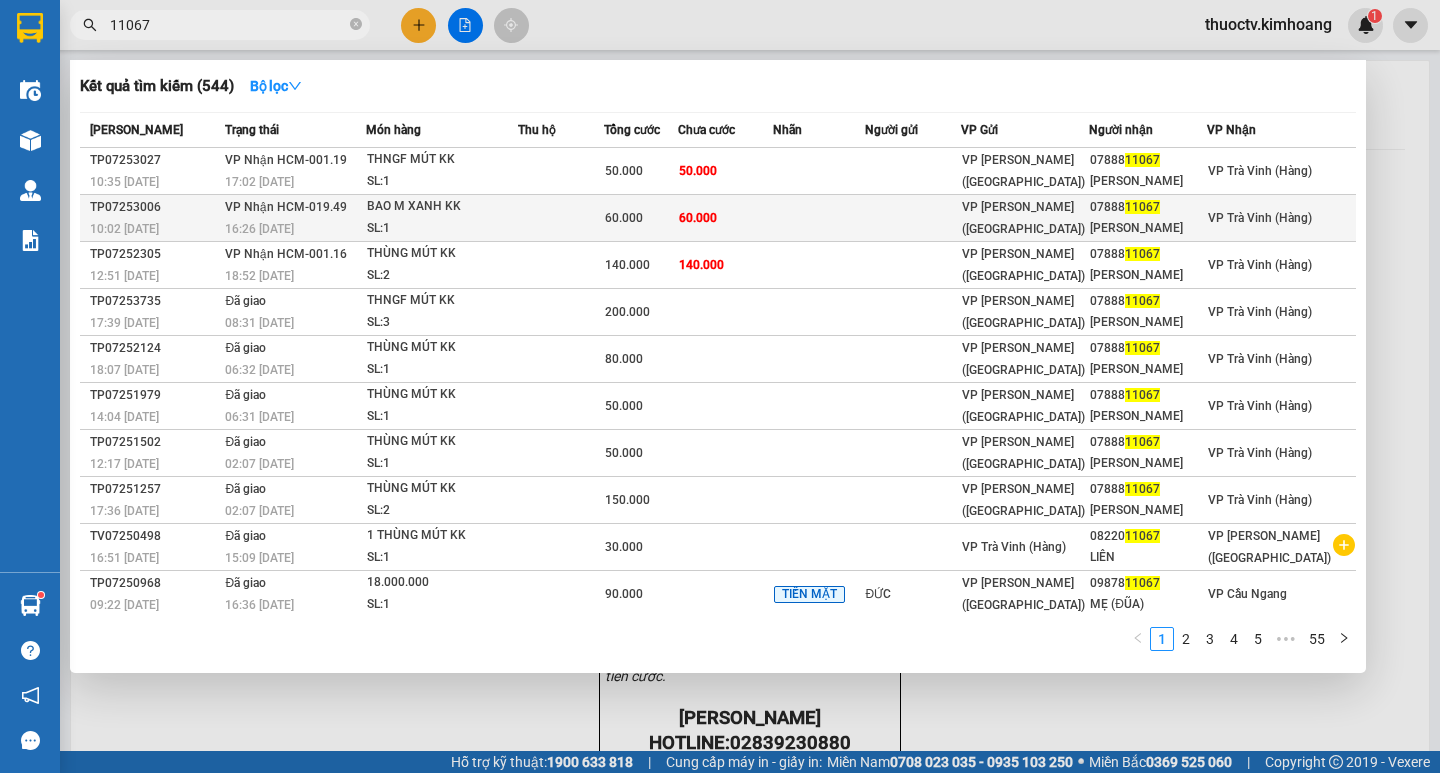 type on "11067" 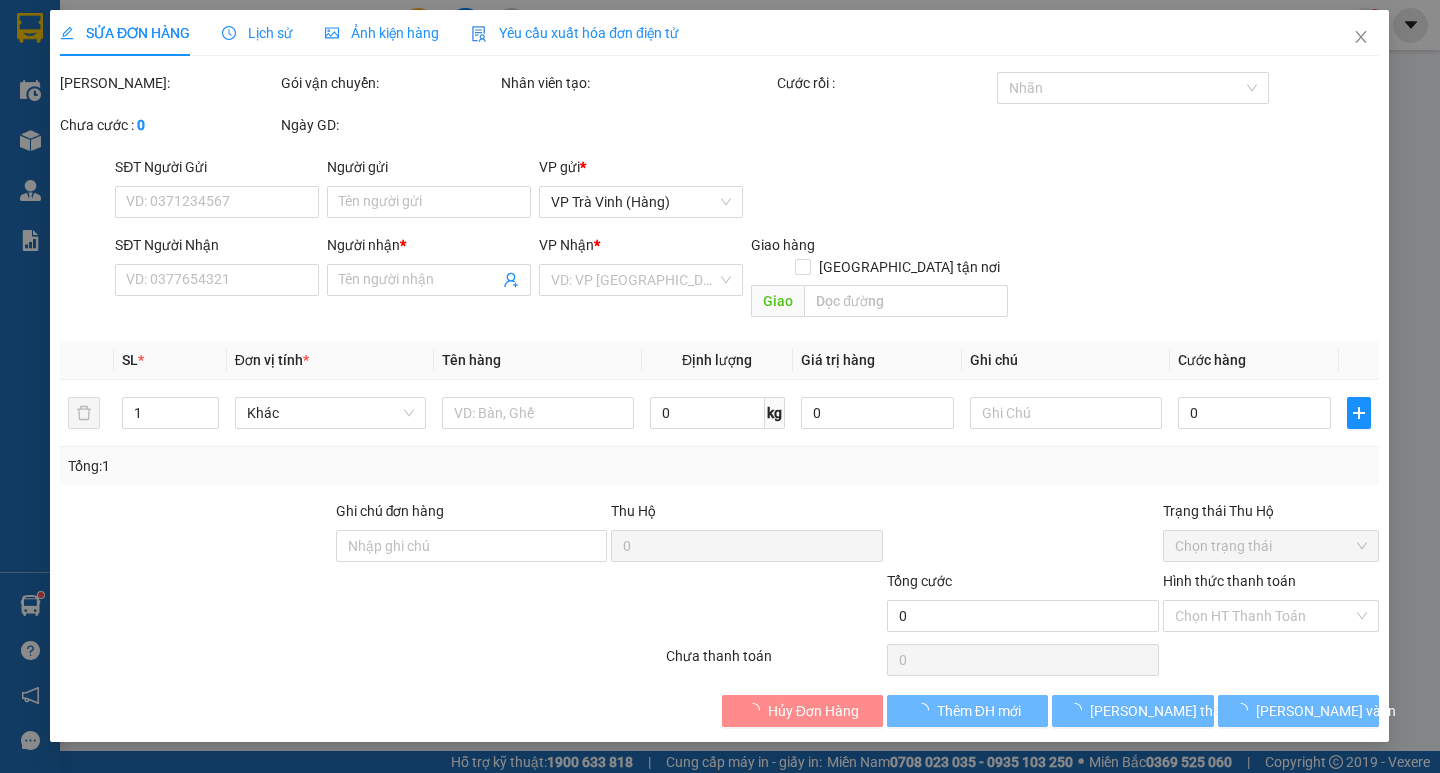 type on "0788811067" 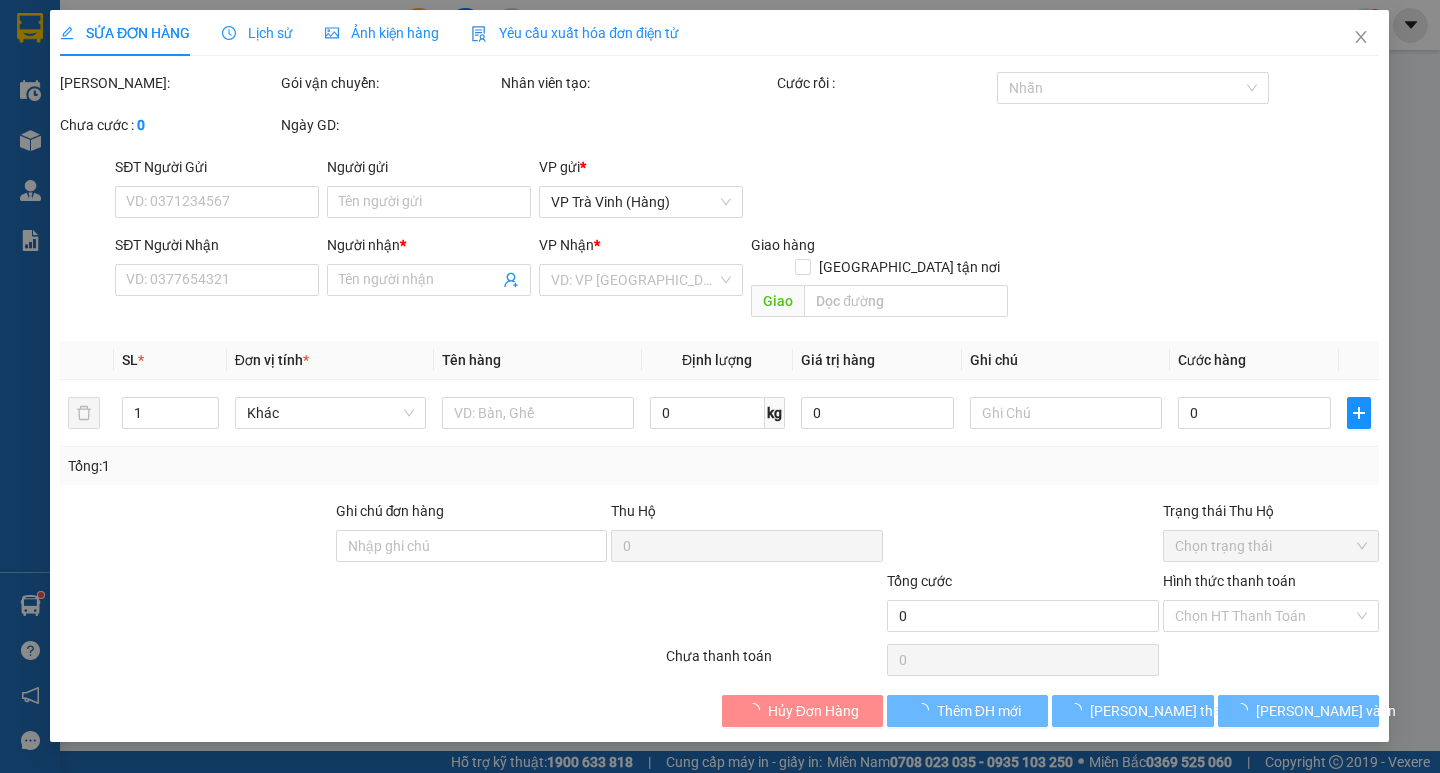 type on "[PERSON_NAME]" 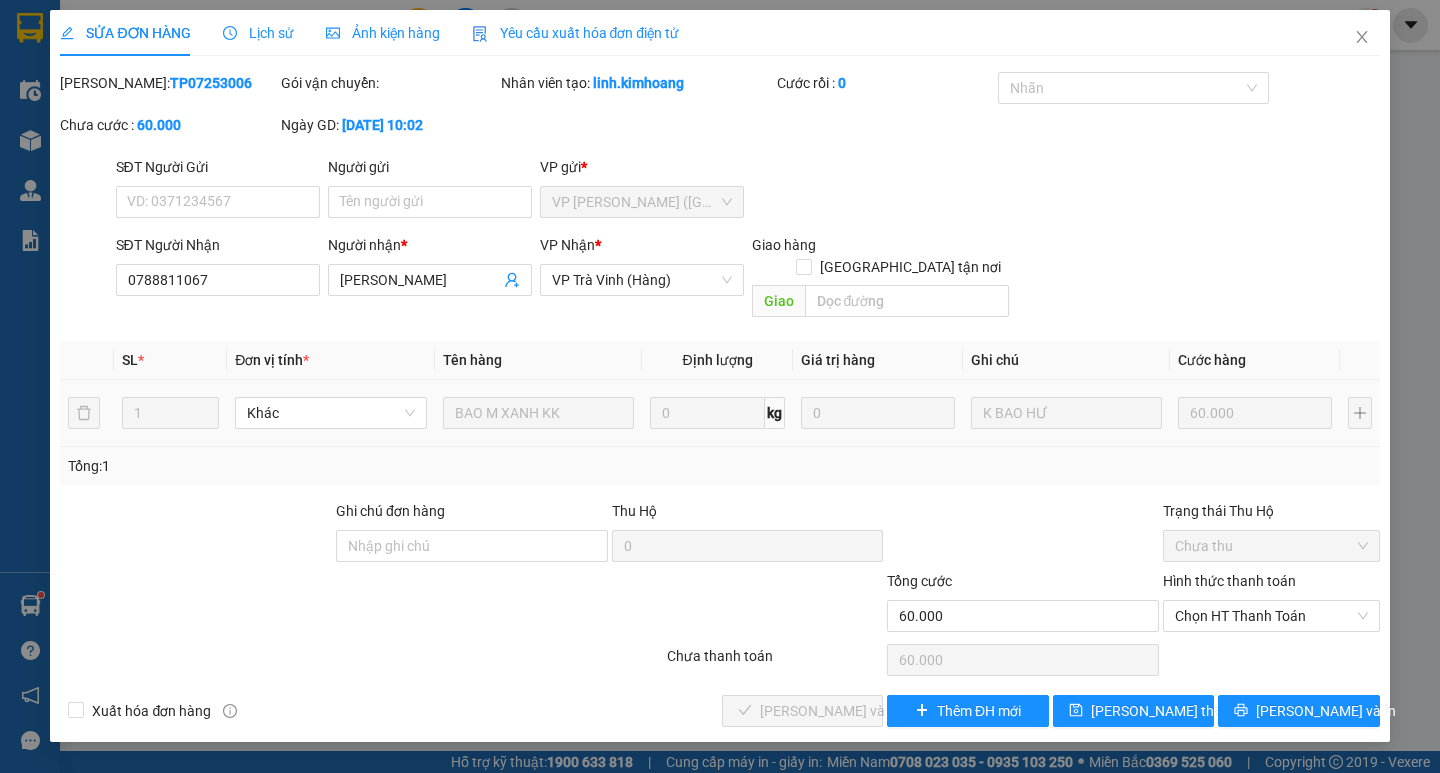 click on "Hình thức thanh toán" at bounding box center (1271, 585) 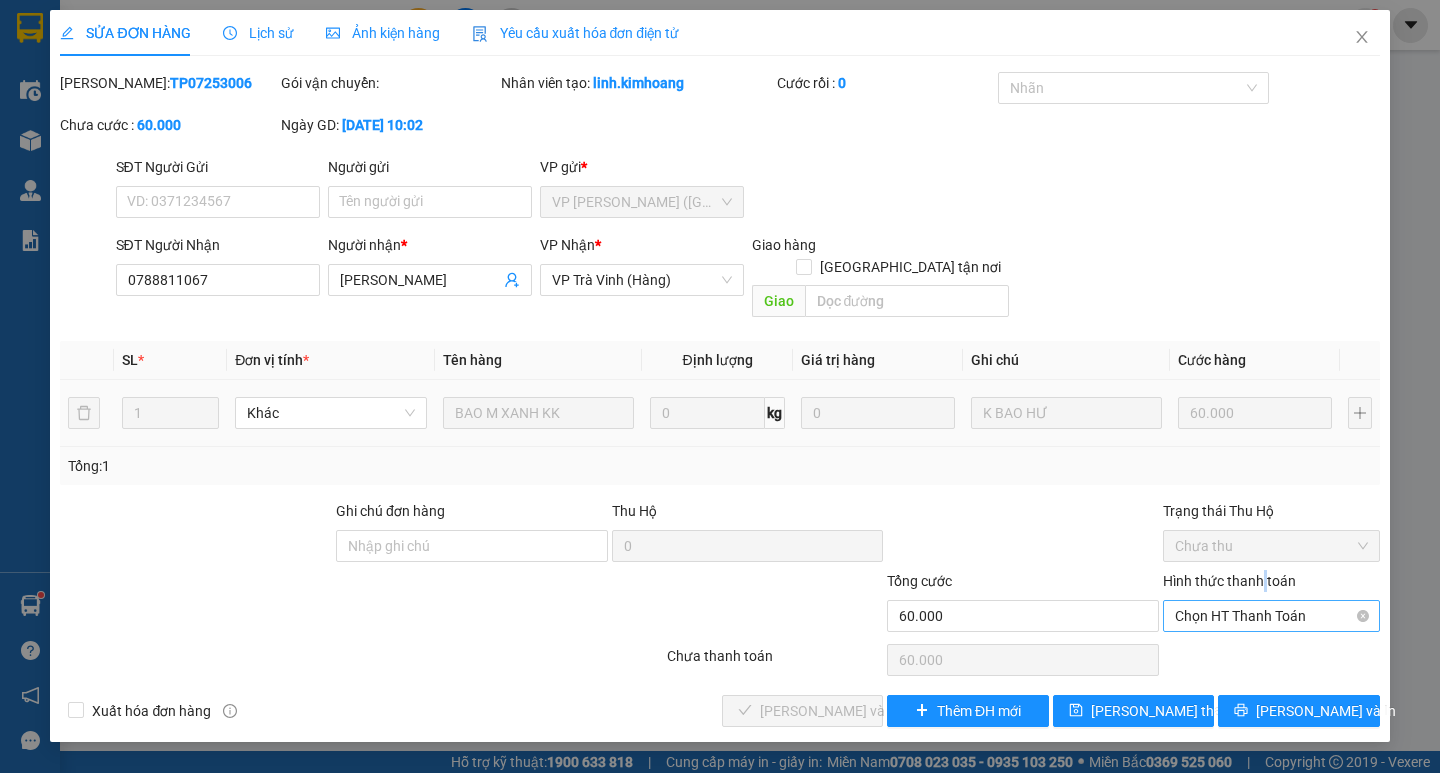 click on "Chọn HT Thanh Toán" at bounding box center [1271, 616] 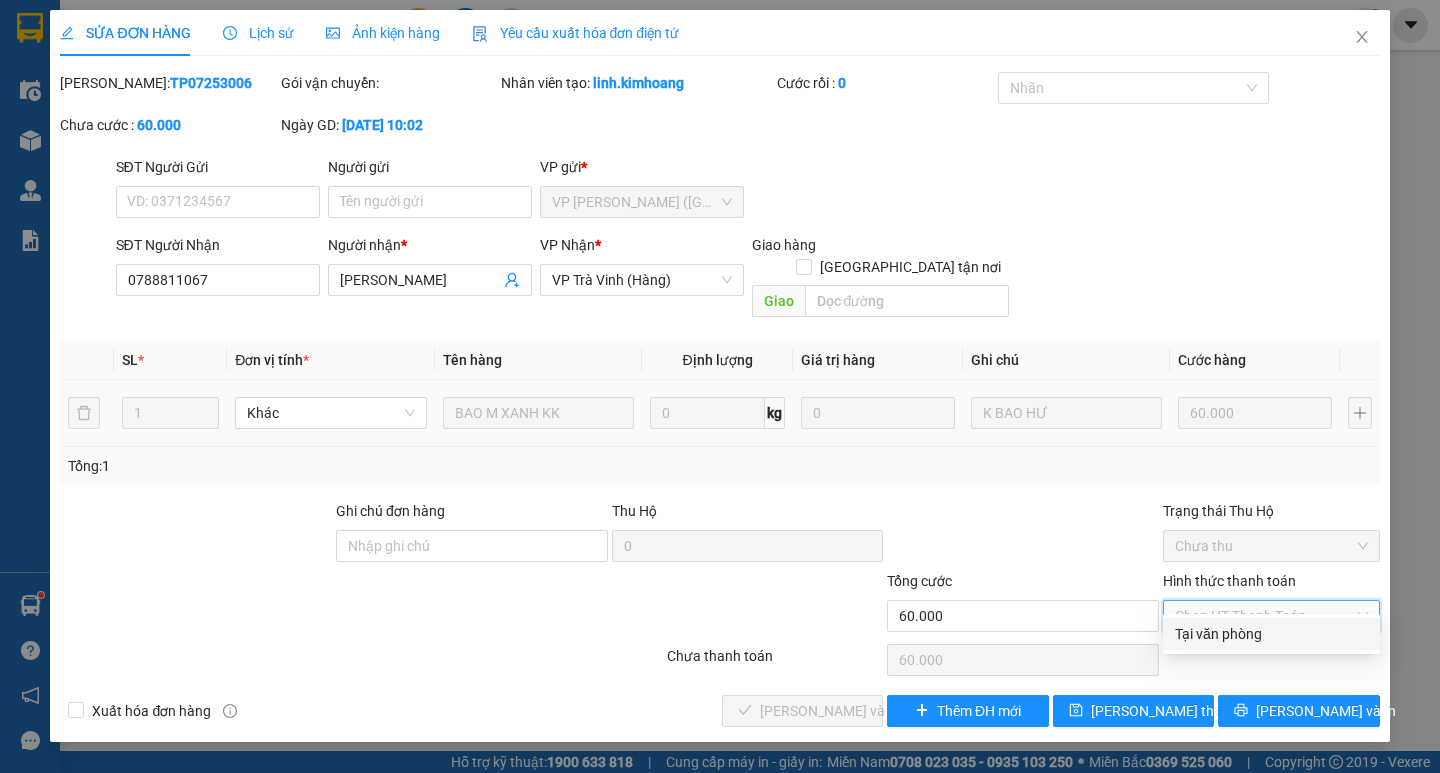 click on "Tại văn phòng" at bounding box center (1271, 634) 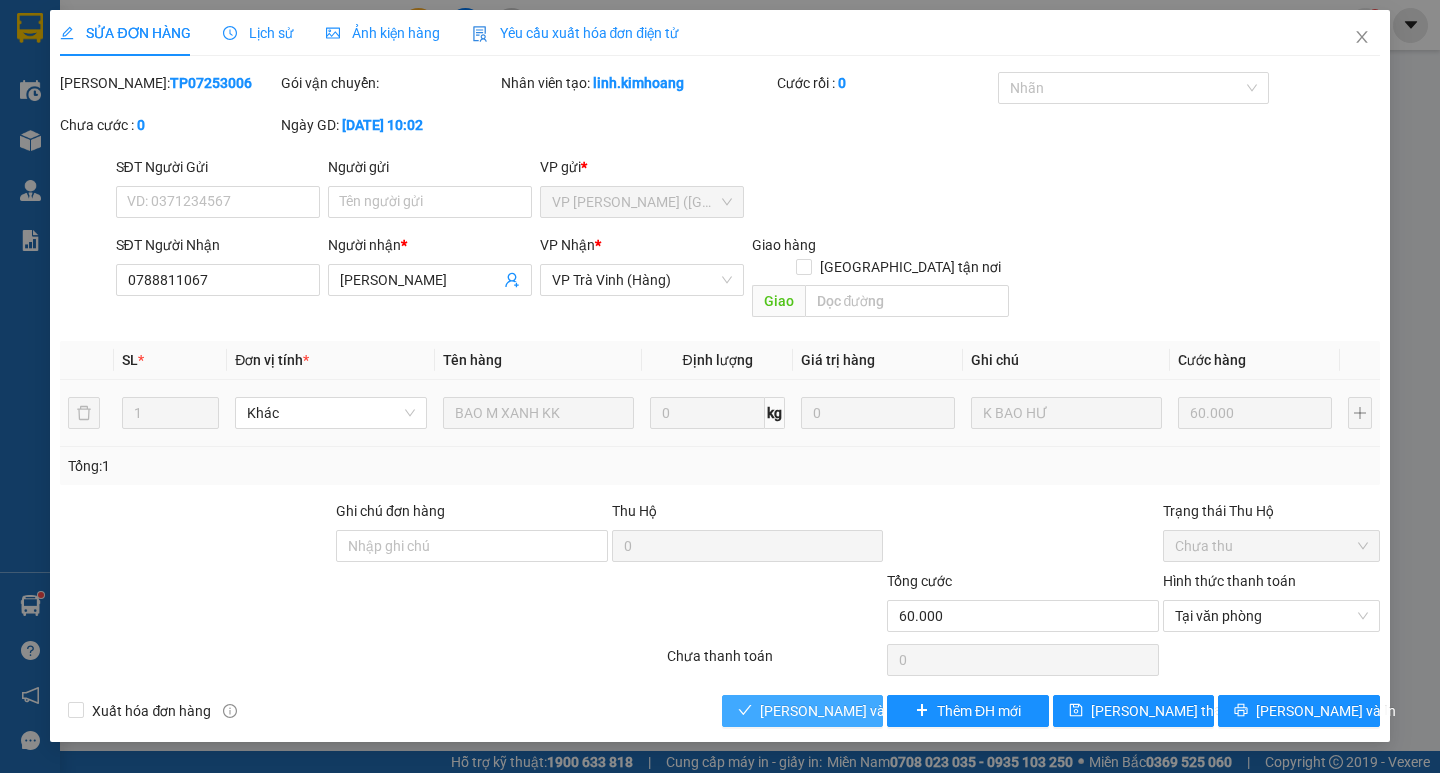 click on "[PERSON_NAME] và Giao hàng" at bounding box center (856, 711) 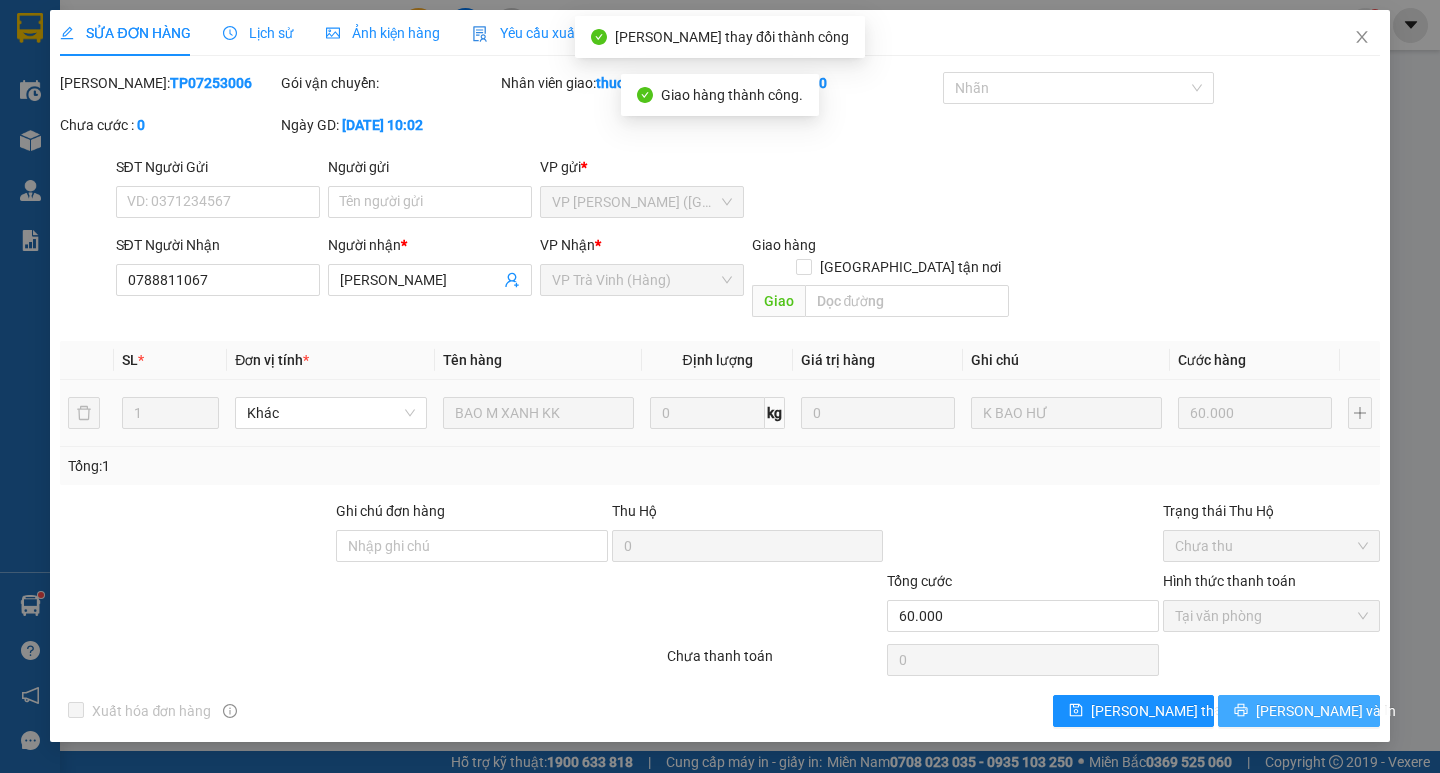 drag, startPoint x: 1289, startPoint y: 684, endPoint x: 1308, endPoint y: 669, distance: 24.207438 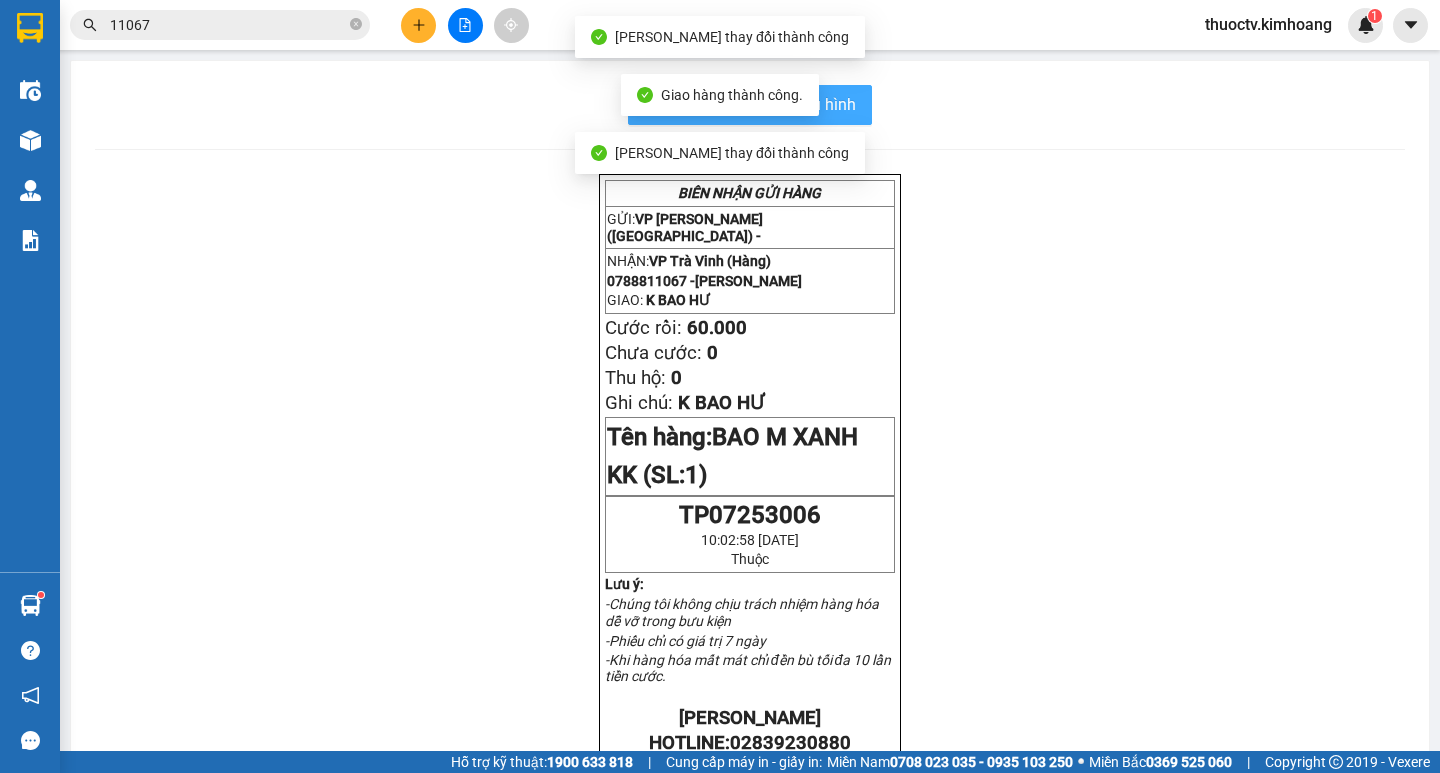 click on "In mẫu biên lai tự cấu hình" at bounding box center (762, 104) 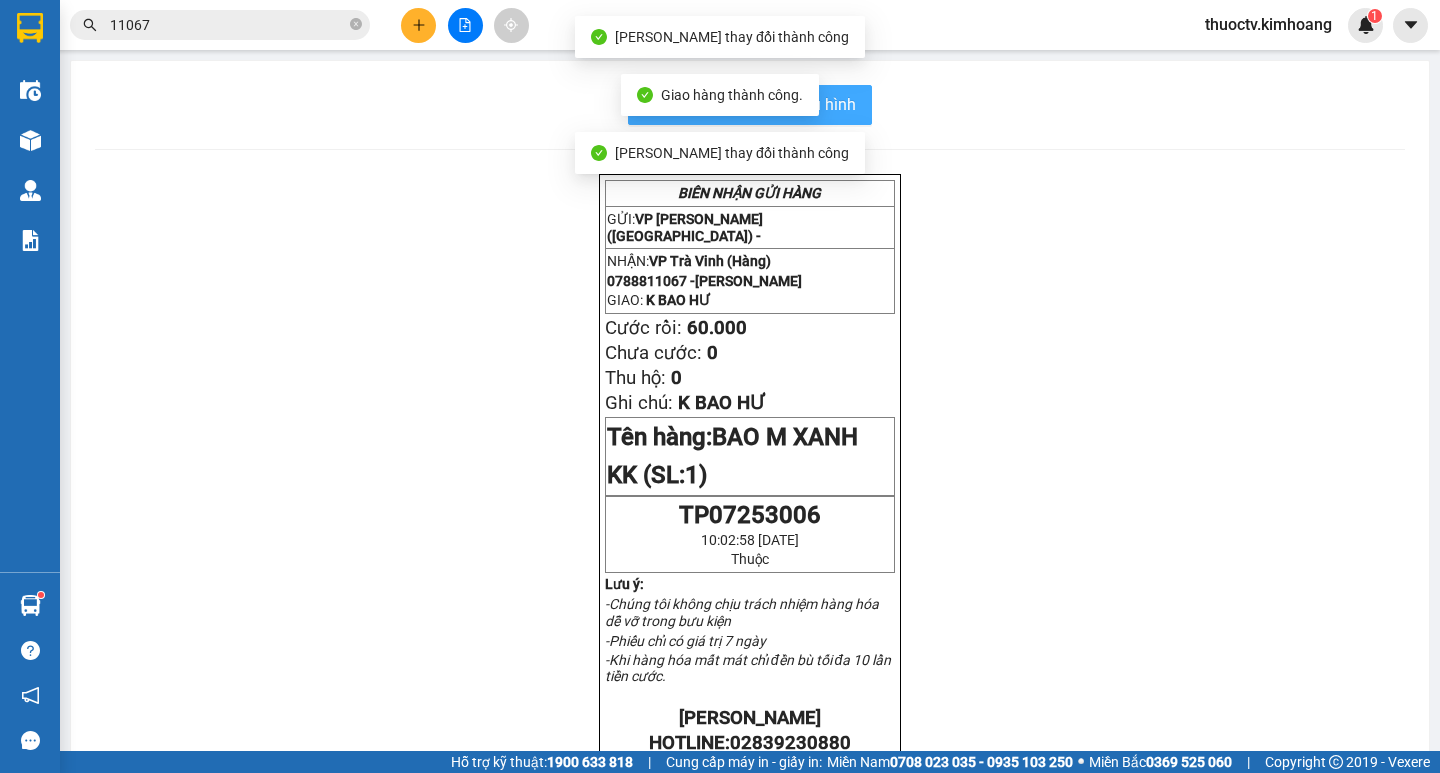 scroll, scrollTop: 0, scrollLeft: 0, axis: both 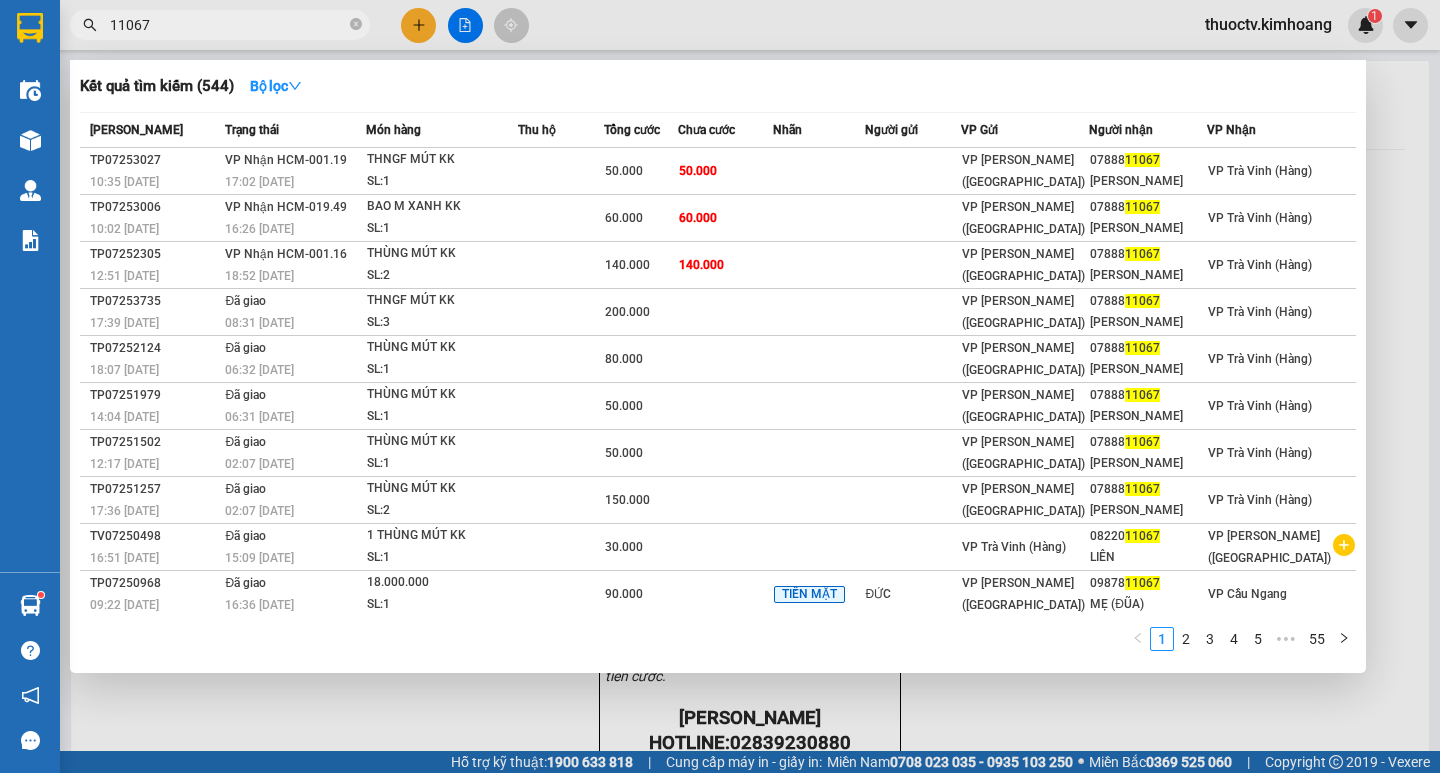 drag, startPoint x: 174, startPoint y: 24, endPoint x: 312, endPoint y: 60, distance: 142.61838 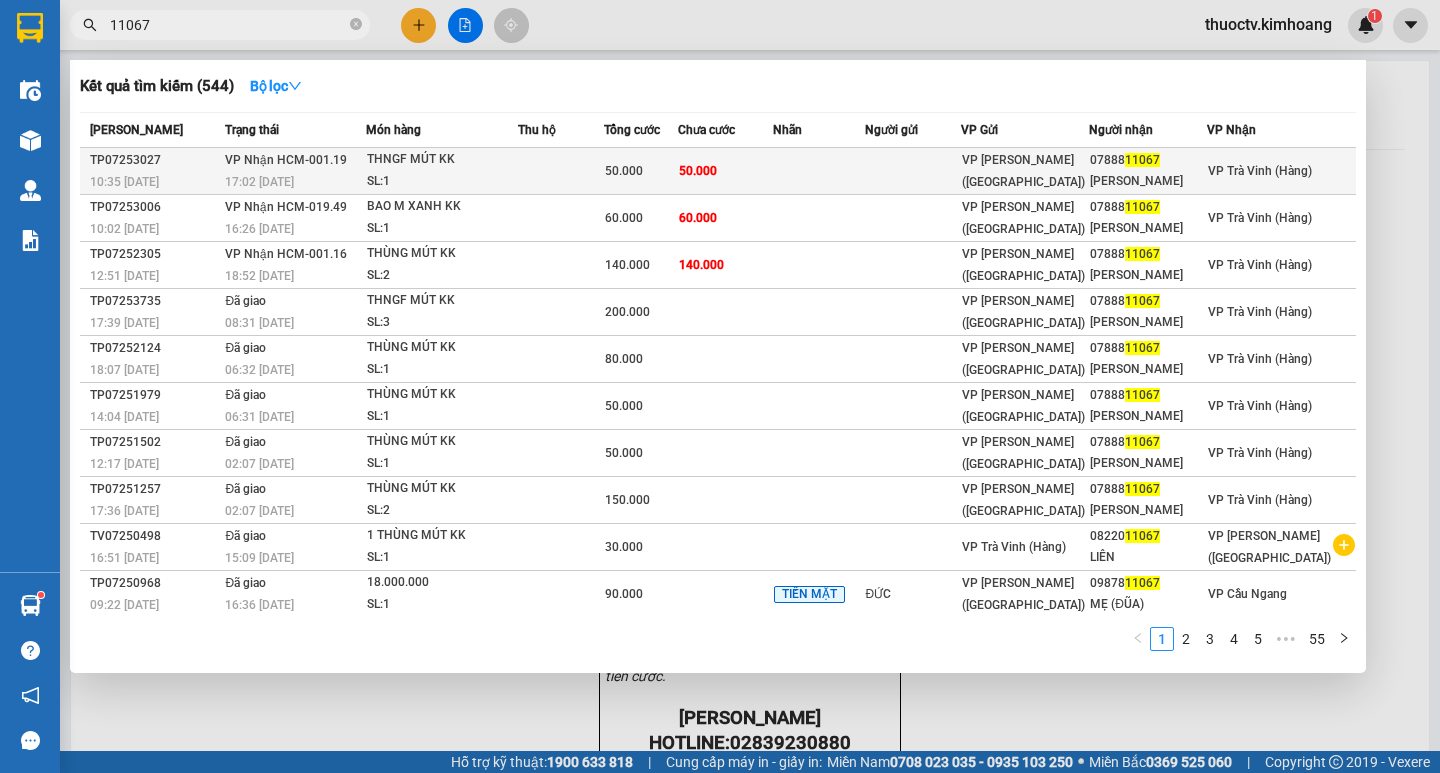 click on "50.000" at bounding box center (725, 171) 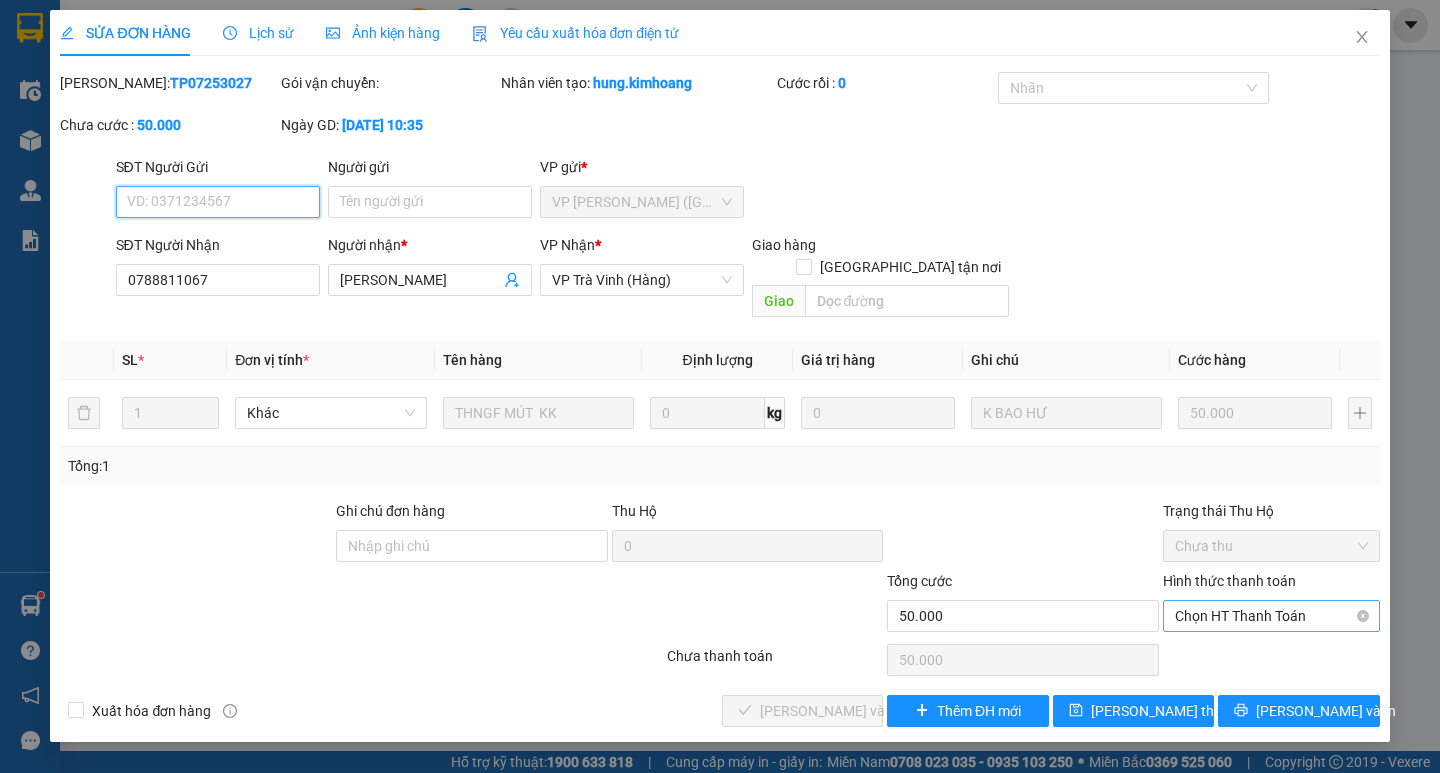 drag, startPoint x: 1260, startPoint y: 585, endPoint x: 1257, endPoint y: 598, distance: 13.341664 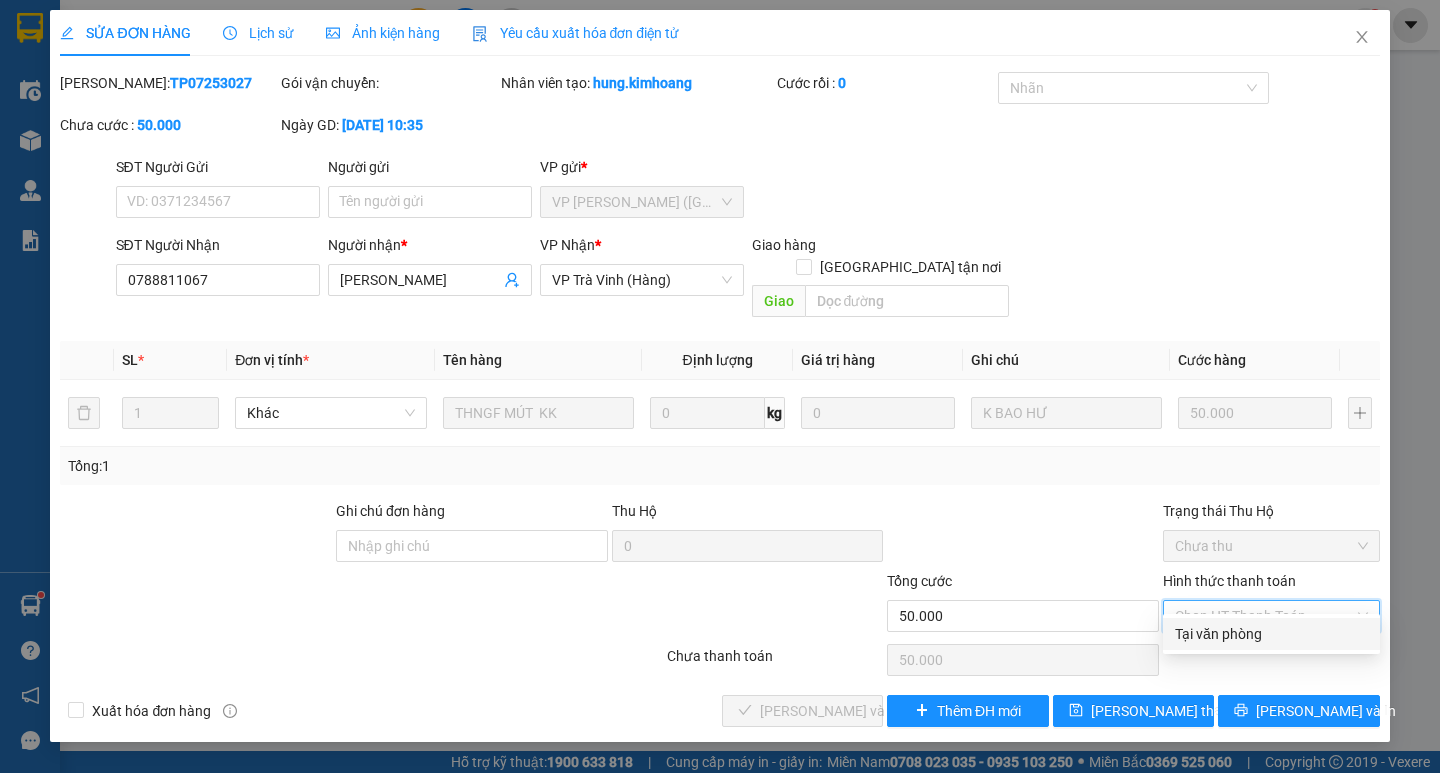 drag, startPoint x: 1235, startPoint y: 630, endPoint x: 1078, endPoint y: 660, distance: 159.84055 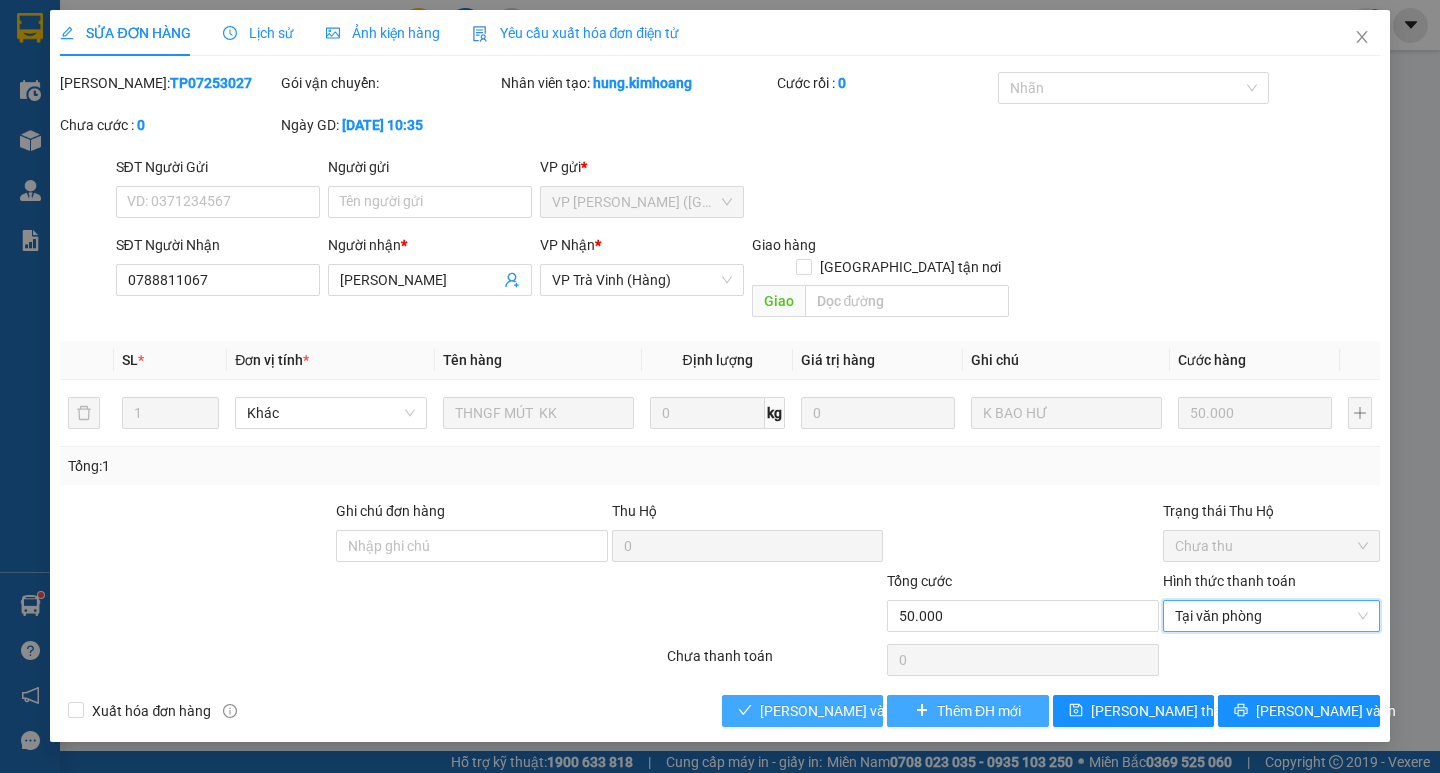 drag, startPoint x: 855, startPoint y: 685, endPoint x: 958, endPoint y: 686, distance: 103.00485 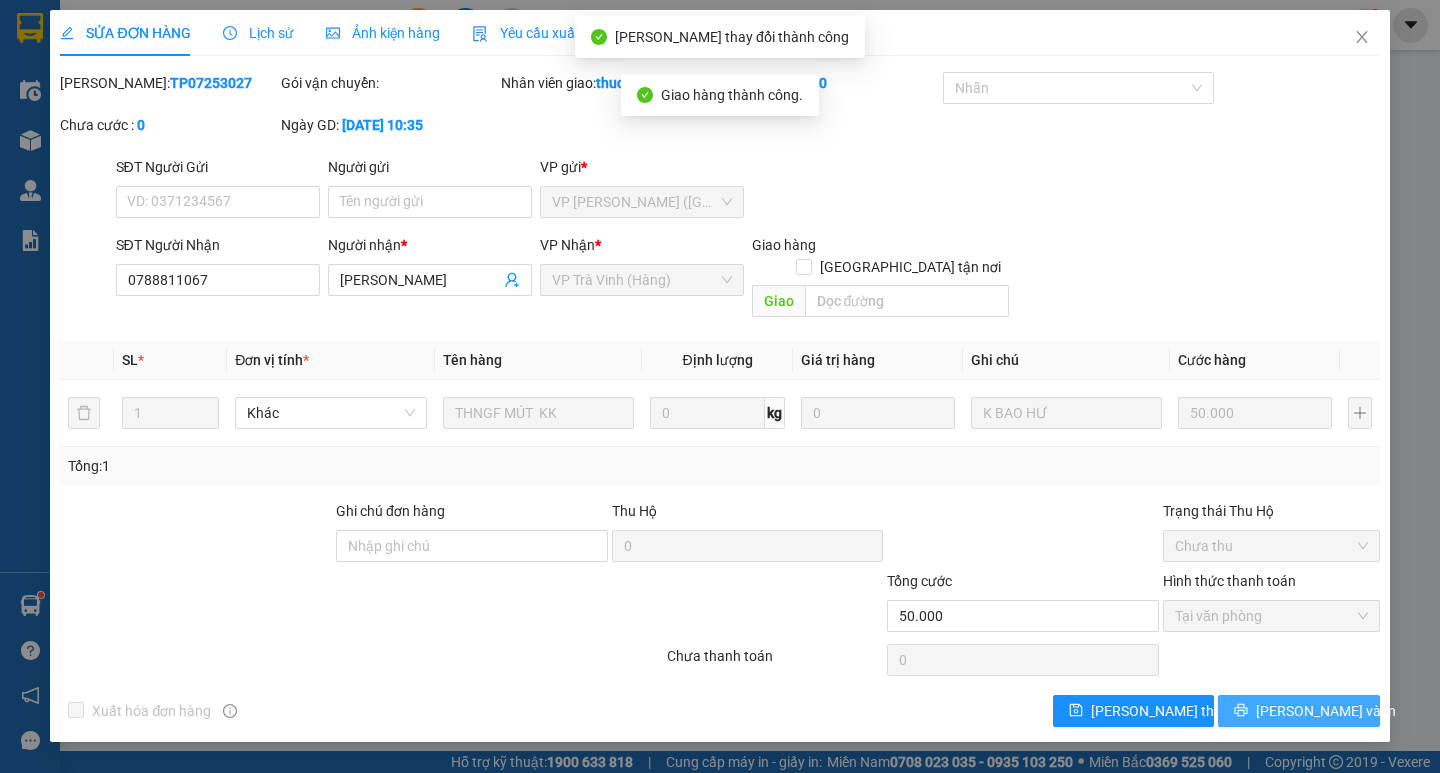 click on "[PERSON_NAME] và In" at bounding box center [1326, 711] 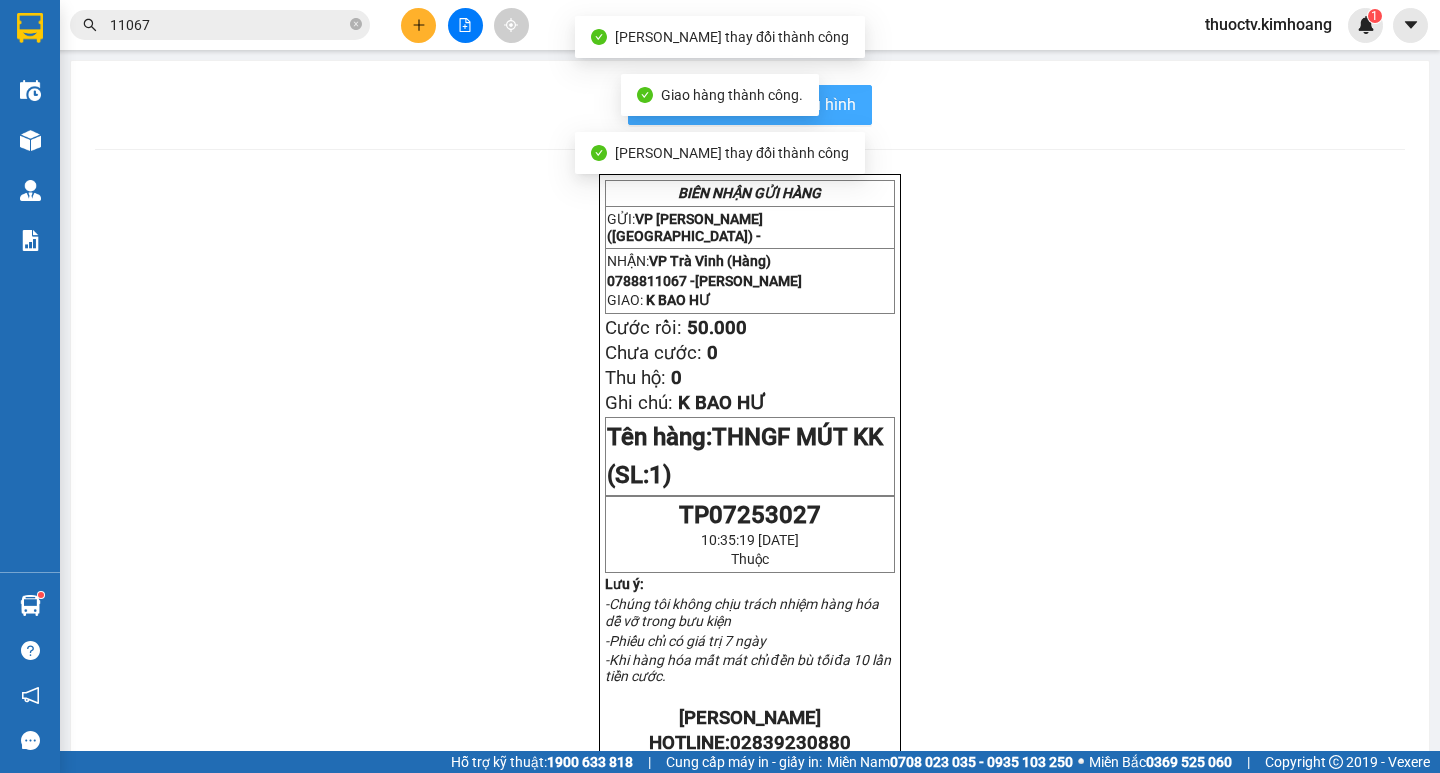 click on "In mẫu biên lai tự cấu hình" at bounding box center [762, 104] 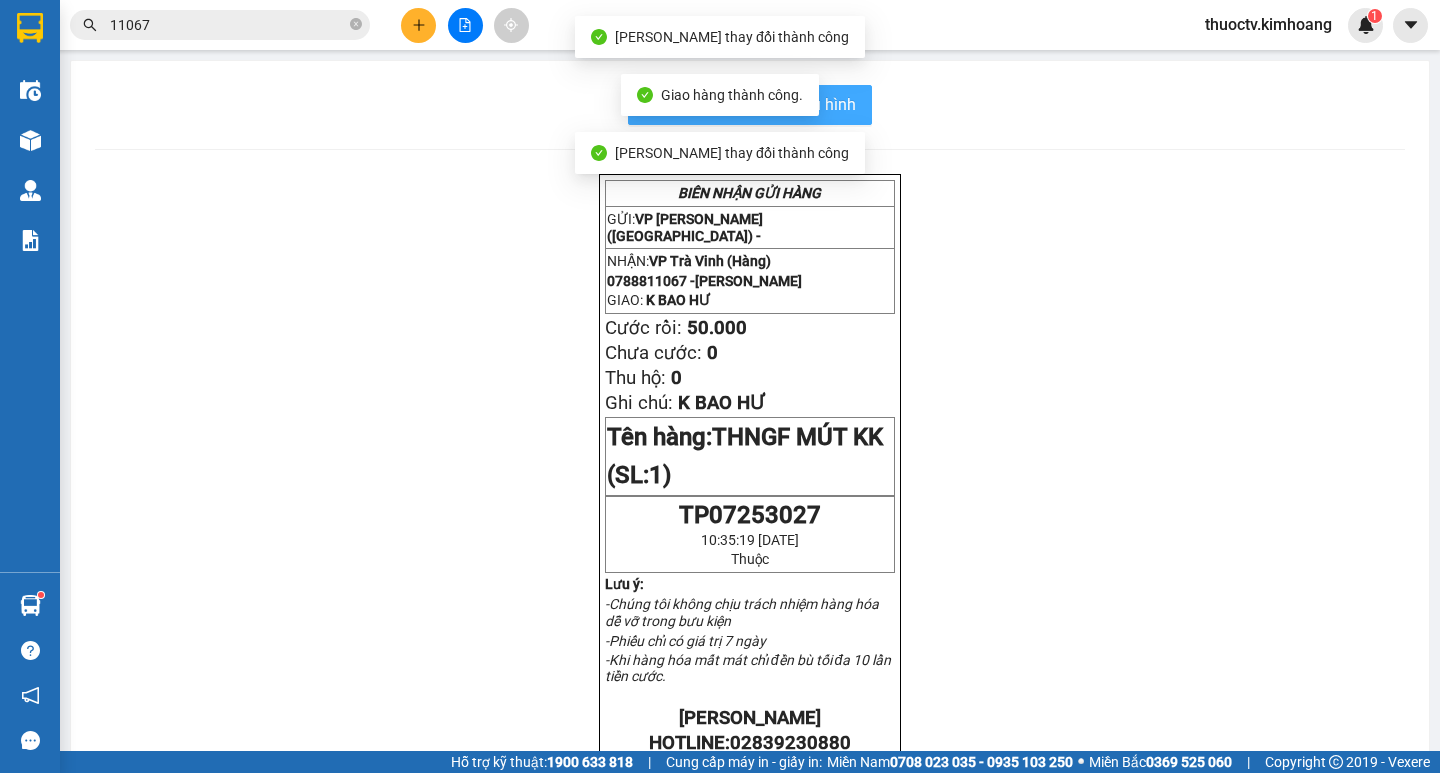 scroll, scrollTop: 0, scrollLeft: 0, axis: both 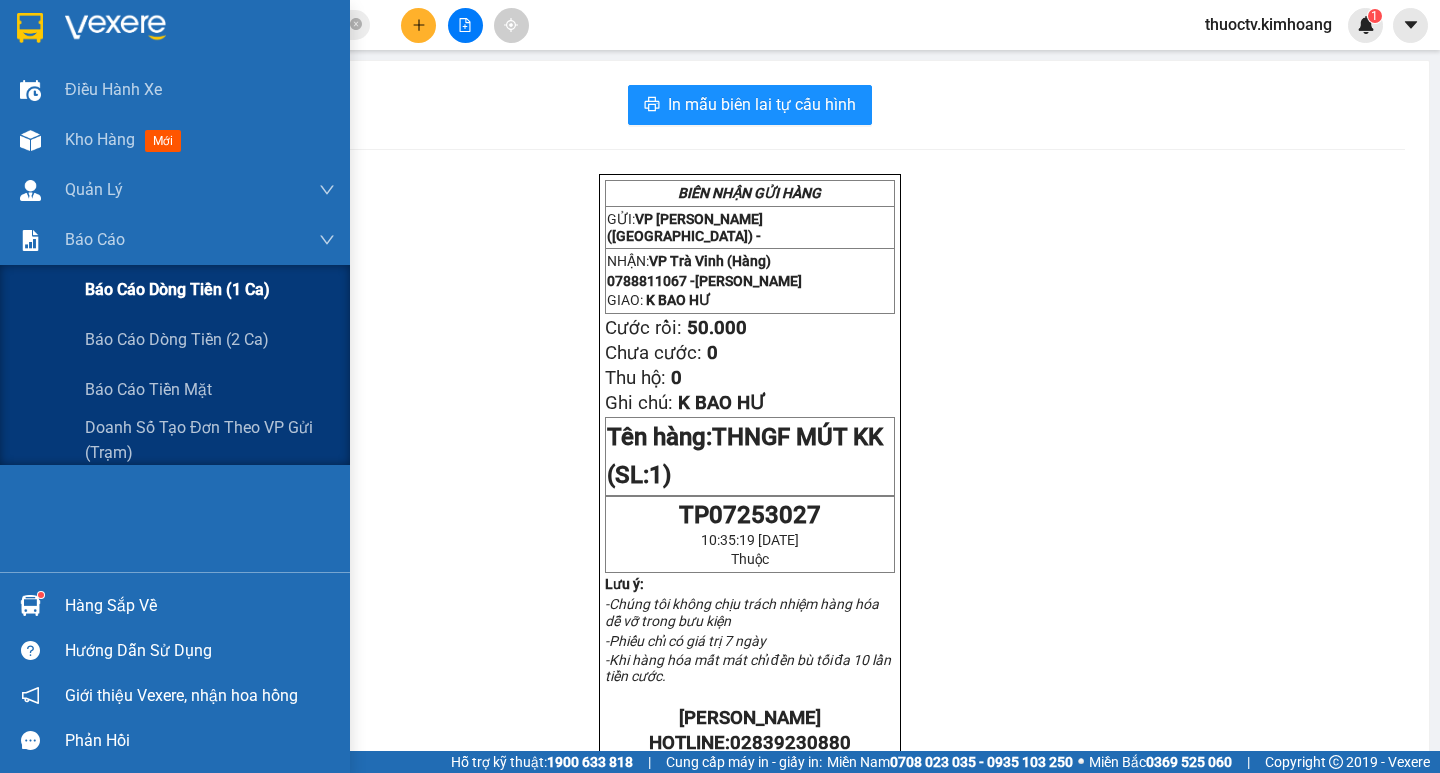click on "Báo cáo dòng tiền (1 ca)" at bounding box center (177, 289) 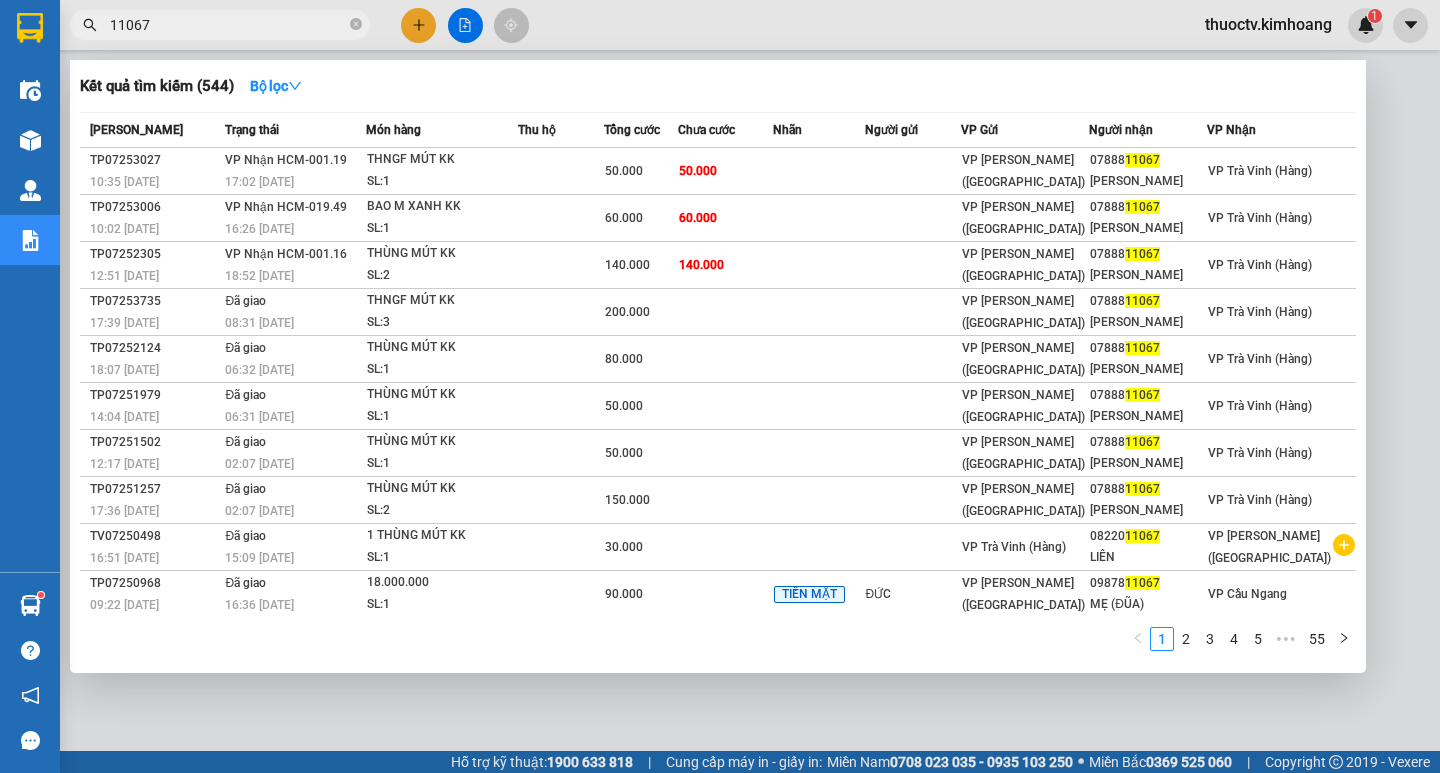 click on "11067" at bounding box center (228, 25) 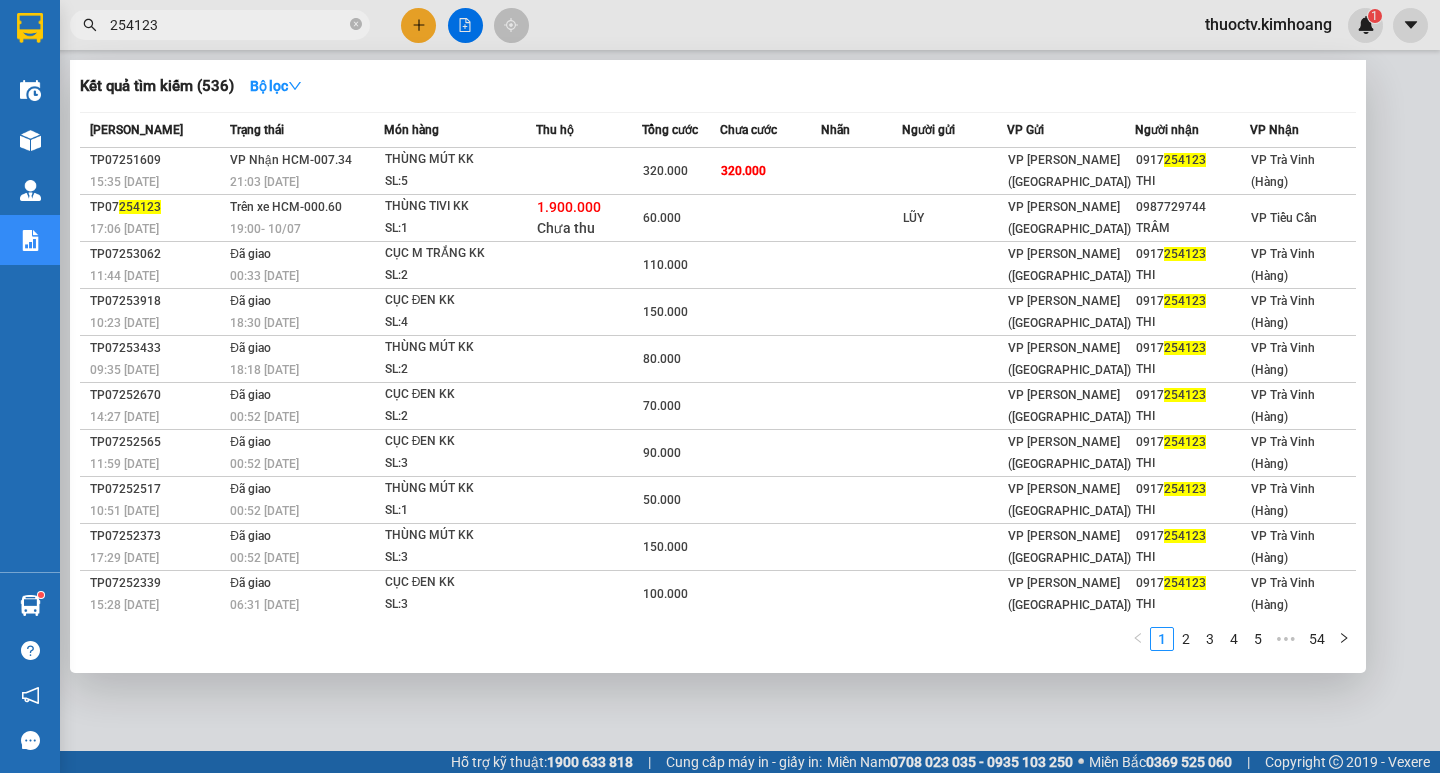 click on "Kết quả tìm kiếm ( 536 )  Bộ lọc  Mã ĐH Trạng thái Món hàng Thu hộ Tổng cước Chưa cước Nhãn Người gửi VP Gửi Người nhận VP Nhận TP07251609 15:35 [DATE] VP Nhận   HCM-007.34 21:03 [DATE] THÙNG MÚT KK SL:  5 320.000 320.000 VP [PERSON_NAME] ([GEOGRAPHIC_DATA]) 0917 254123 THI VP Trà Vinh (Hàng) TP07 254123 17:06 [DATE] Trên xe   HCM-000.60 19:00  [DATE] THÙNG TIVI KK SL:  1 1.900.000 Chưa thu 60.000 LŨY  VP [PERSON_NAME] (Hàng) 0987729744 TRÂM  VP Tiểu Cần TP07253062 11:44 [DATE] Đã giao   00:33 [DATE] CỤC M TRẮNG KK SL:  2 110.000 VP [PERSON_NAME] ([GEOGRAPHIC_DATA]) 0917 254123 THI VP Trà Vinh ([GEOGRAPHIC_DATA]) TP07253918 10:23 [DATE] Đã giao   18:30 [DATE] CỤC ĐEN KK SL:  4 150.000 VP [PERSON_NAME] (Hàng) 0917 254123 THI VP Trà Vinh ([GEOGRAPHIC_DATA]) TP07253433 09:35 [DATE] Đã giao   18:18 [DATE] THÙNG MÚT KK SL:  2 80.000 VP [PERSON_NAME] ([GEOGRAPHIC_DATA]) 0917 254123 THI VP Trà Vinh (Hàng) TP07252670 14:27 [DATE] Đã giao   00:52 [DATE] CỤC ĐEN KK SL:  2 70.000 0917 254123" at bounding box center (718, 366) 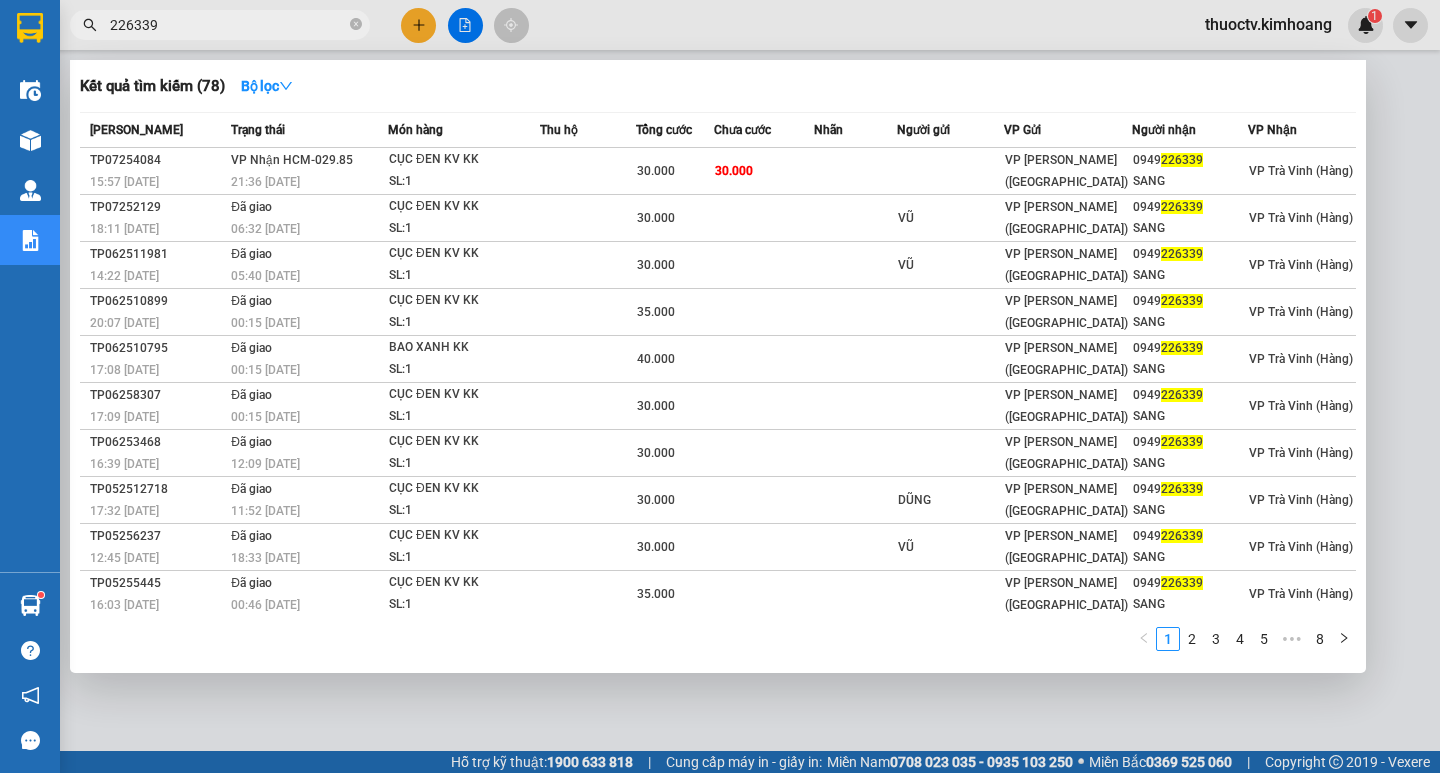click on "226339" at bounding box center [228, 25] 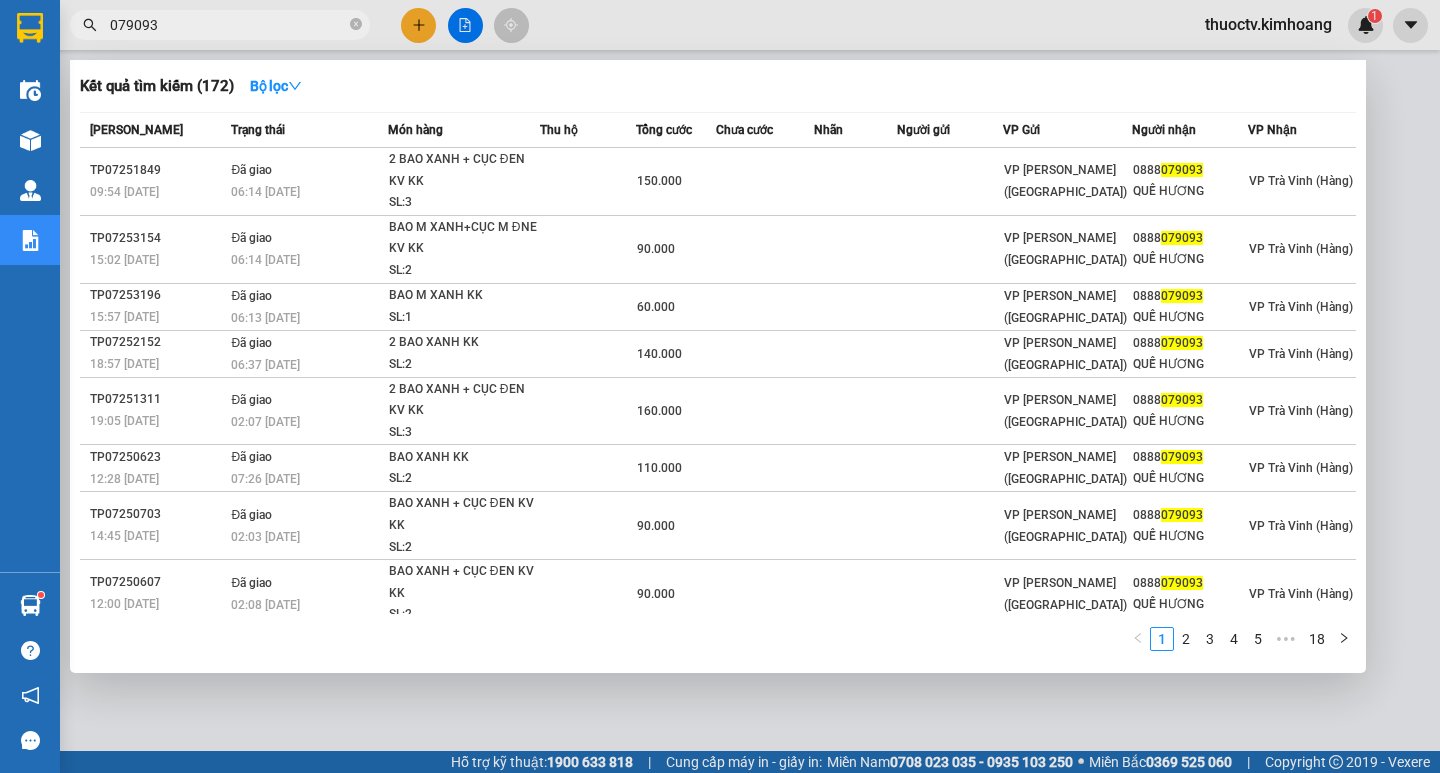 click on "079093" at bounding box center (228, 25) 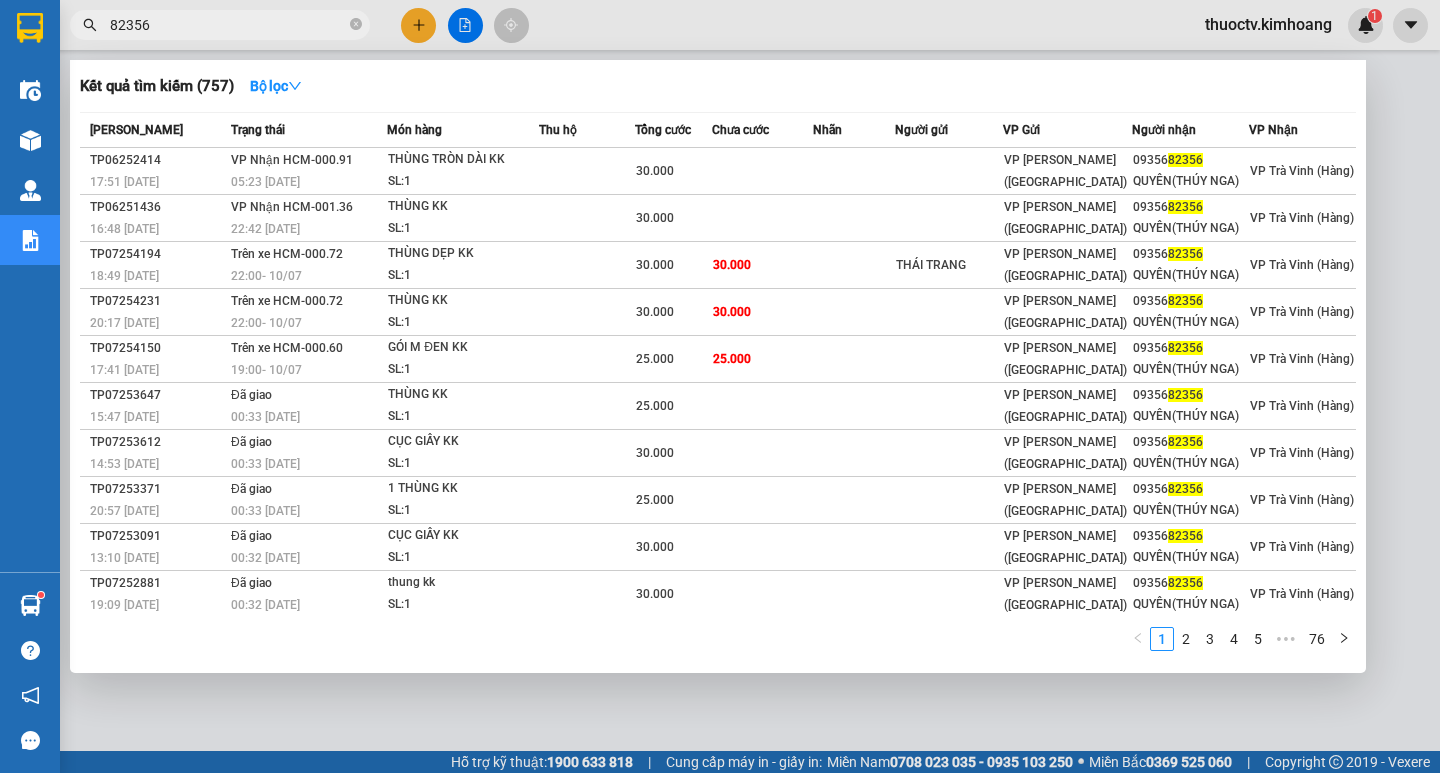 click on "82356" at bounding box center [228, 25] 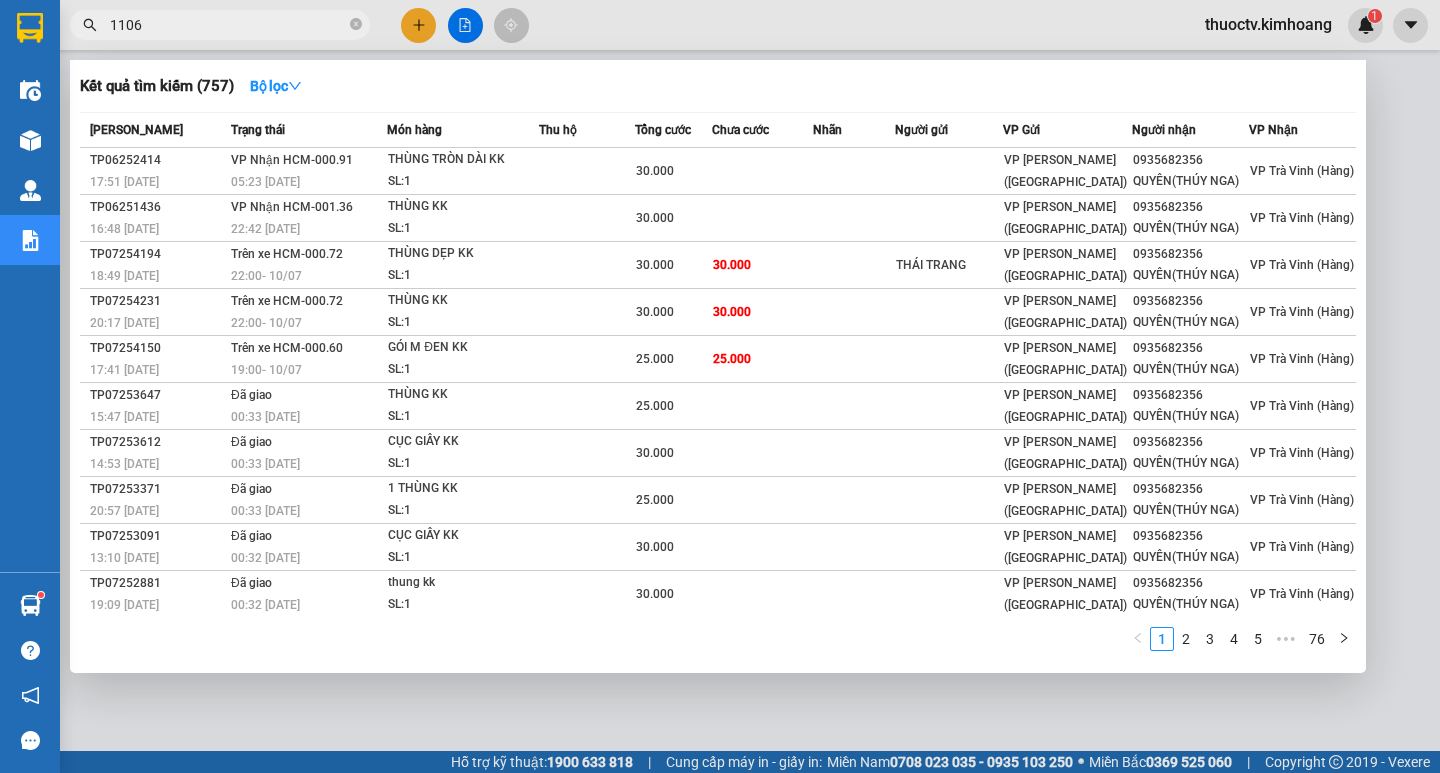 type on "11067" 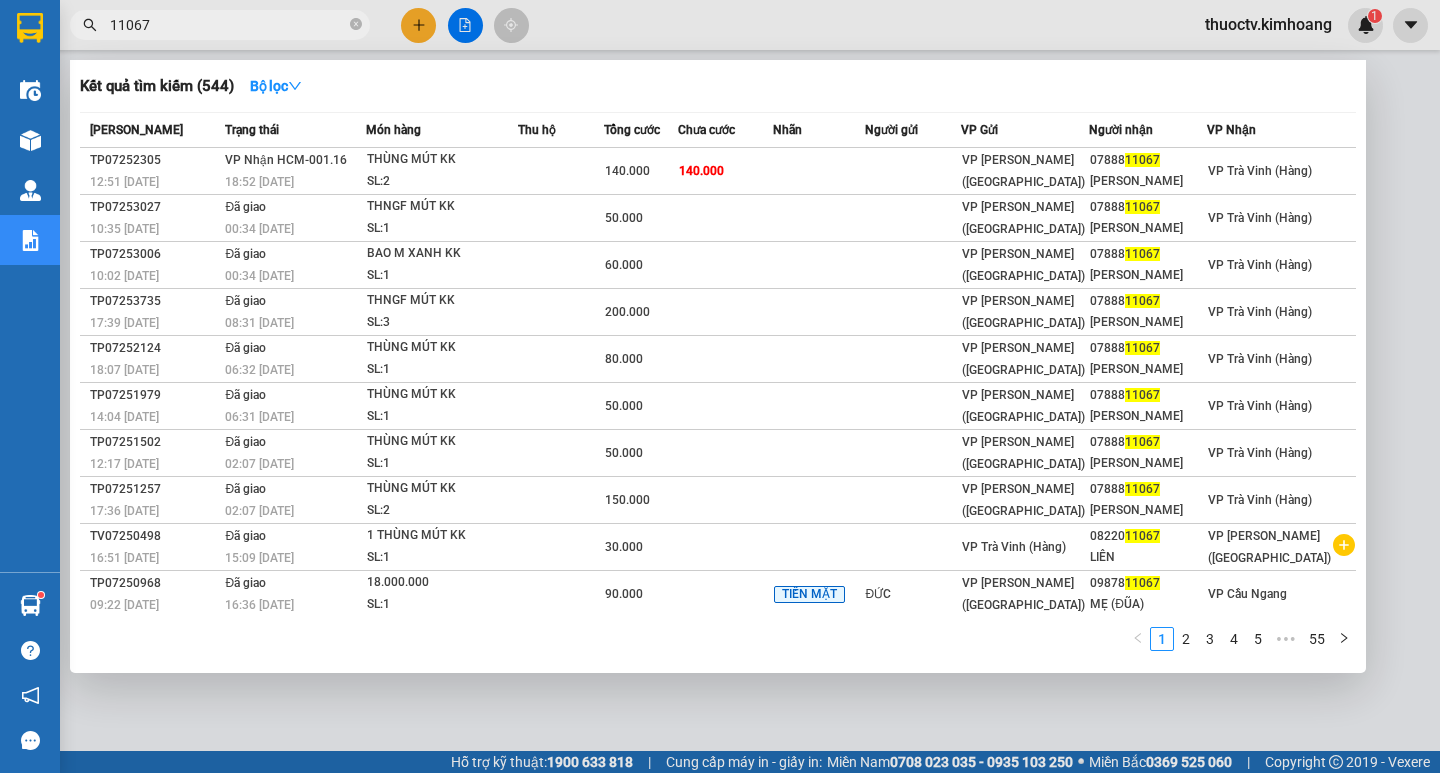 click on "11067" at bounding box center (228, 25) 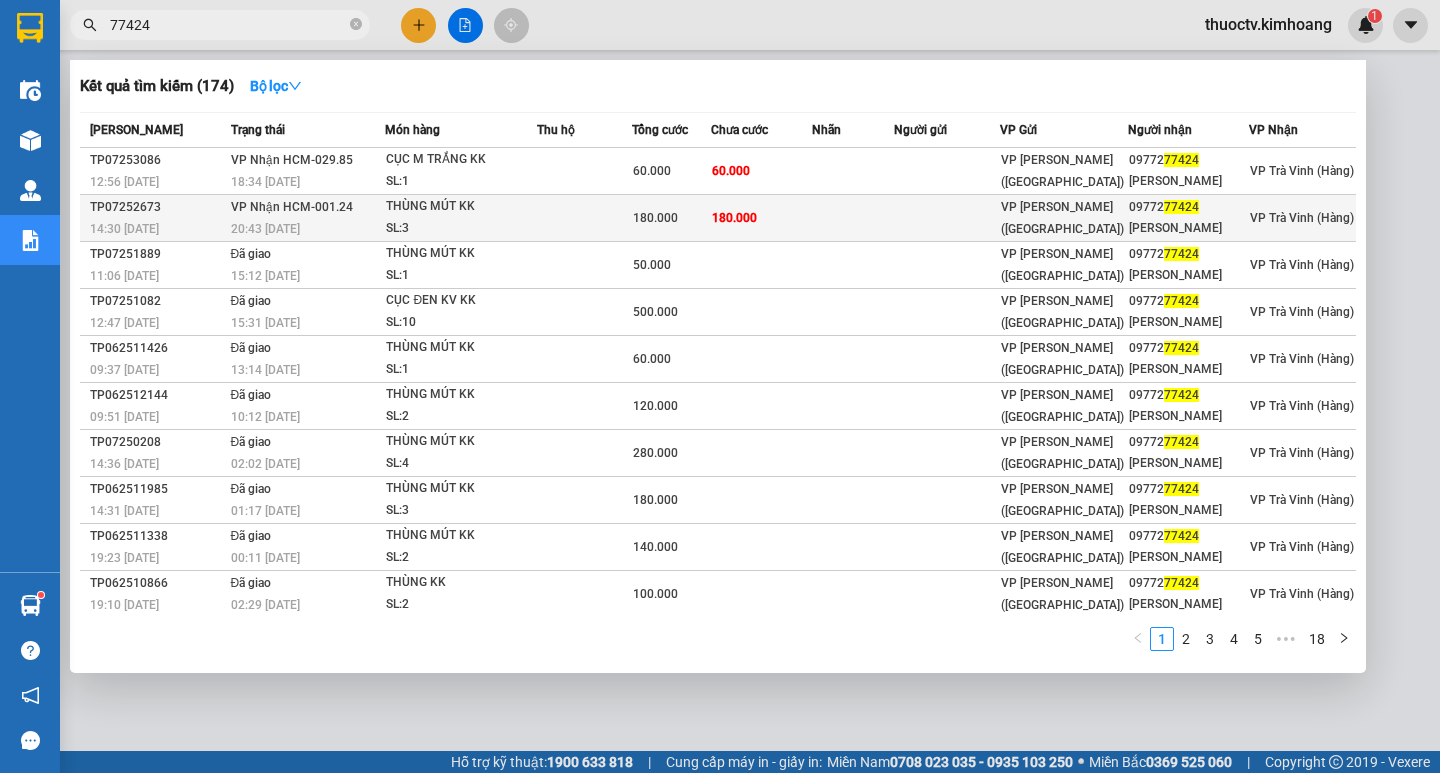 type on "77424" 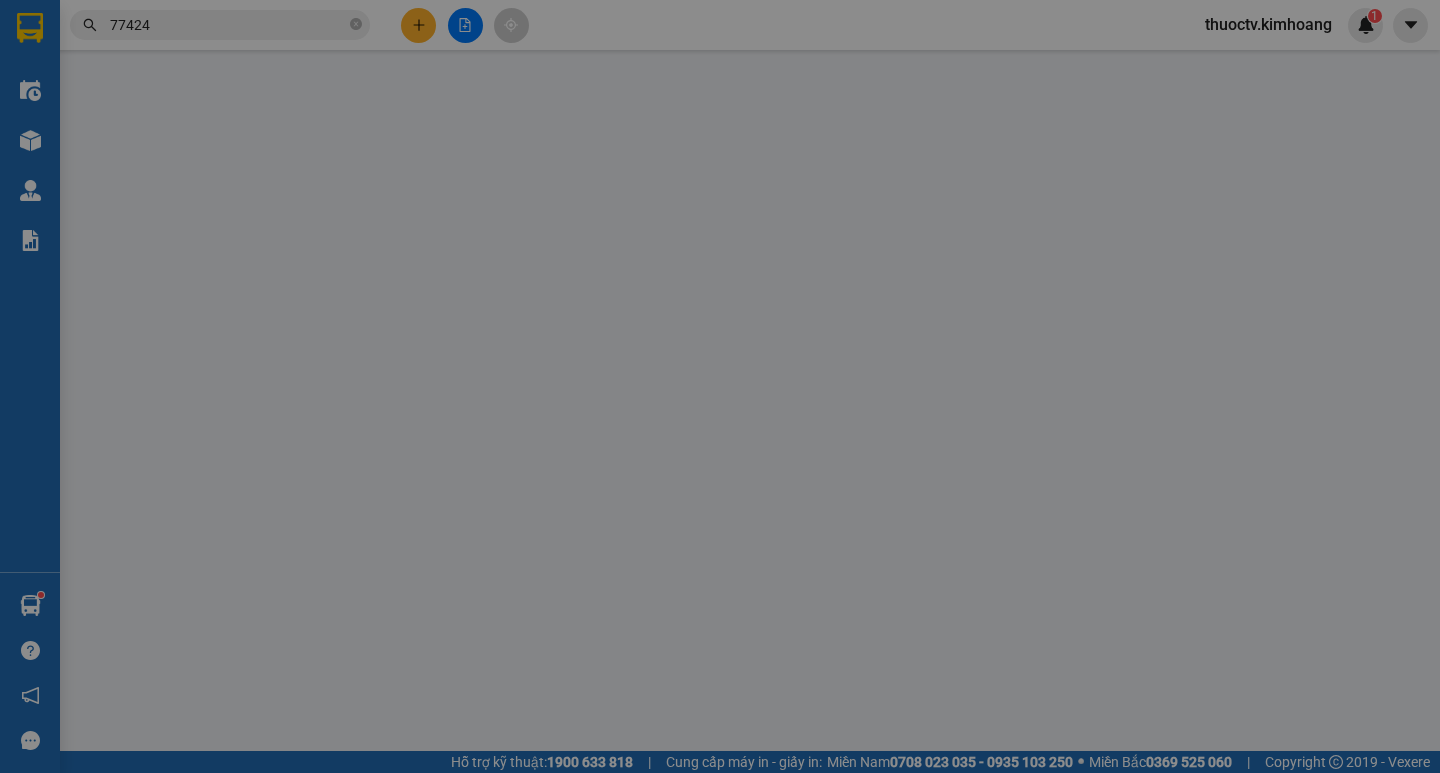 type on "0977277424" 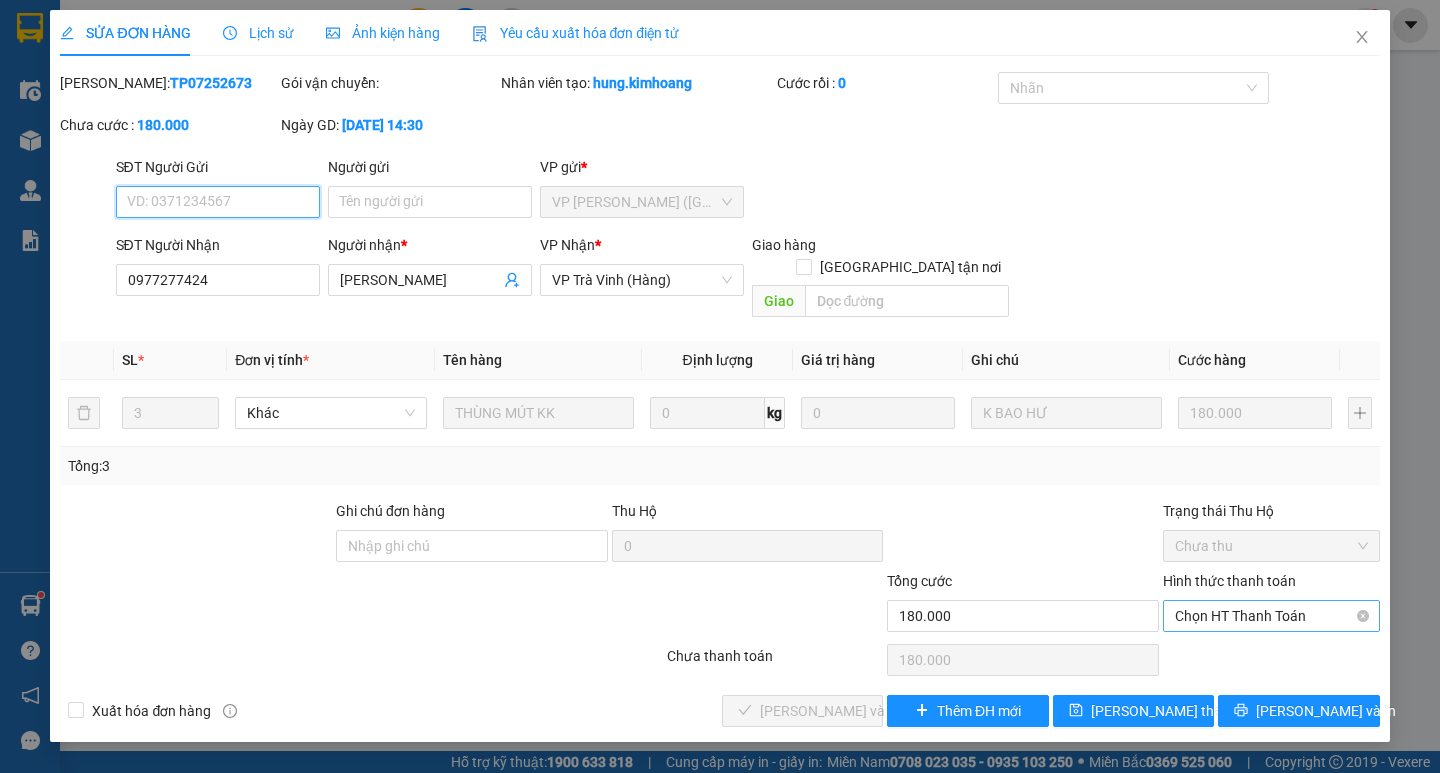 click on "Chọn HT Thanh Toán" at bounding box center [1271, 616] 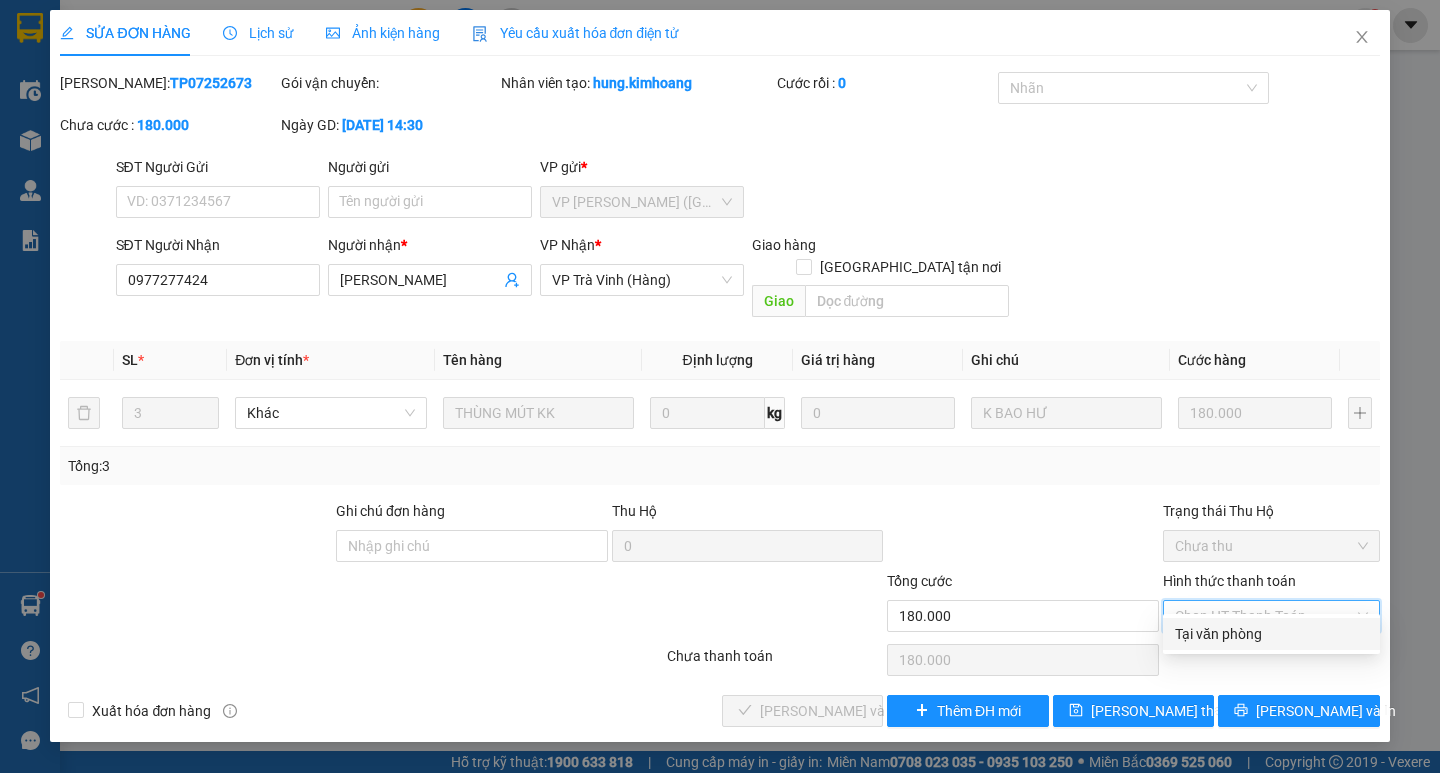 click on "Tại văn phòng" at bounding box center (1271, 634) 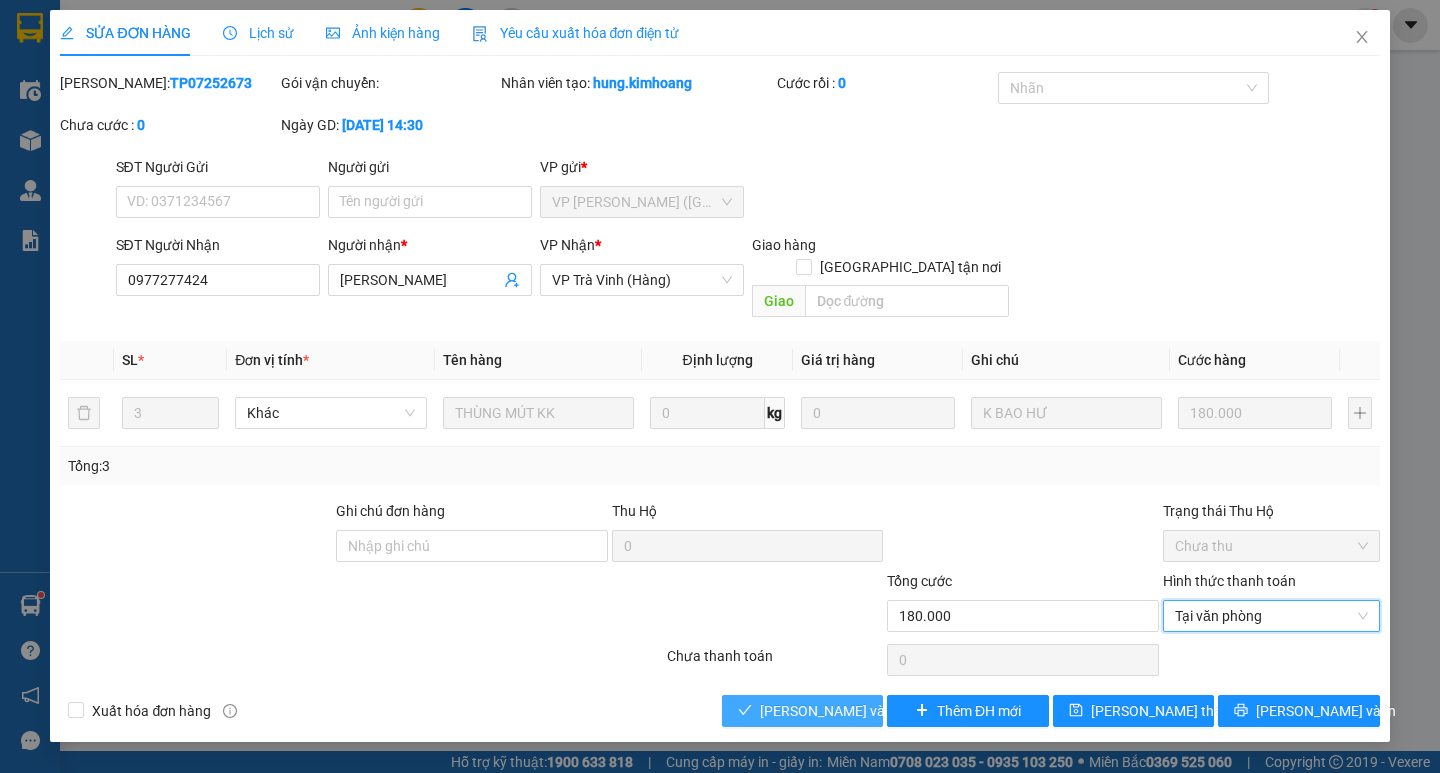 drag, startPoint x: 792, startPoint y: 688, endPoint x: 857, endPoint y: 690, distance: 65.03076 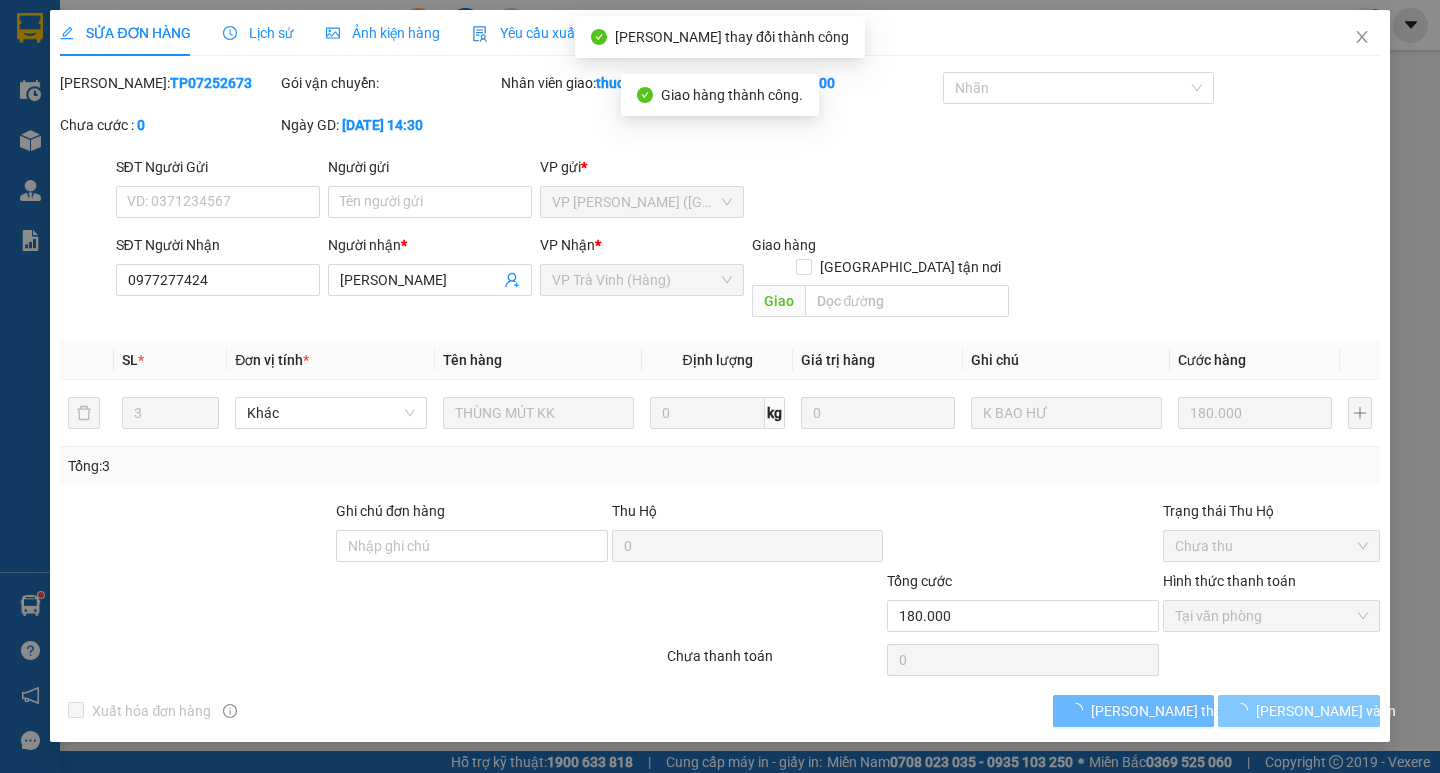 click on "[PERSON_NAME] và In" at bounding box center [1326, 711] 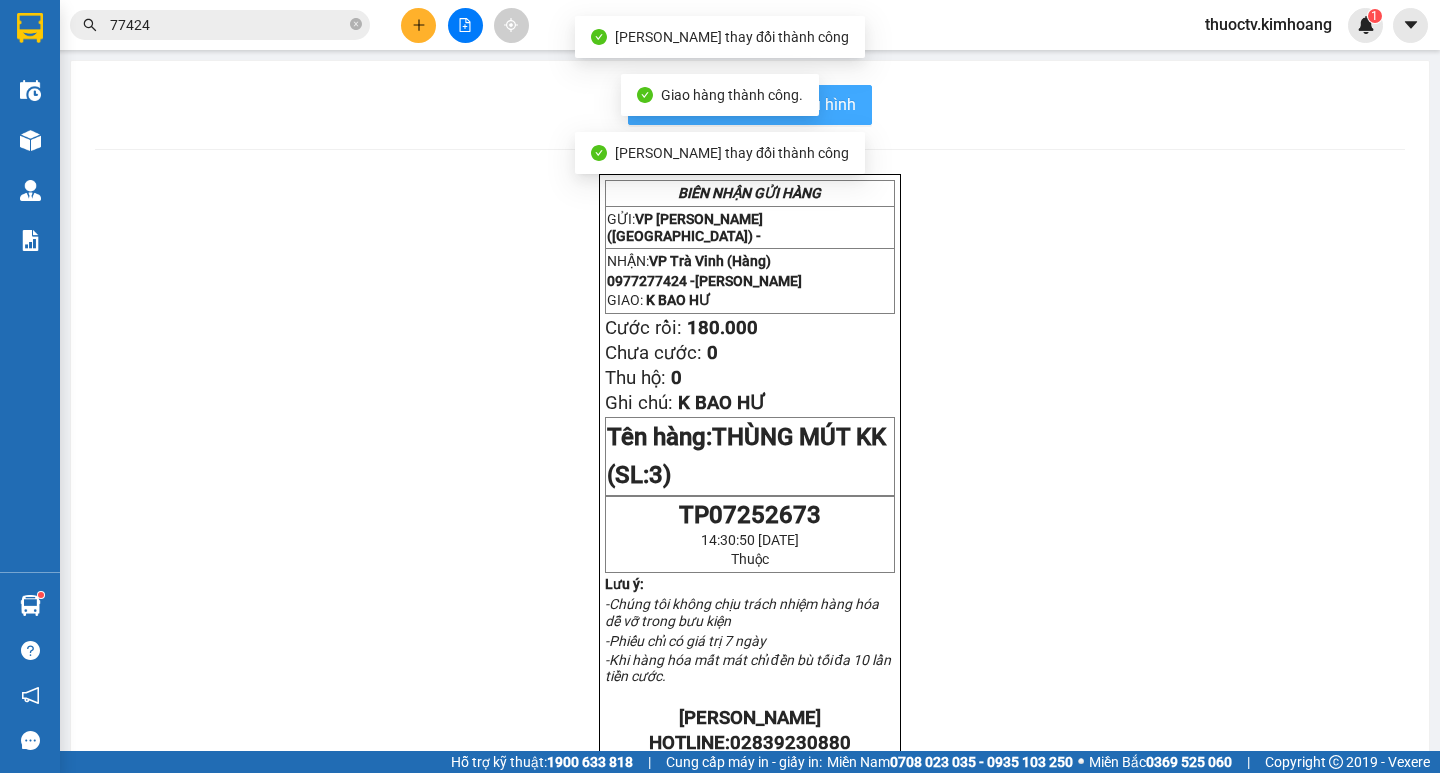 click on "In mẫu biên lai tự cấu hình" at bounding box center (762, 104) 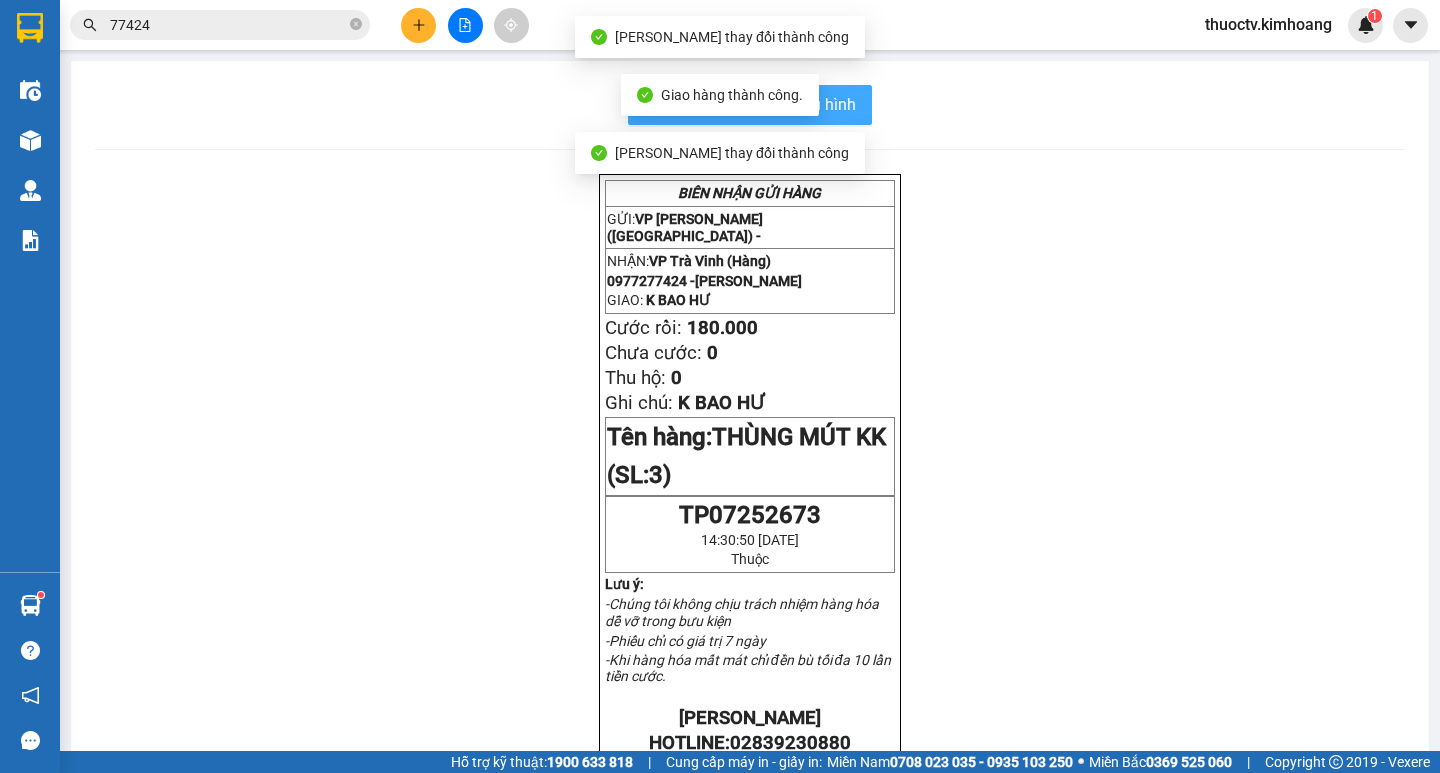 scroll, scrollTop: 0, scrollLeft: 0, axis: both 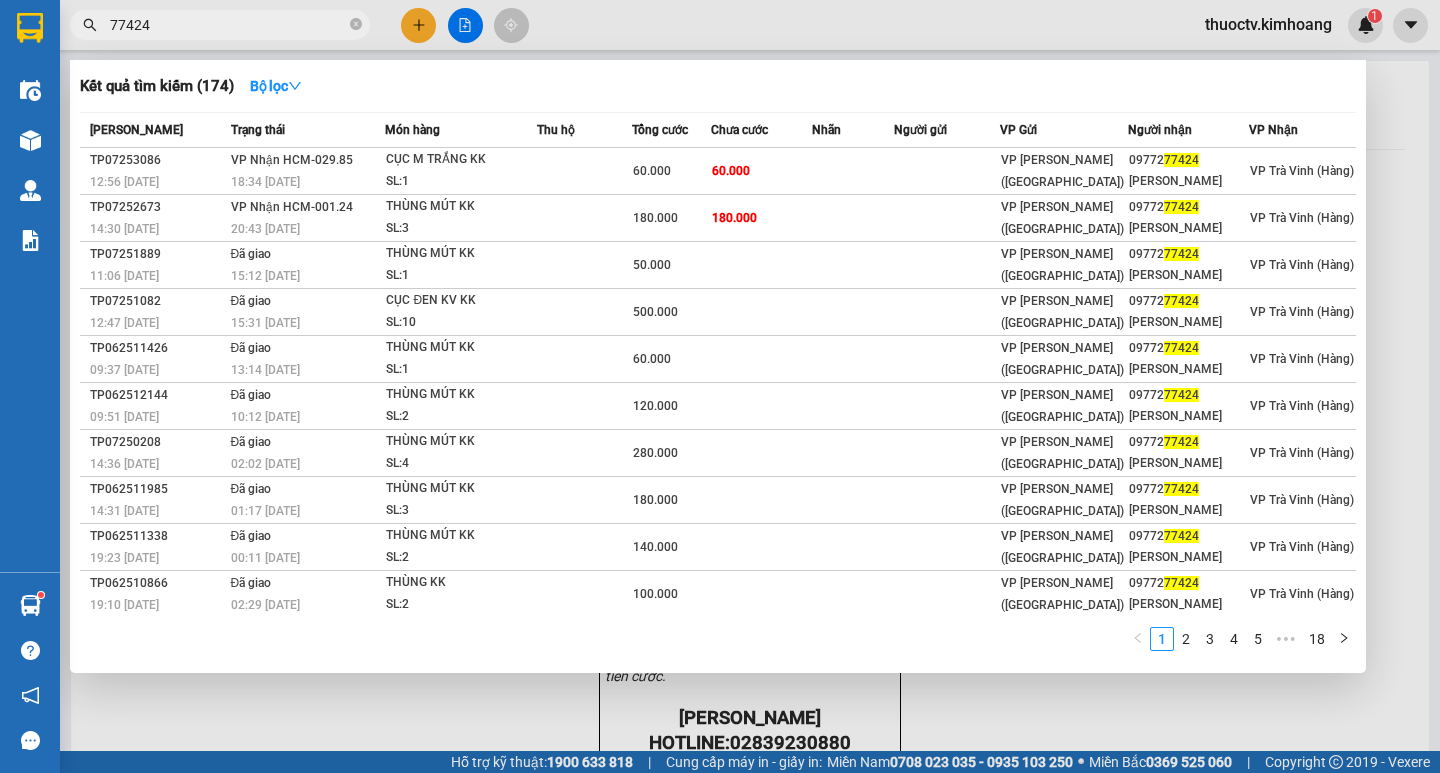 click on "77424" at bounding box center [228, 25] 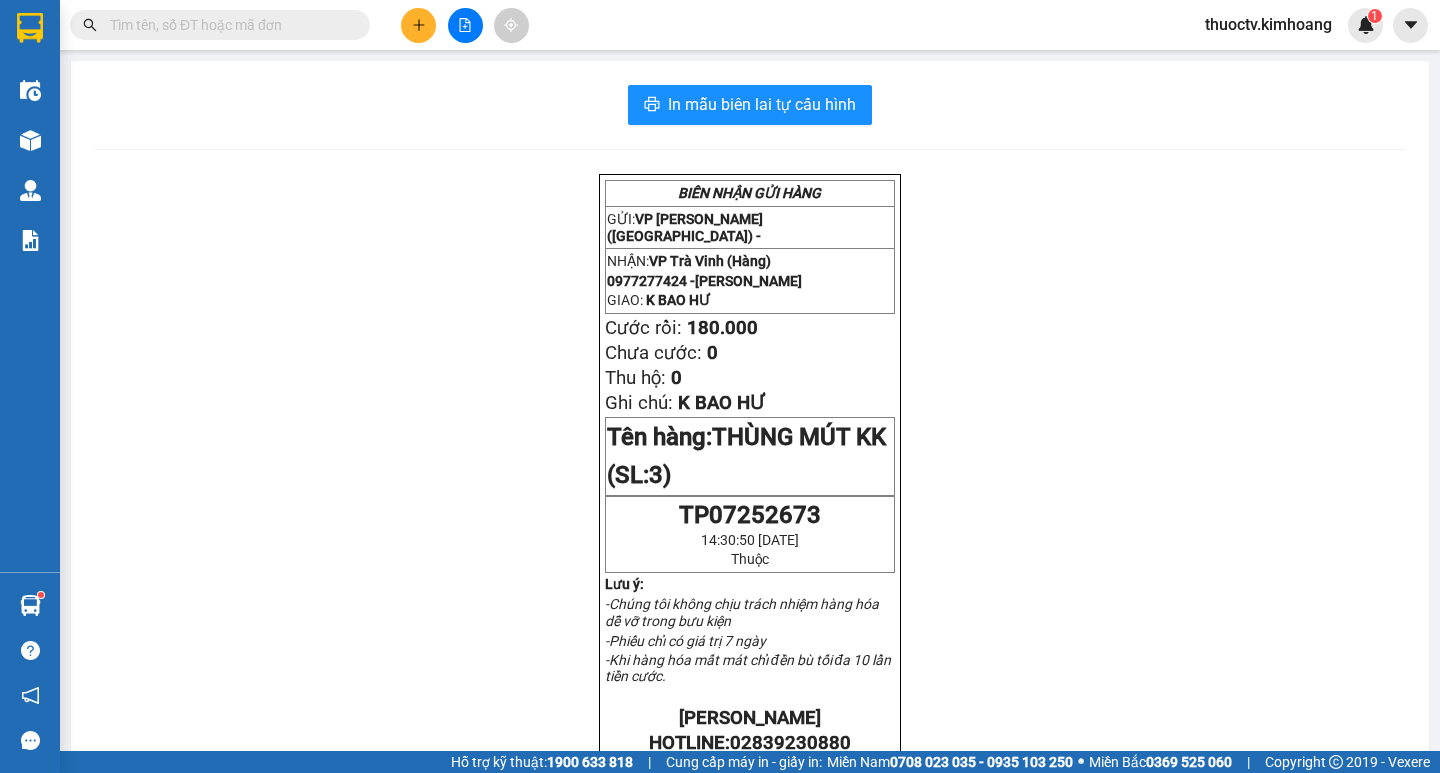 type 